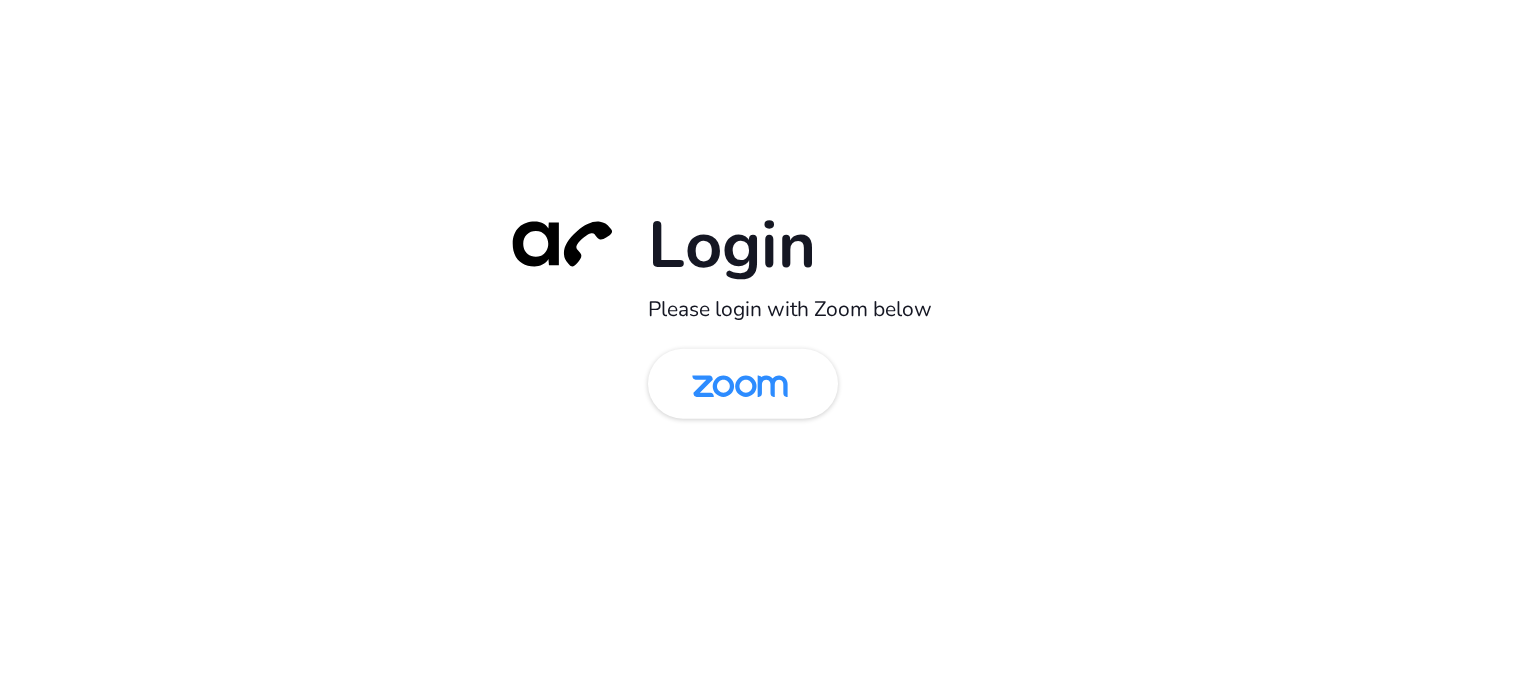 scroll, scrollTop: 0, scrollLeft: 0, axis: both 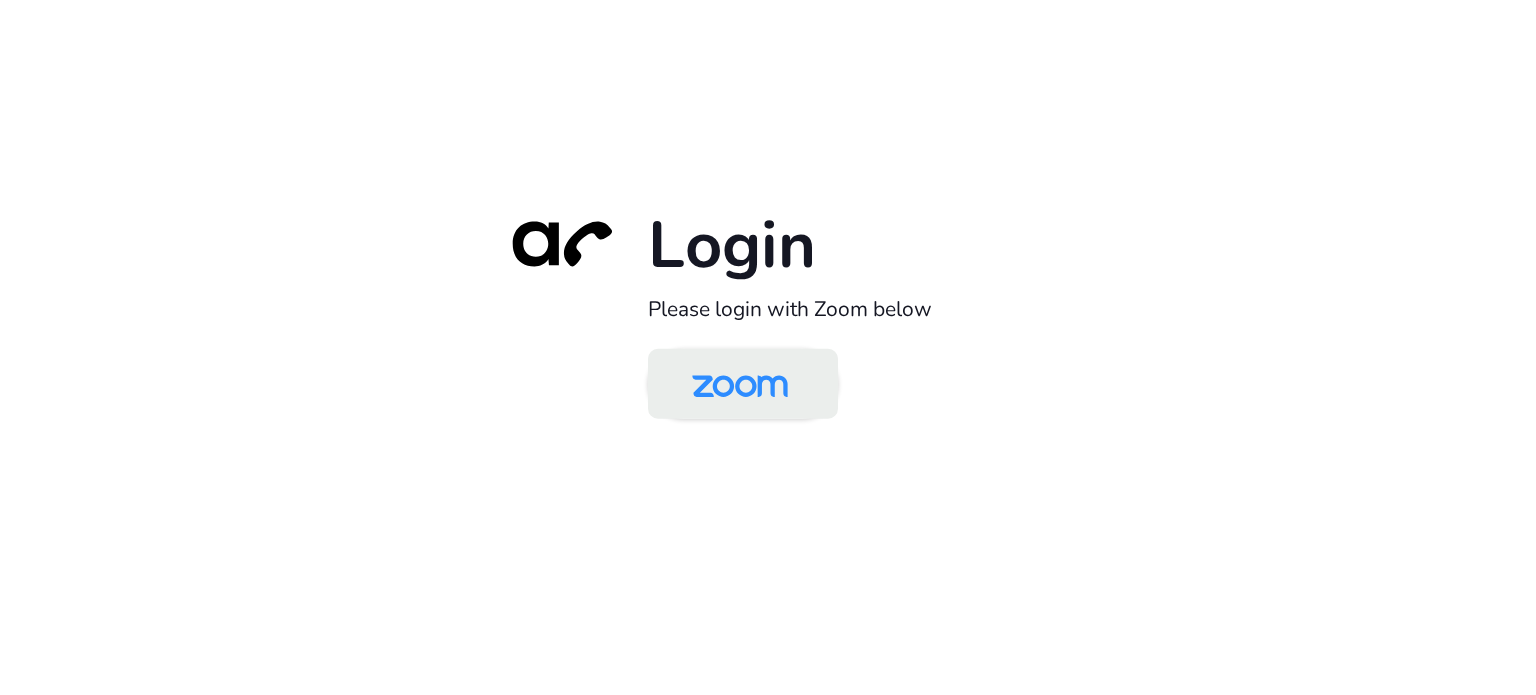 click at bounding box center [740, 385] 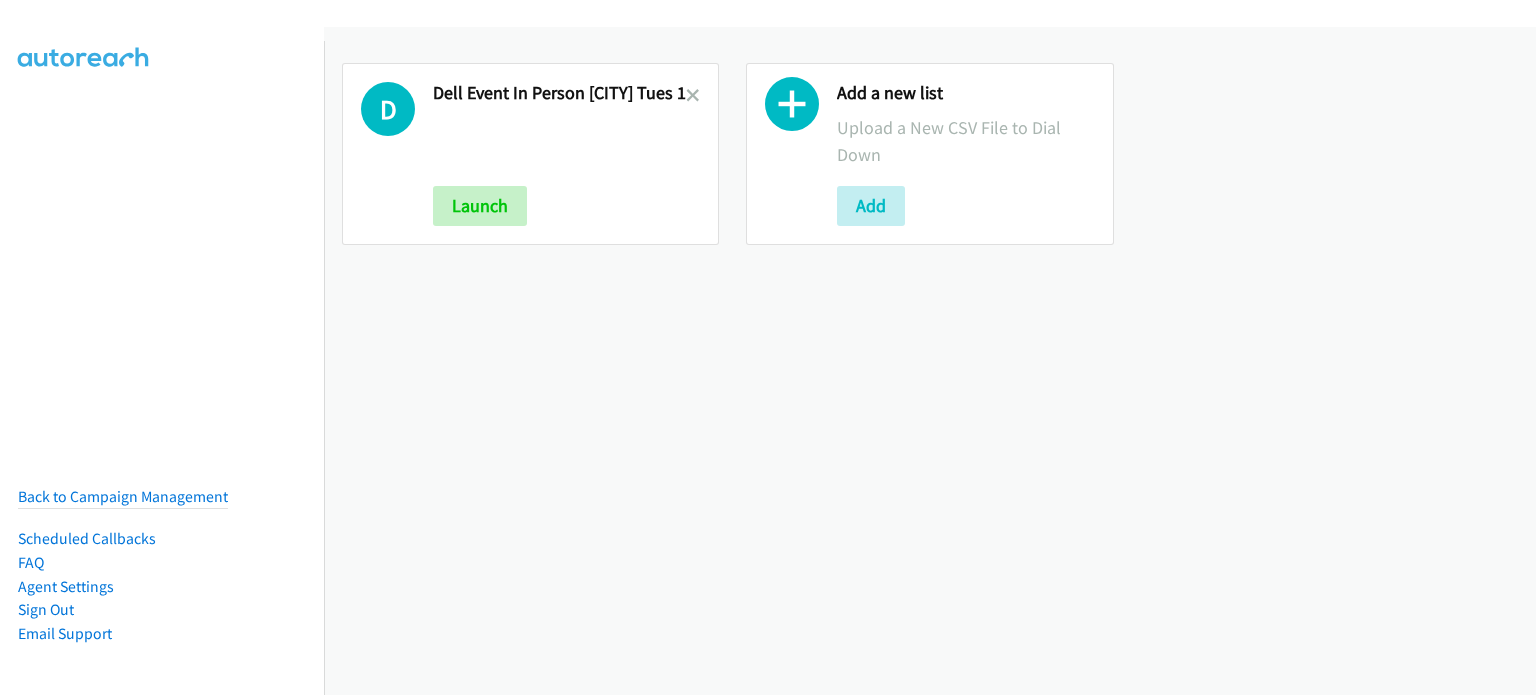 scroll, scrollTop: 0, scrollLeft: 0, axis: both 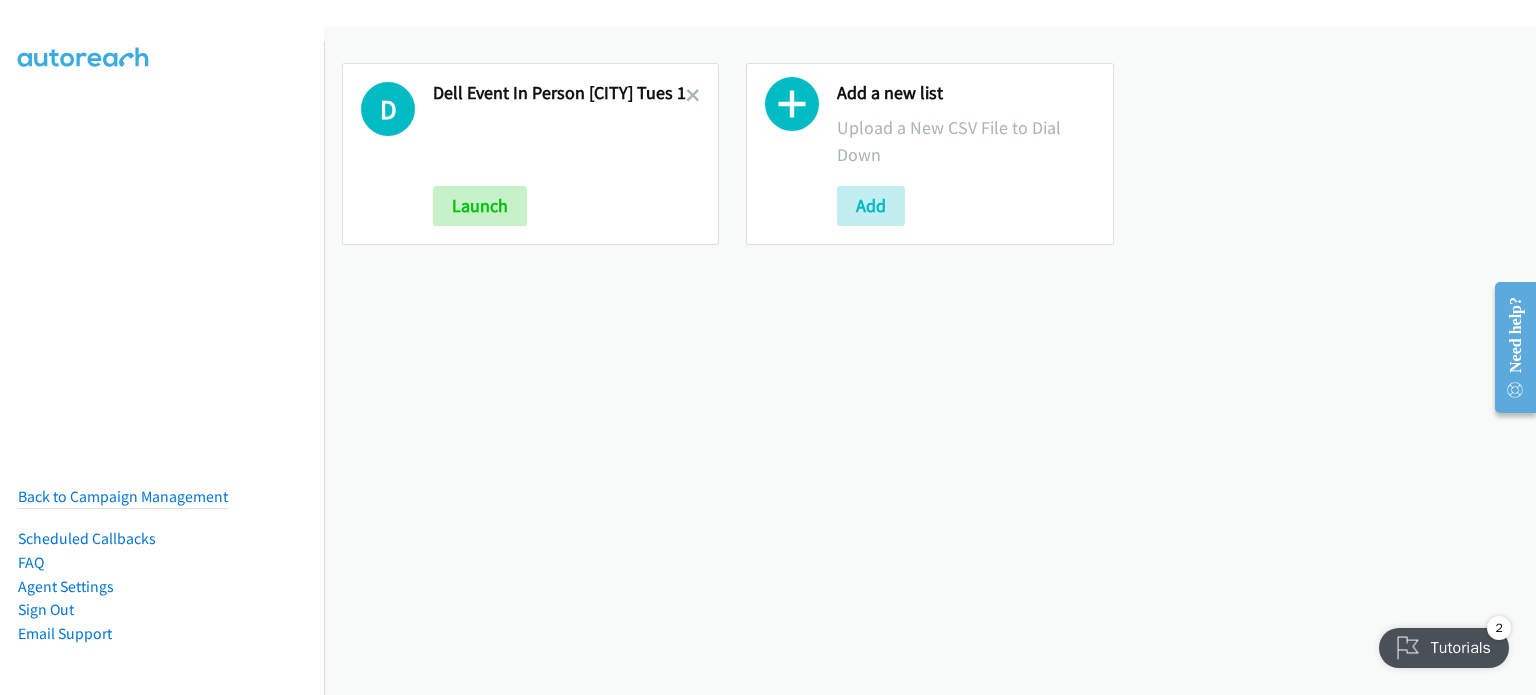 click at bounding box center (693, 95) 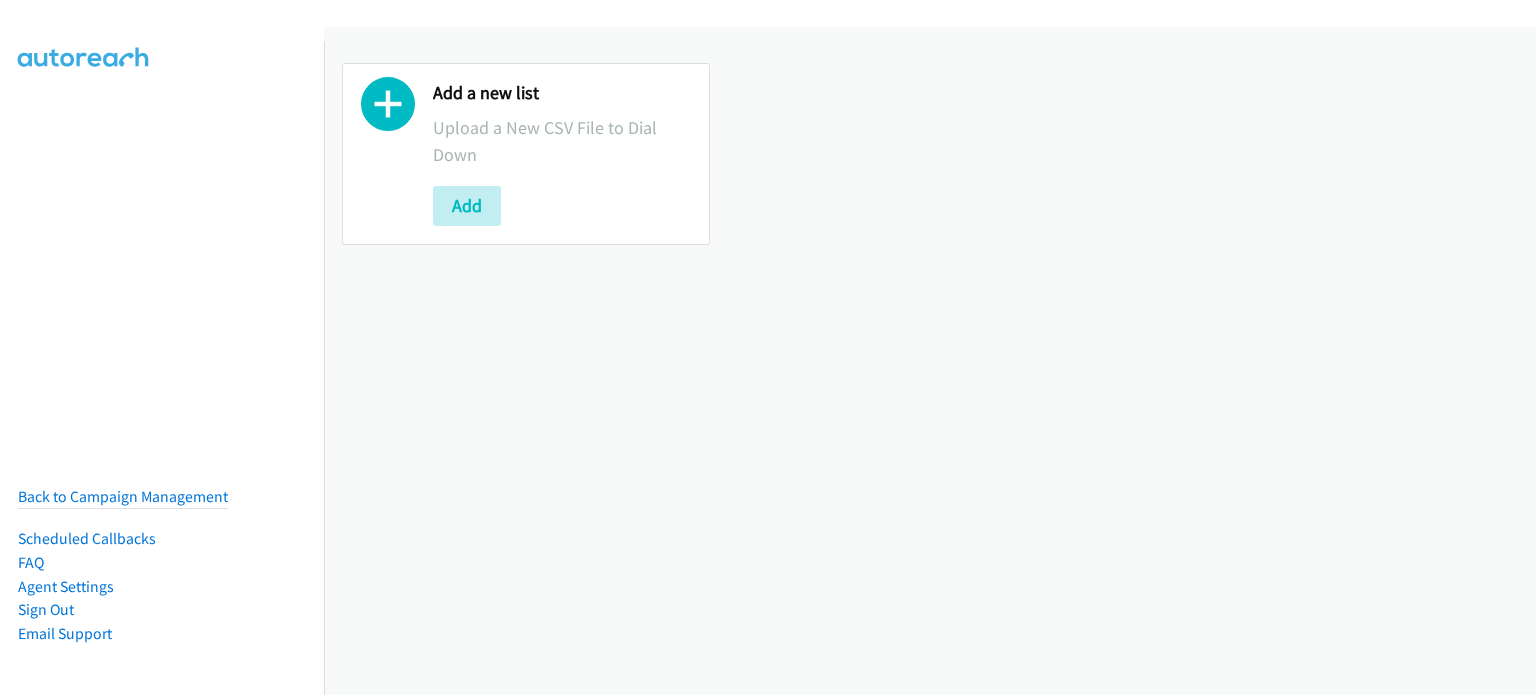 scroll, scrollTop: 0, scrollLeft: 0, axis: both 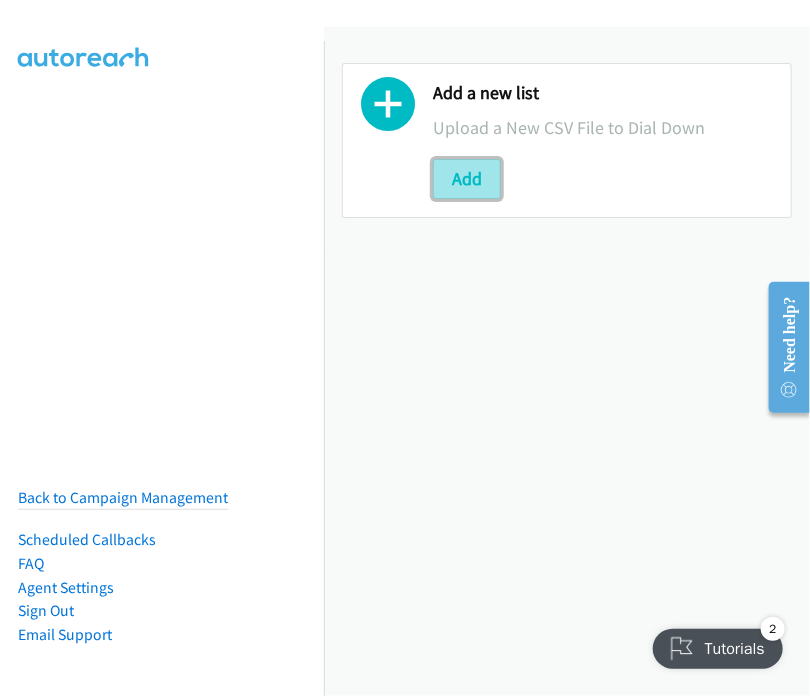 click on "Add" at bounding box center [467, 179] 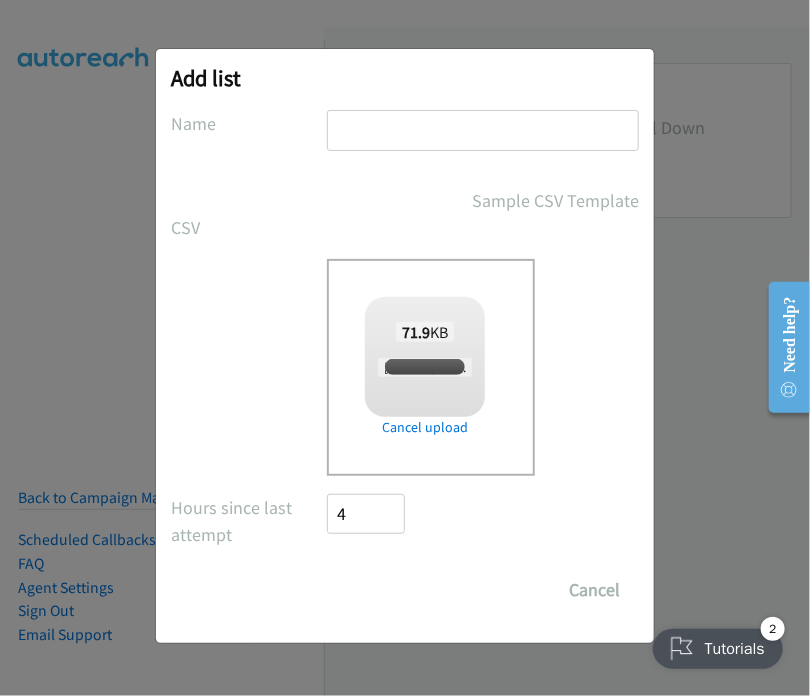 click at bounding box center [483, 130] 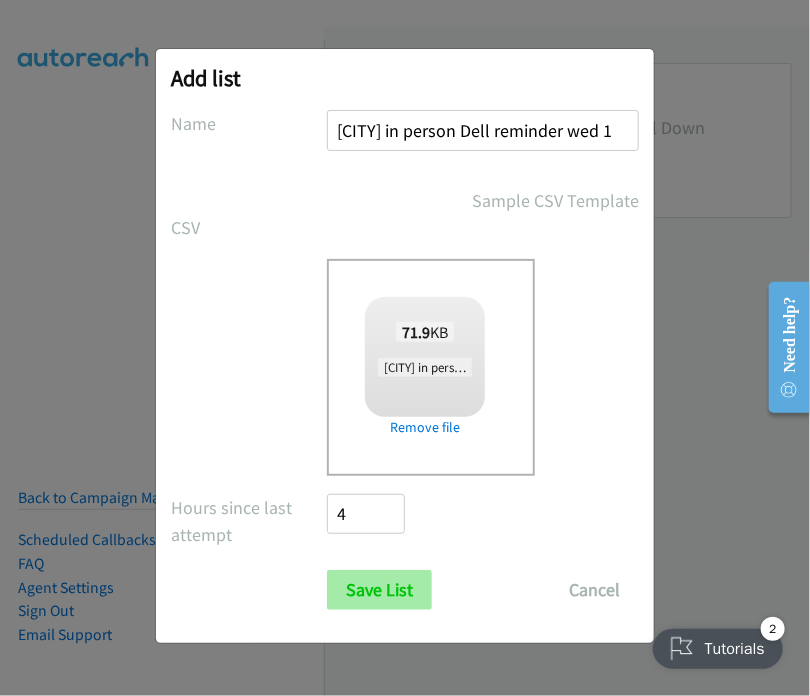 type on "[CITY] in person Dell reminder wed 1" 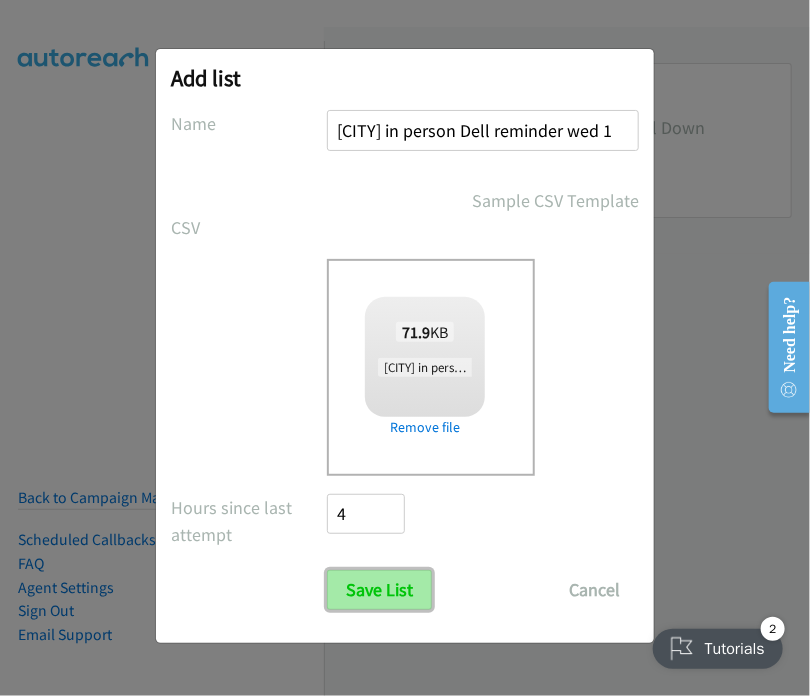 click on "Save List" at bounding box center [379, 590] 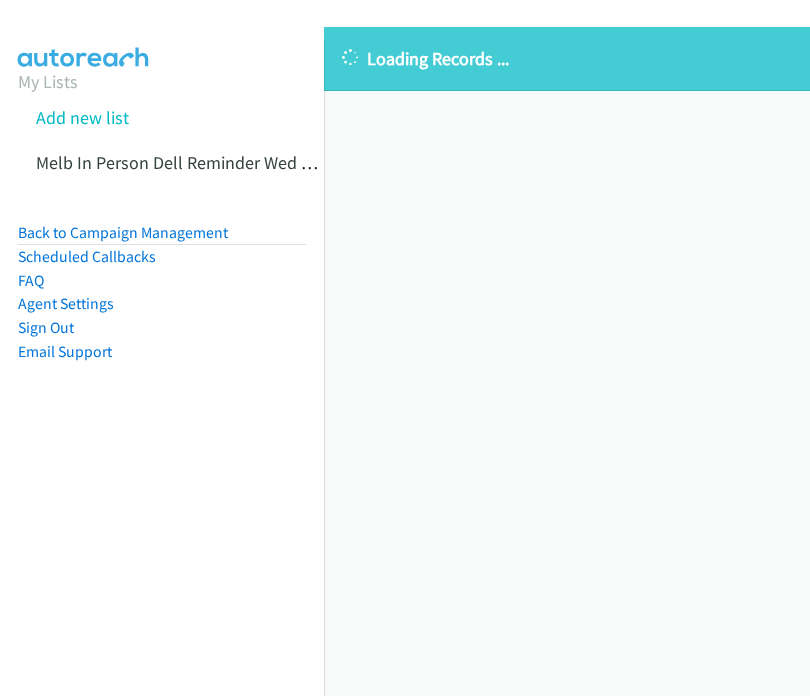 scroll, scrollTop: 0, scrollLeft: 0, axis: both 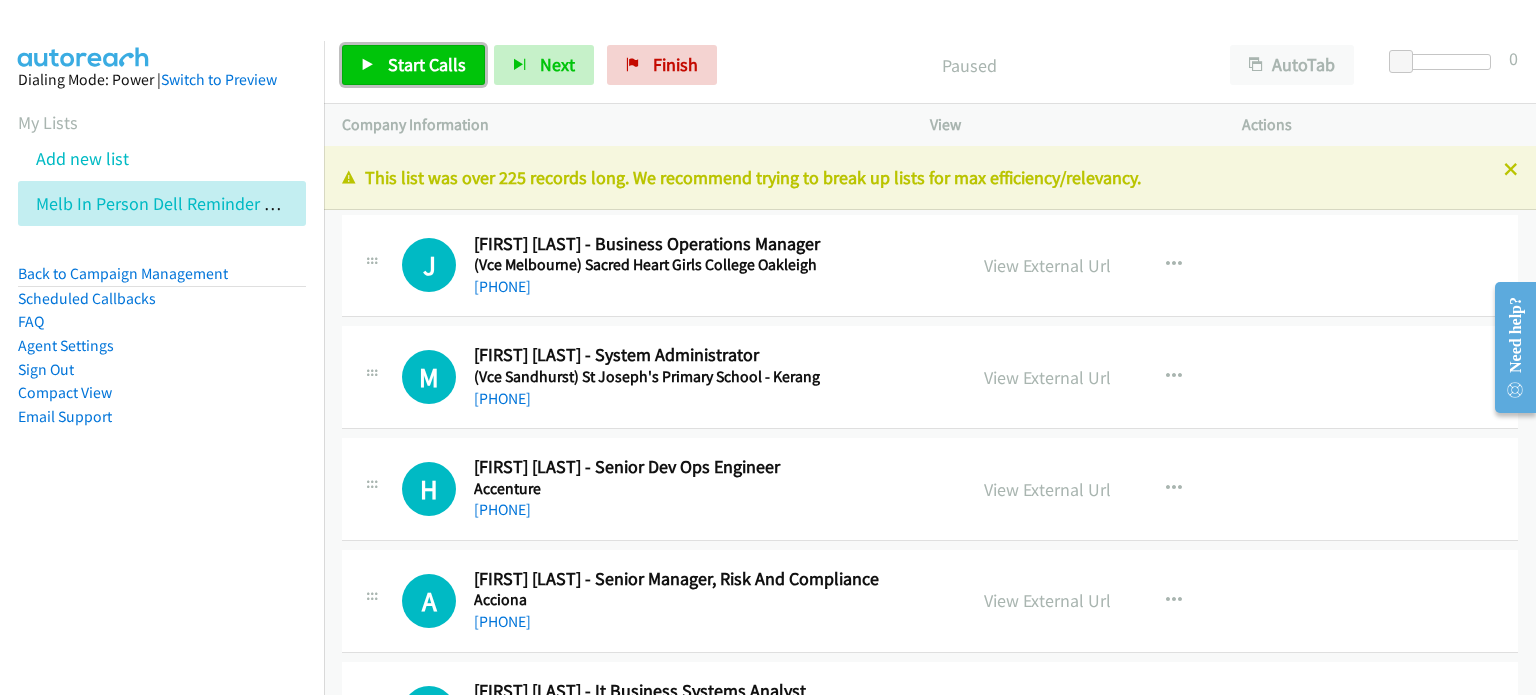click on "Start Calls" at bounding box center (427, 64) 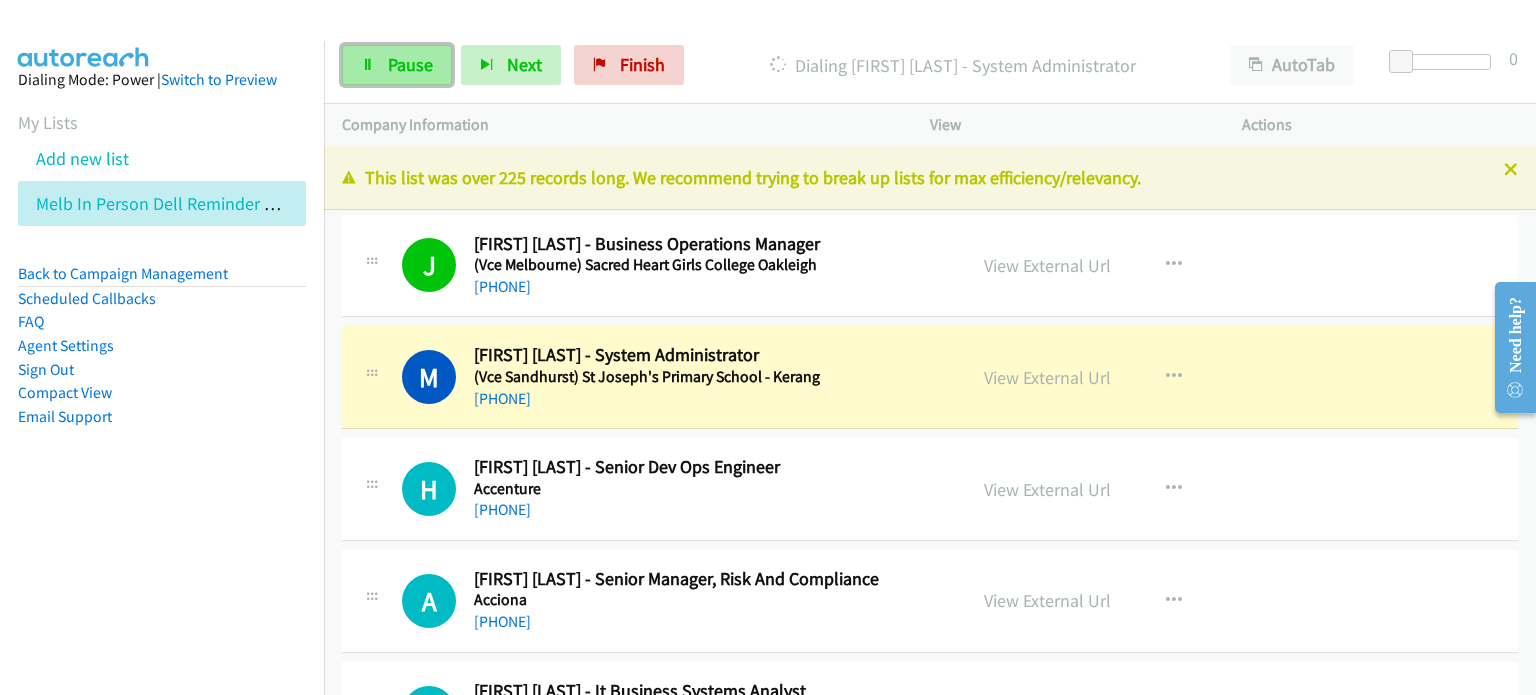 click on "Pause" at bounding box center [410, 64] 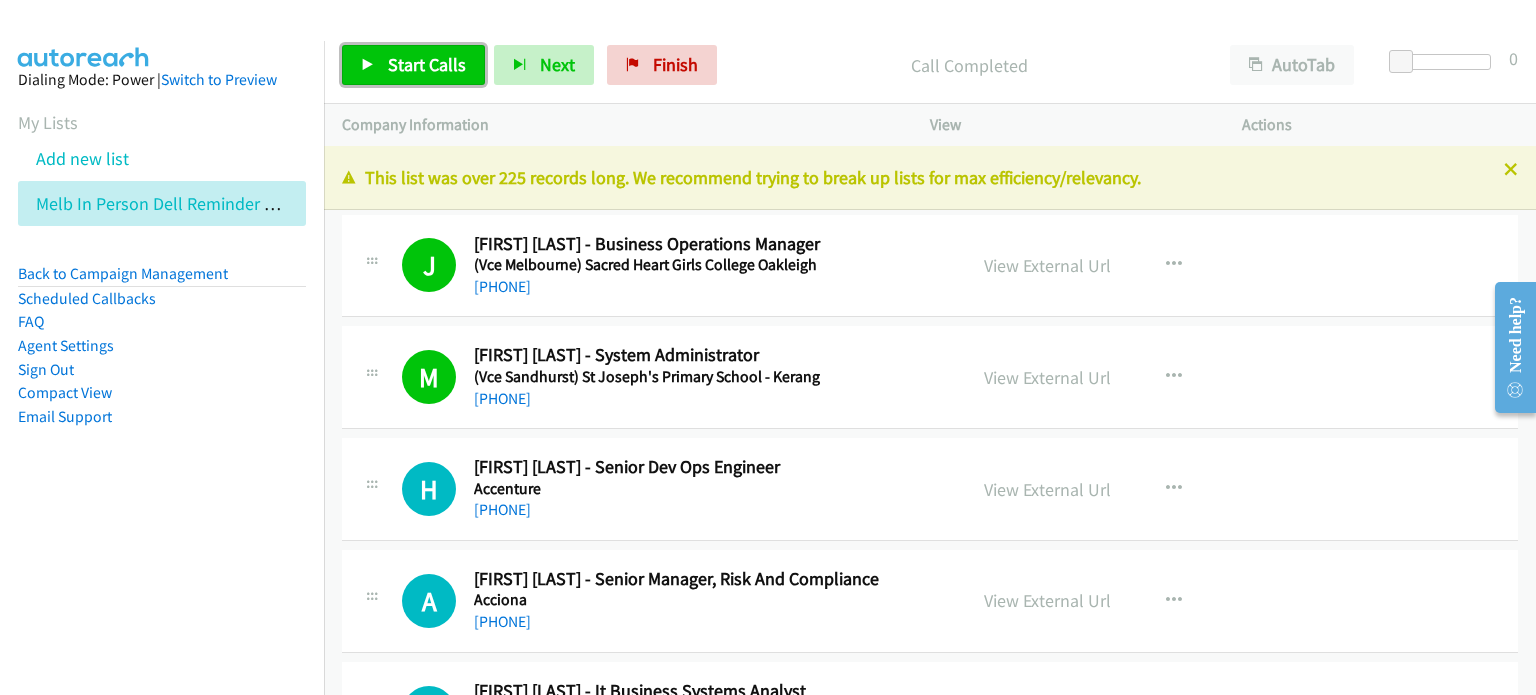click on "Start Calls" at bounding box center [427, 64] 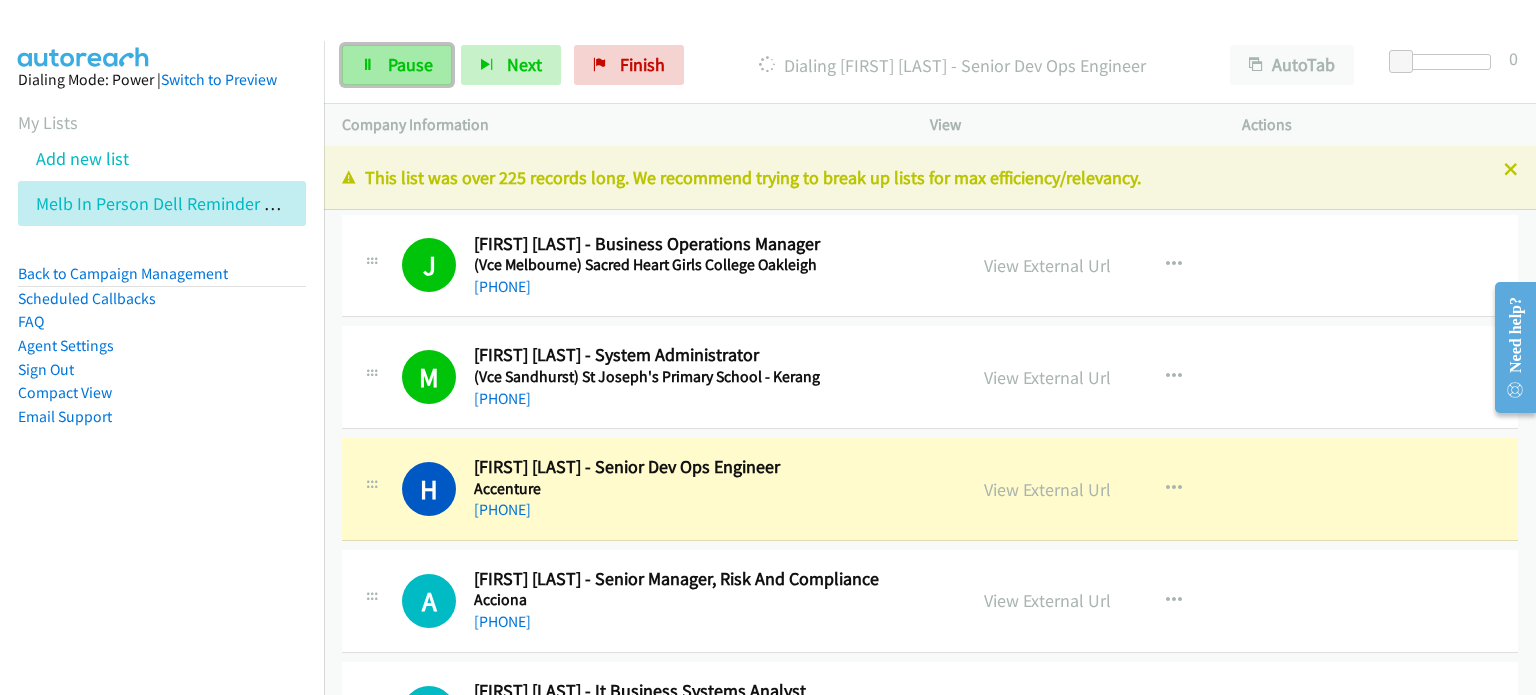 click on "Pause" at bounding box center [410, 64] 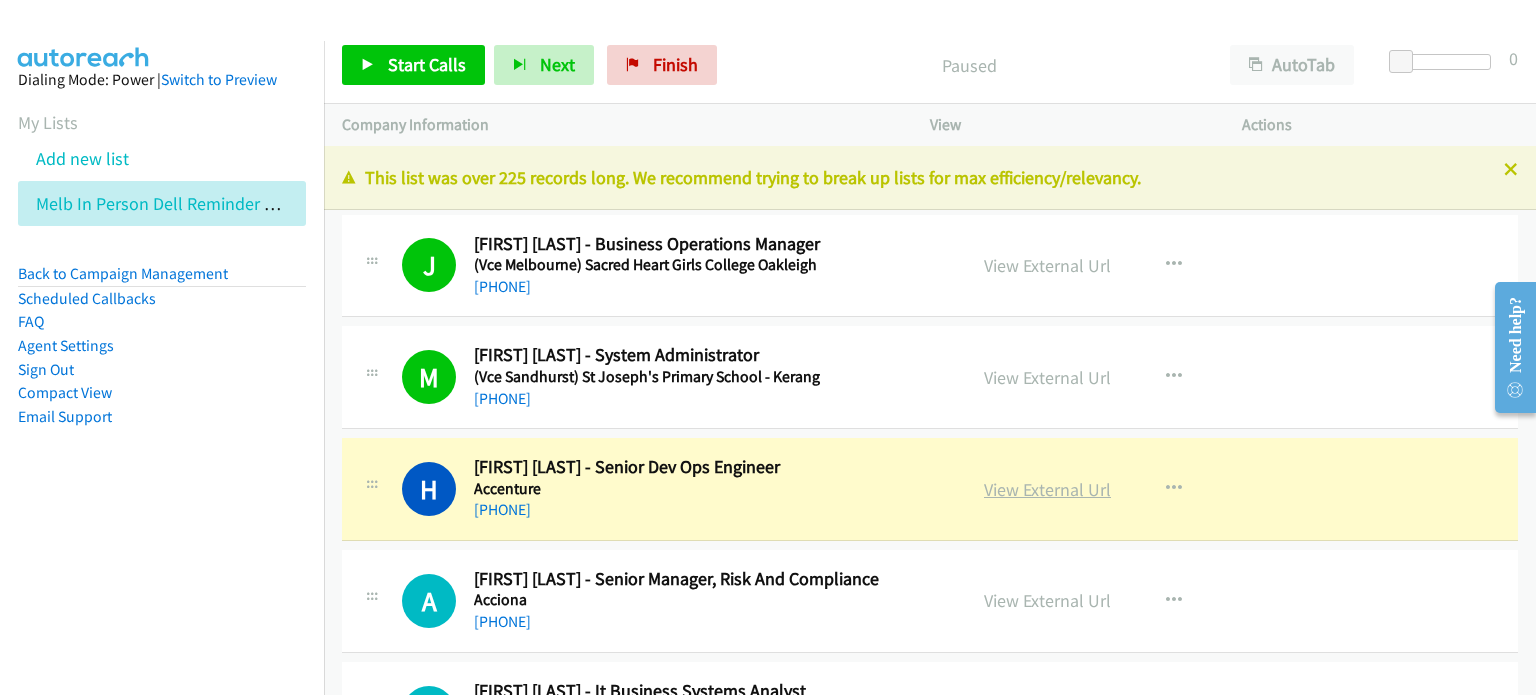 click on "View External Url" at bounding box center (1047, 489) 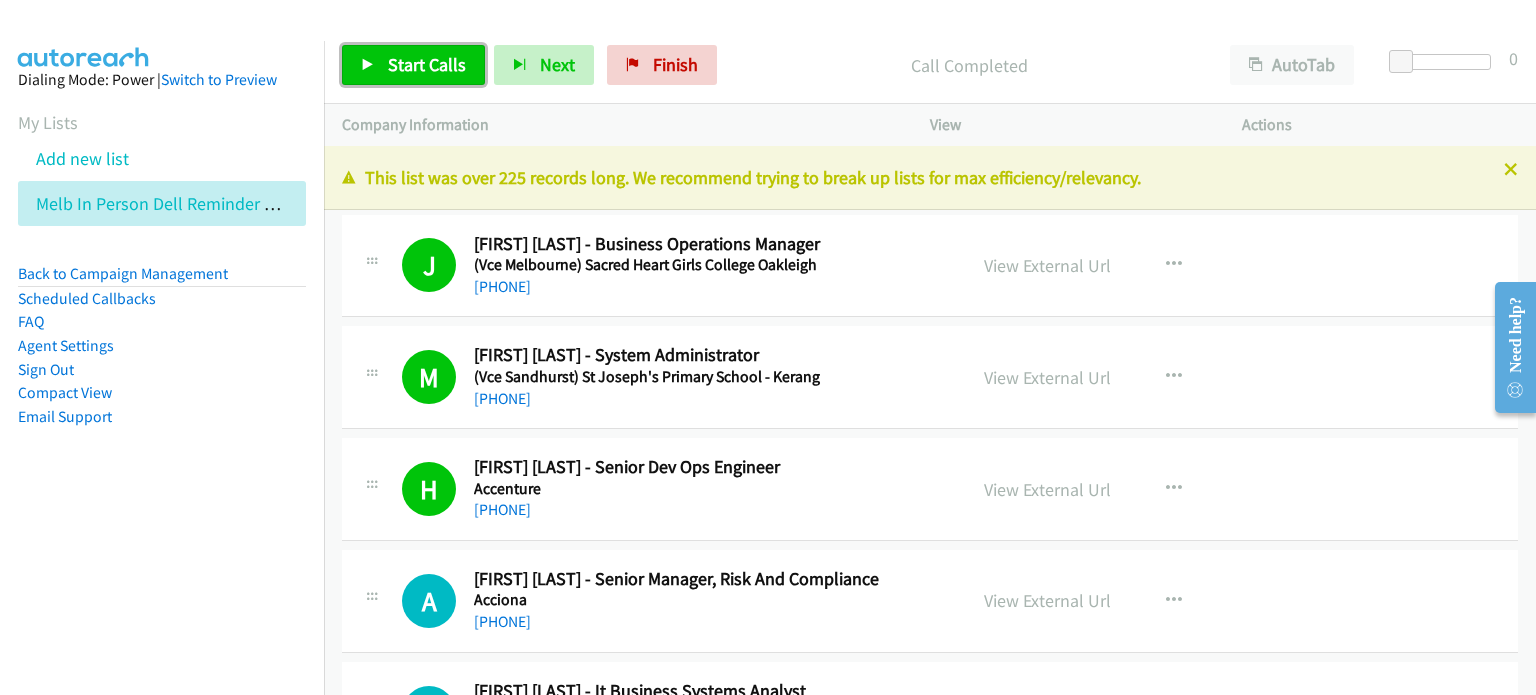 click on "Start Calls" at bounding box center (427, 64) 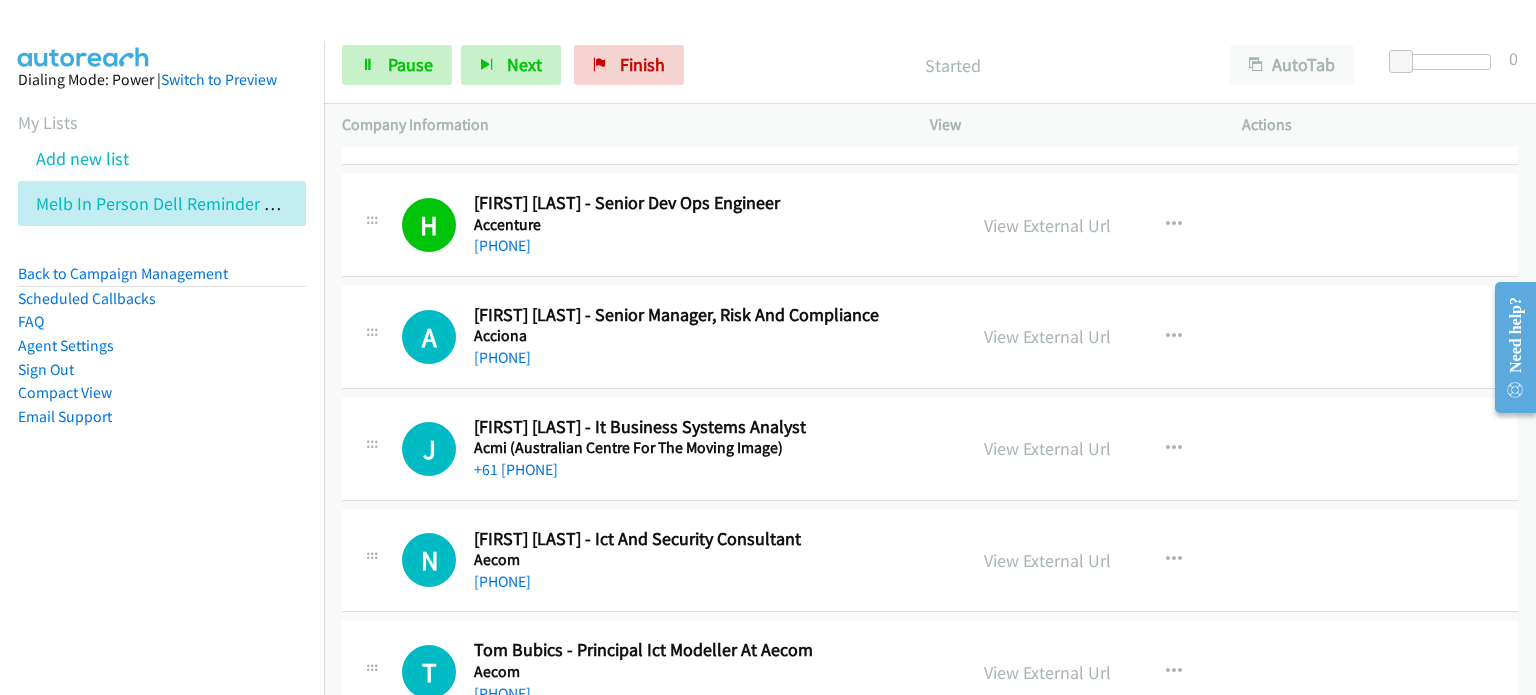 scroll, scrollTop: 300, scrollLeft: 0, axis: vertical 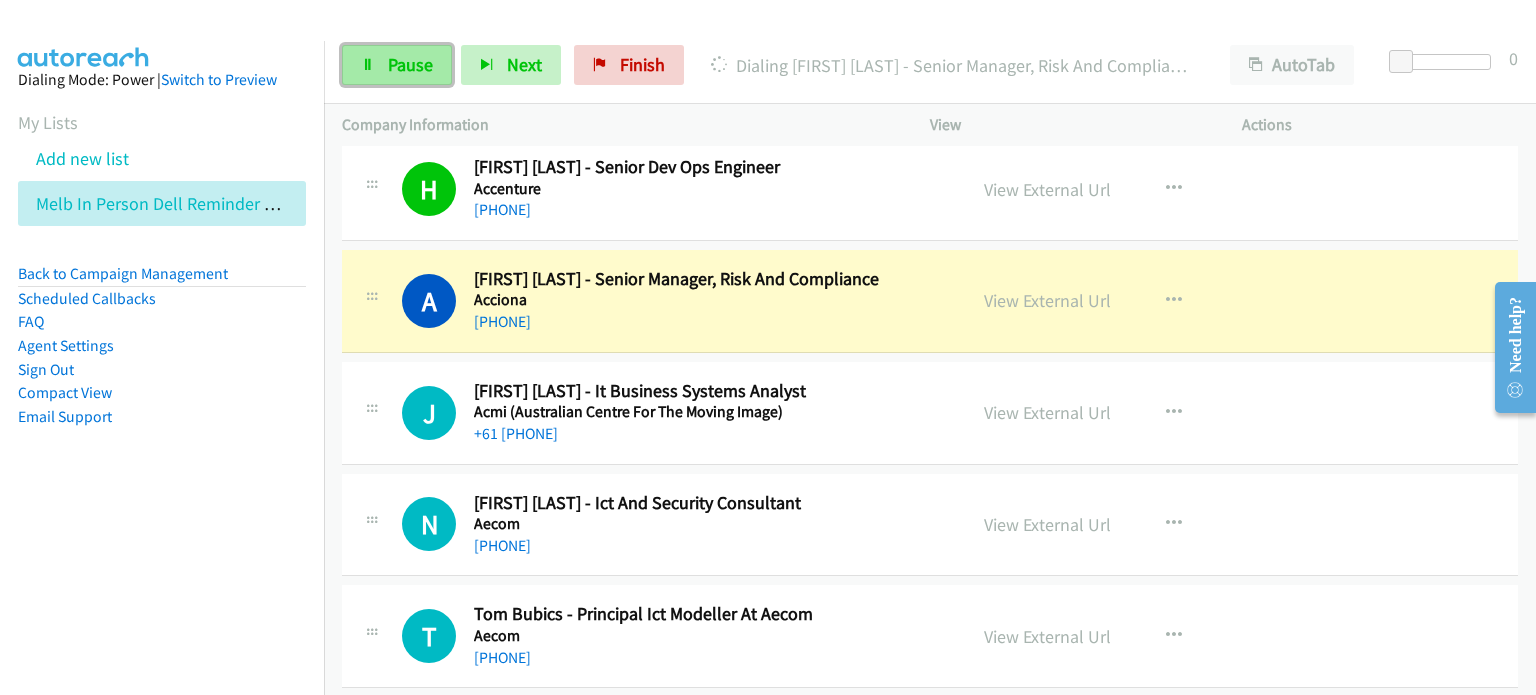 click on "Pause" at bounding box center (410, 64) 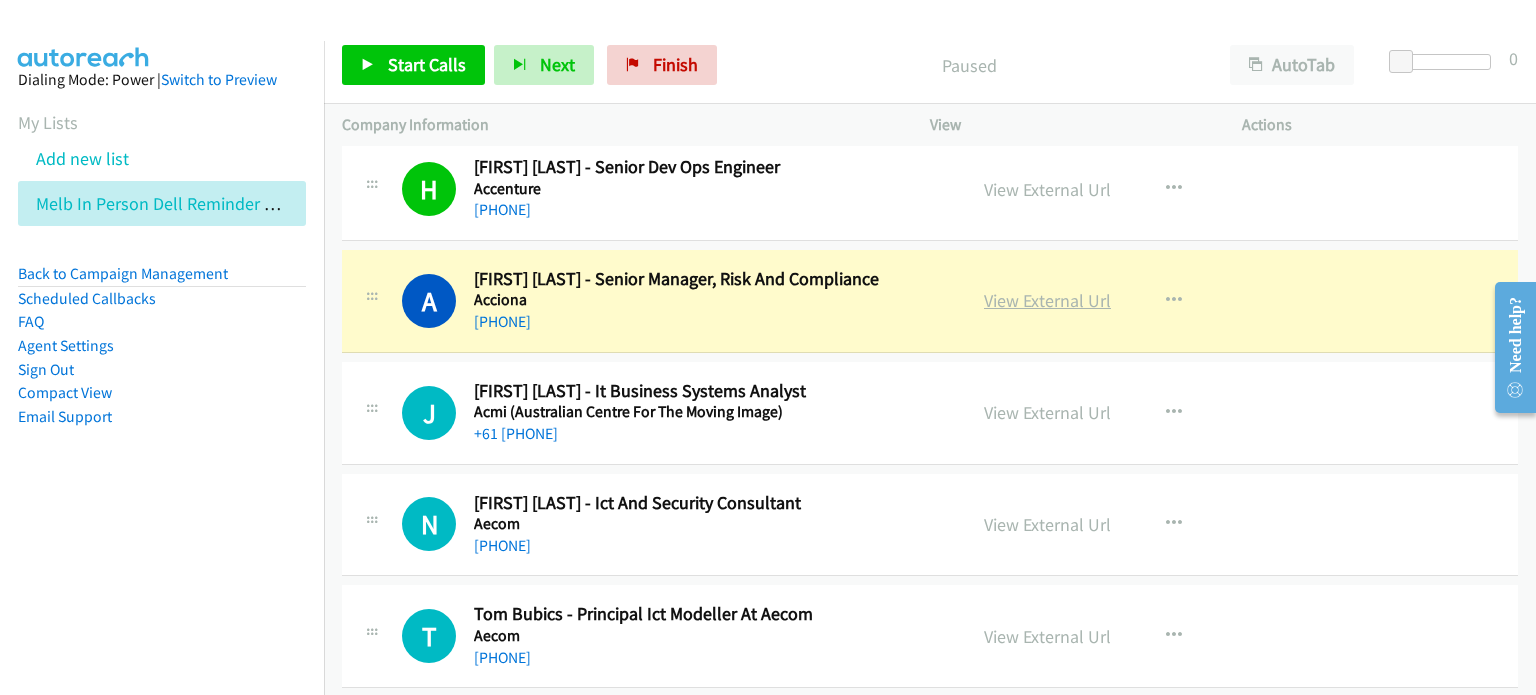 click on "View External Url" at bounding box center [1047, 300] 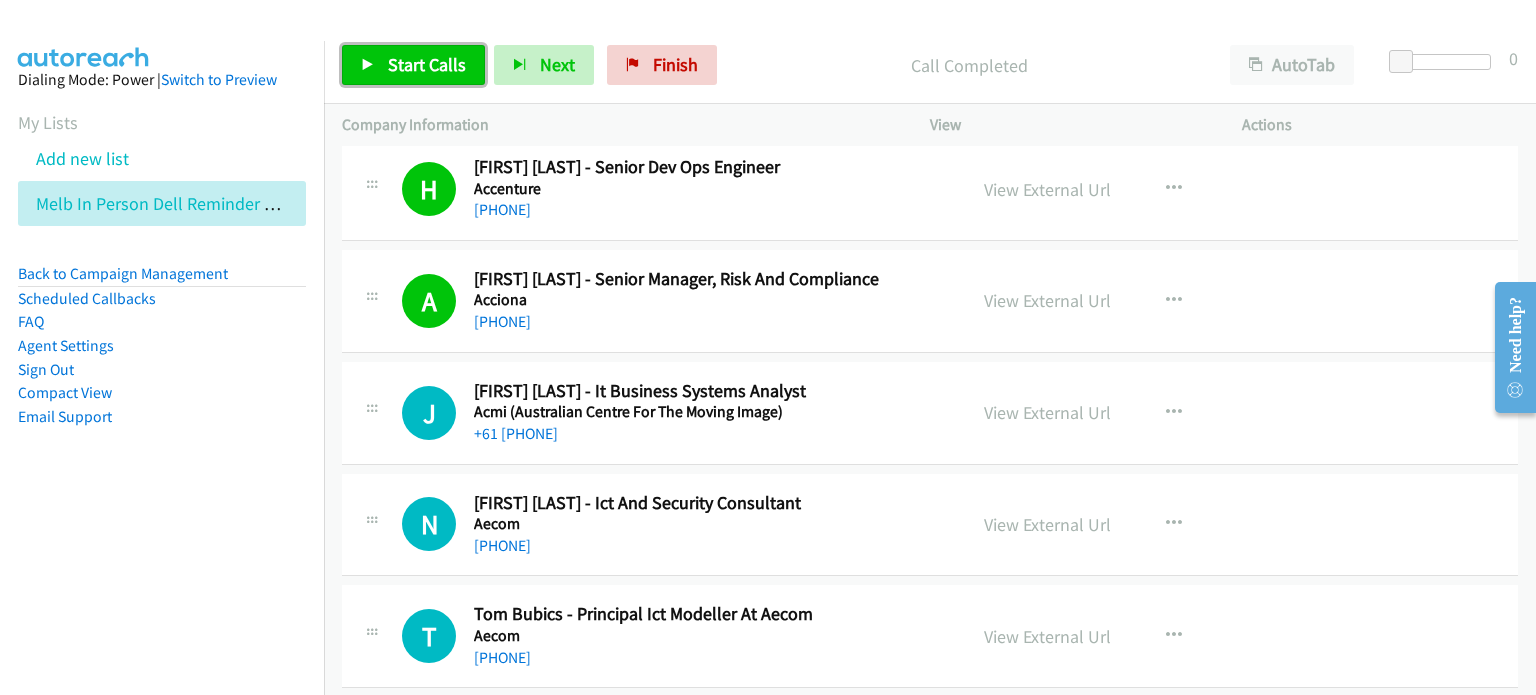 click on "Start Calls" at bounding box center (427, 64) 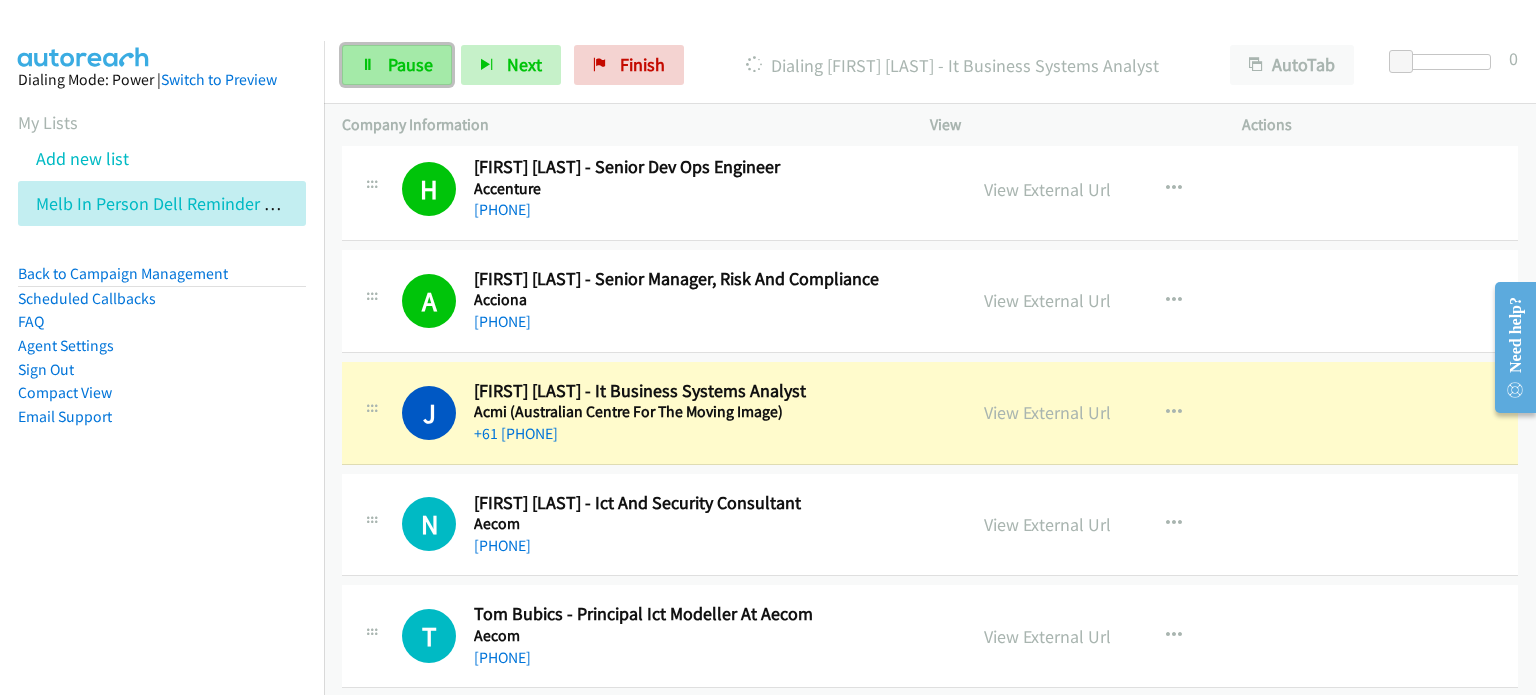 click on "Pause" at bounding box center [410, 64] 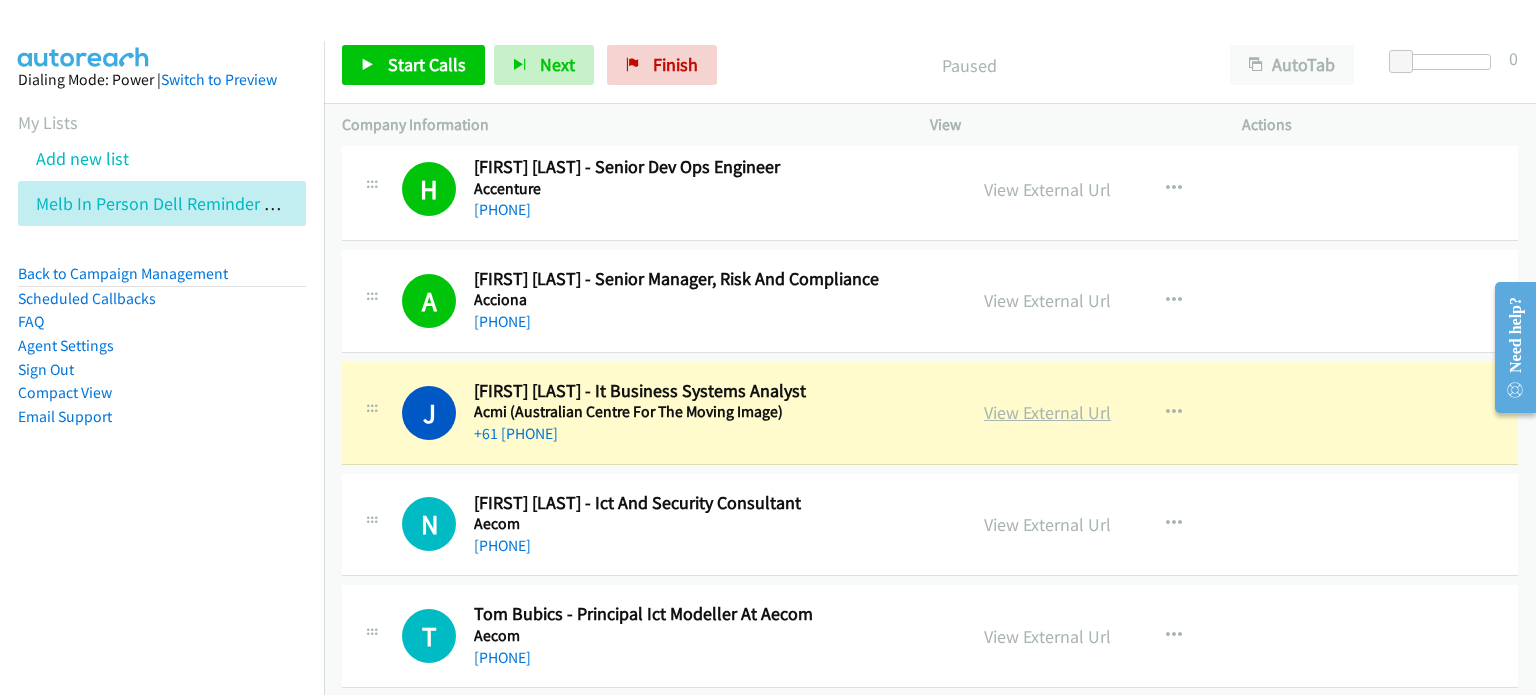 click on "View External Url" at bounding box center [1047, 412] 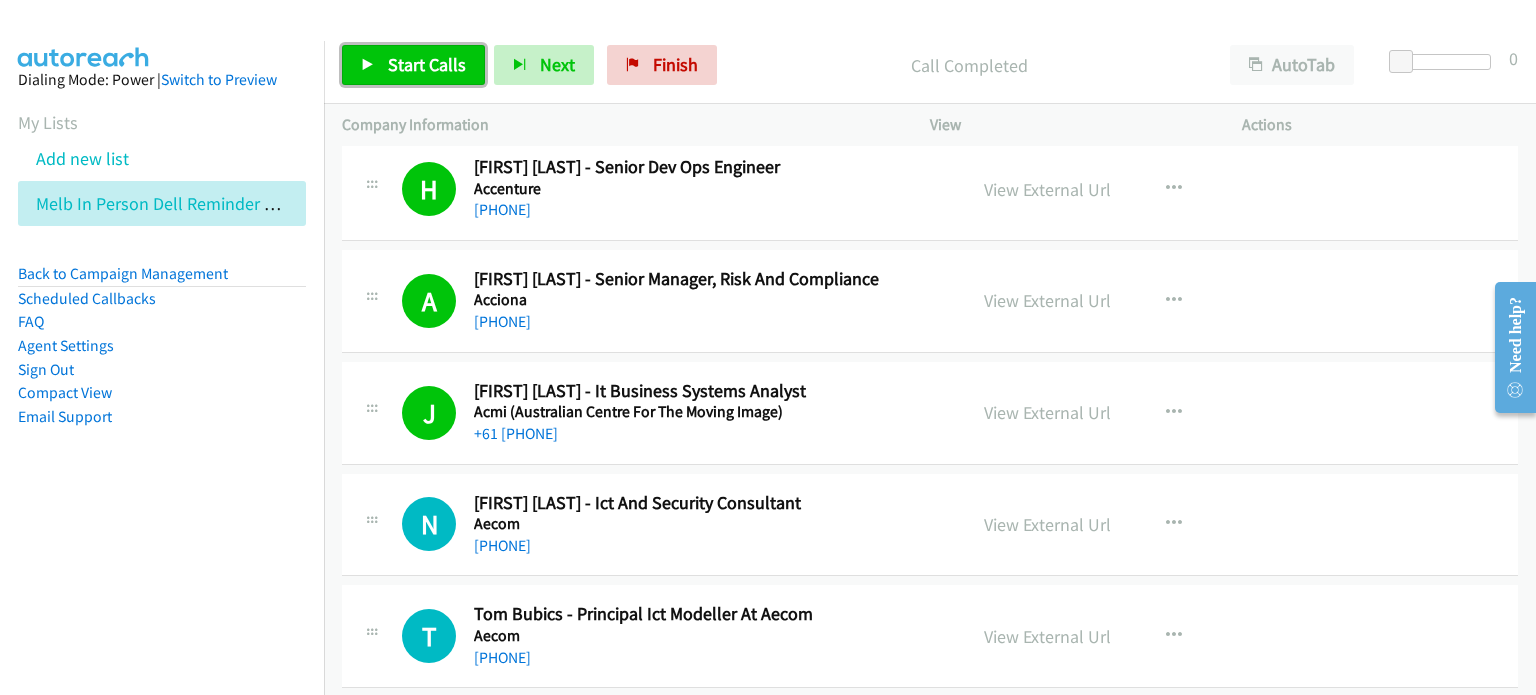 click on "Start Calls" at bounding box center [427, 64] 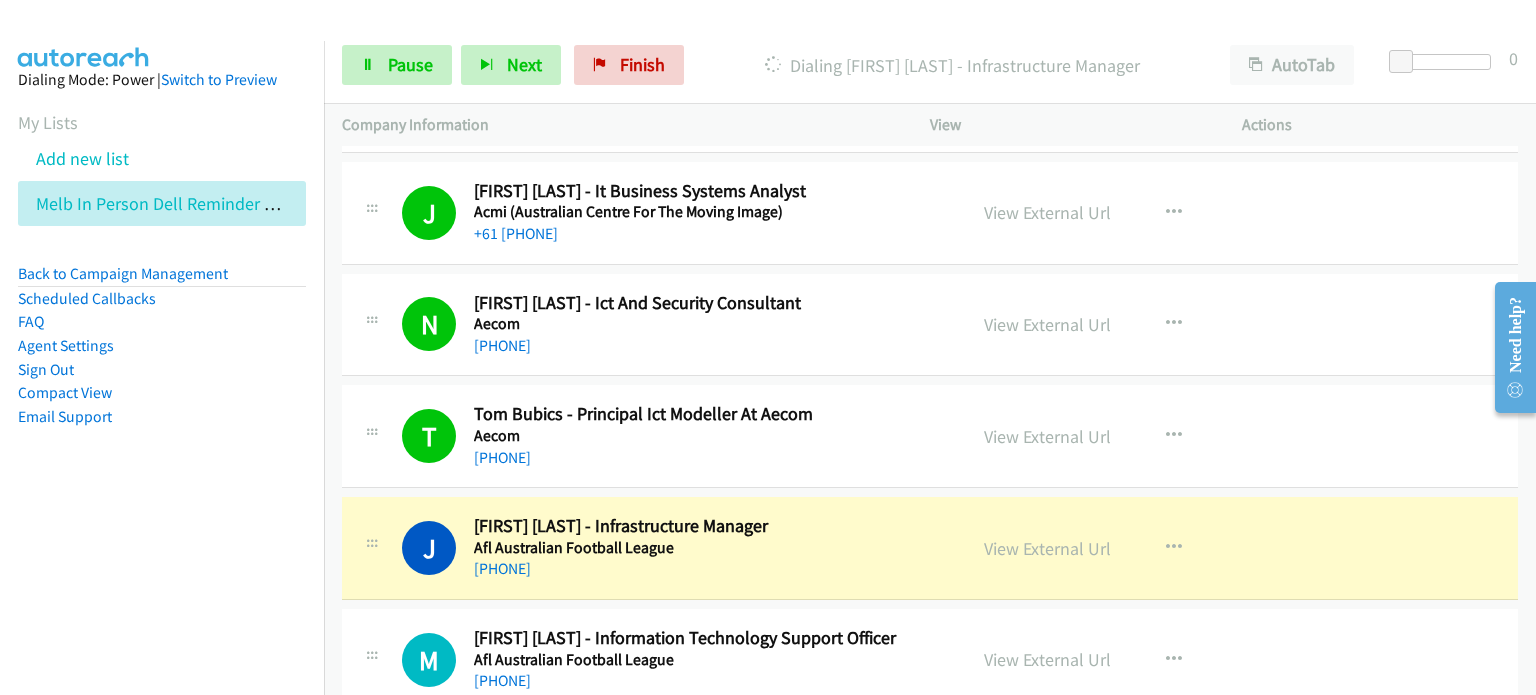 scroll, scrollTop: 700, scrollLeft: 0, axis: vertical 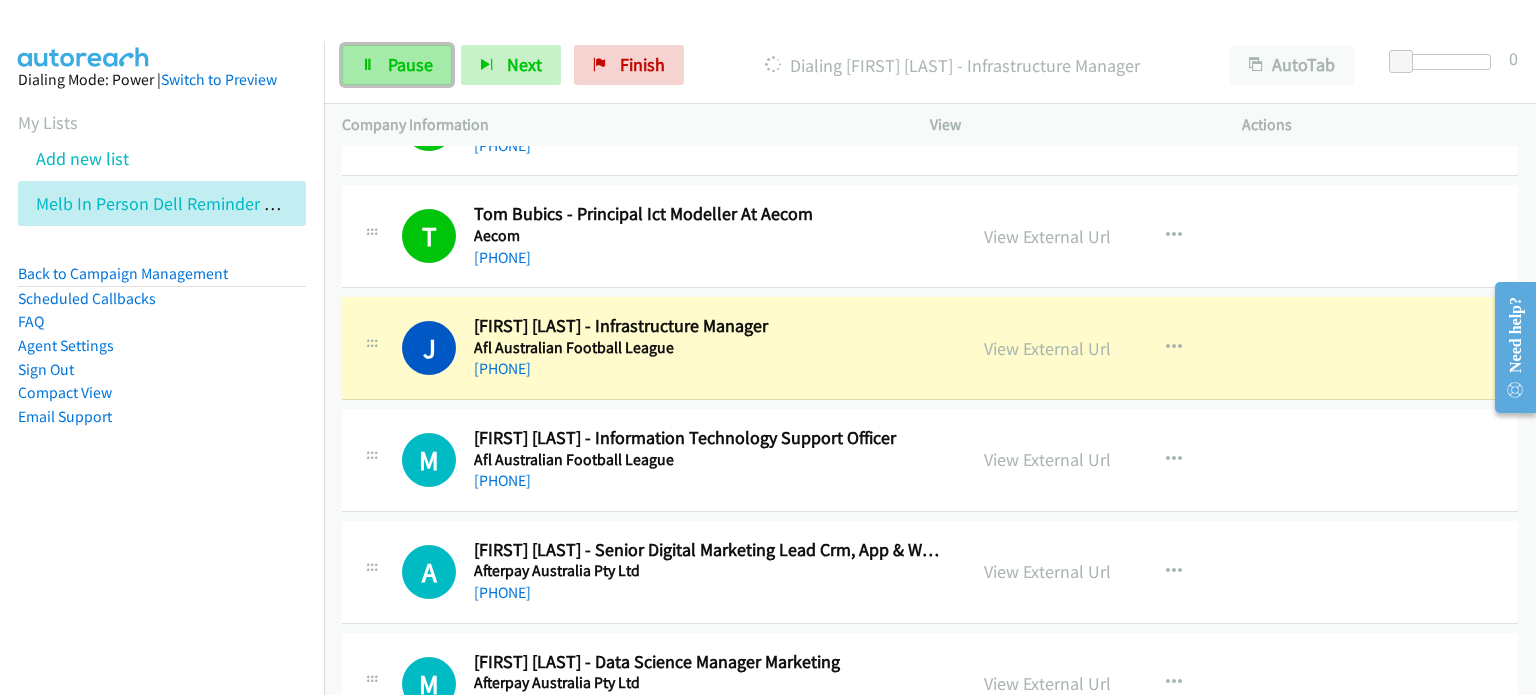 click on "Pause" at bounding box center (397, 65) 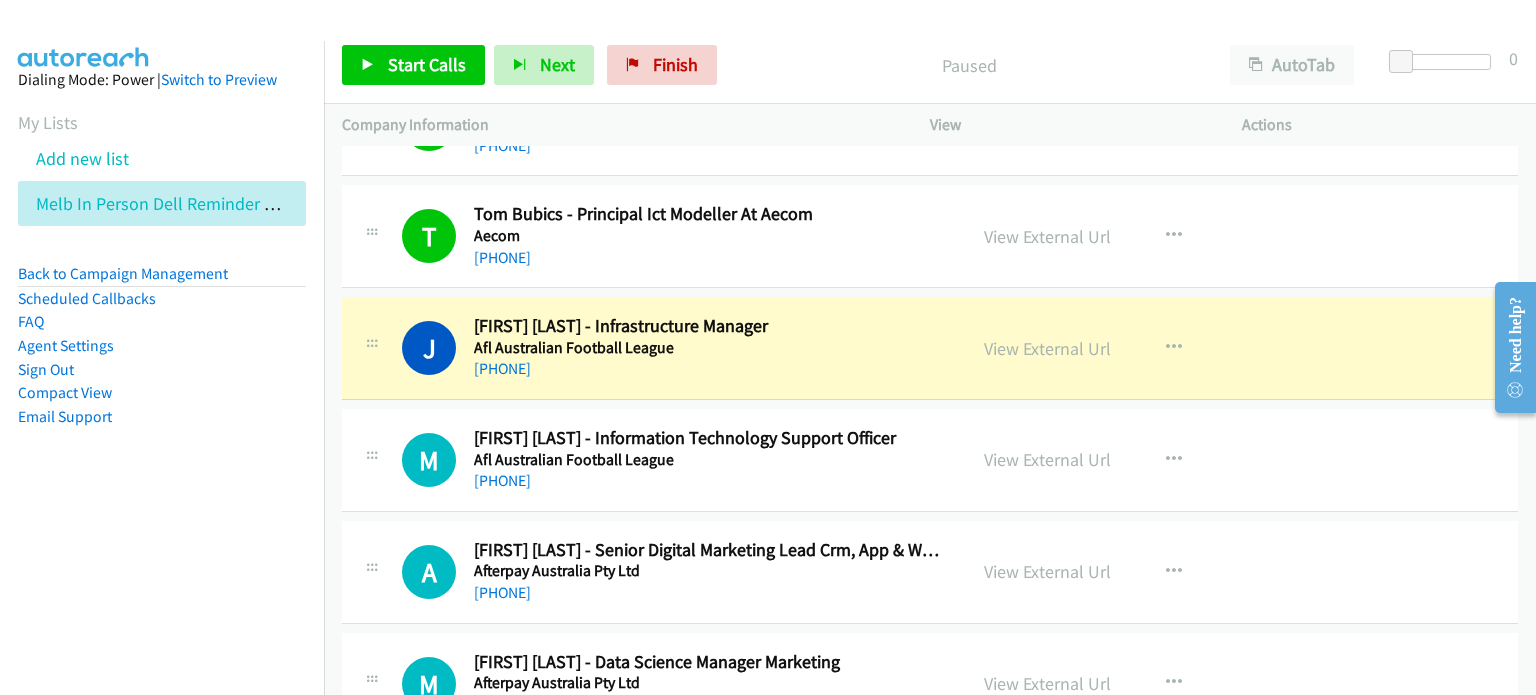click on "Paused" at bounding box center [969, 65] 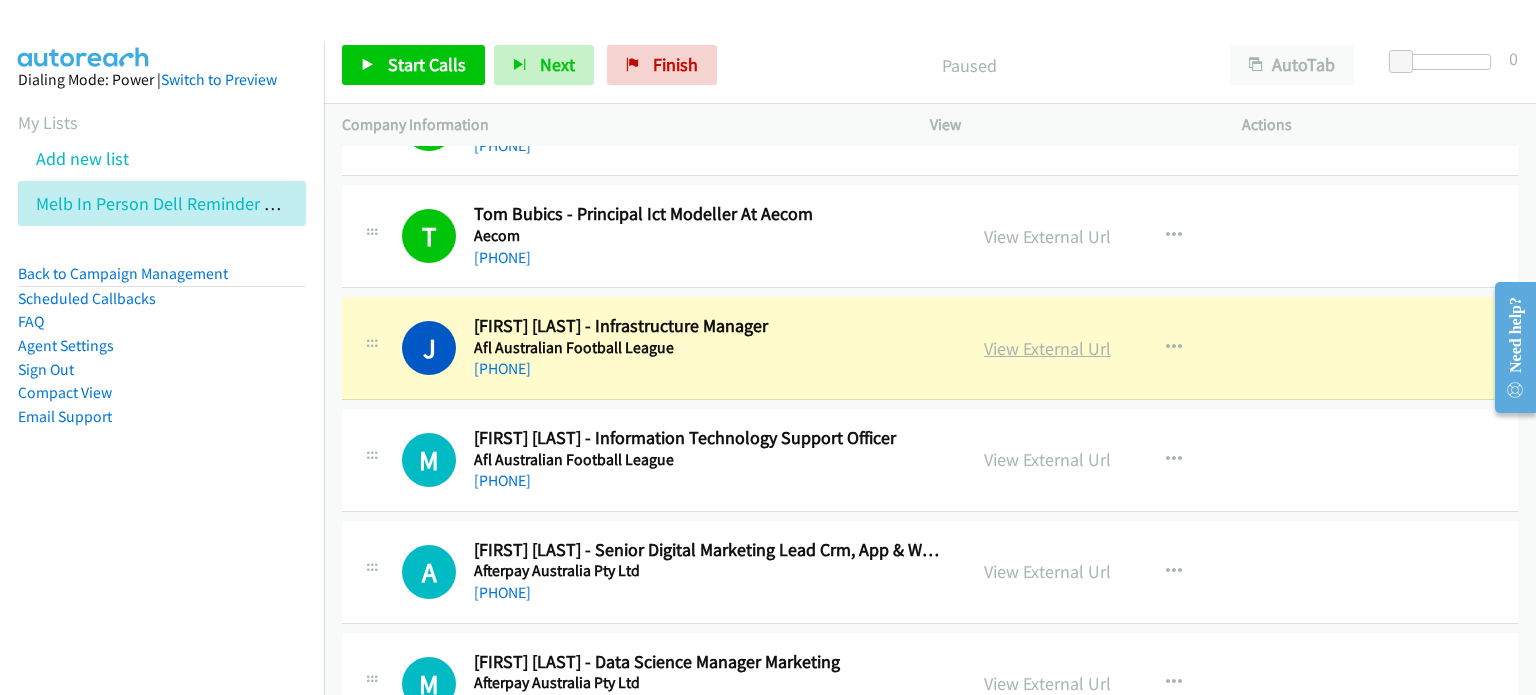 click on "View External Url" at bounding box center (1047, 348) 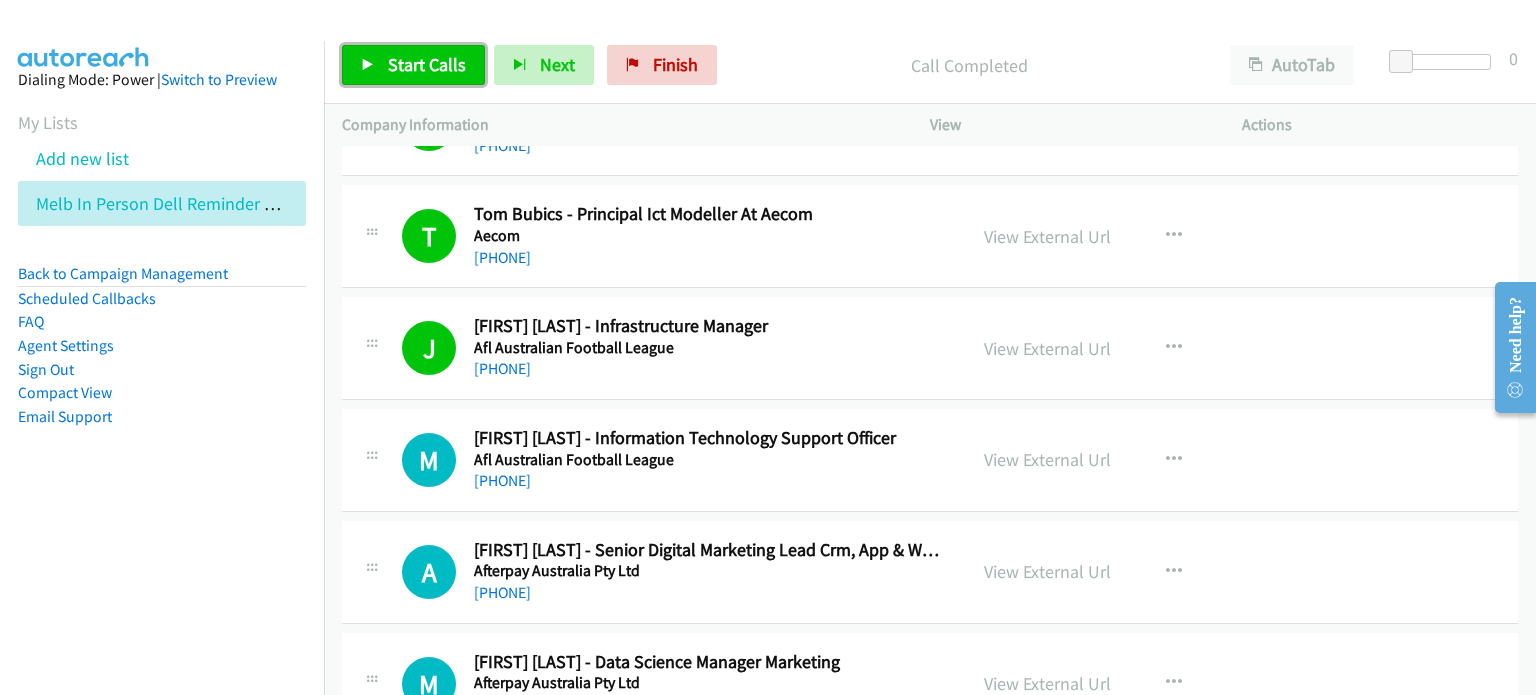 click on "Start Calls" at bounding box center (427, 64) 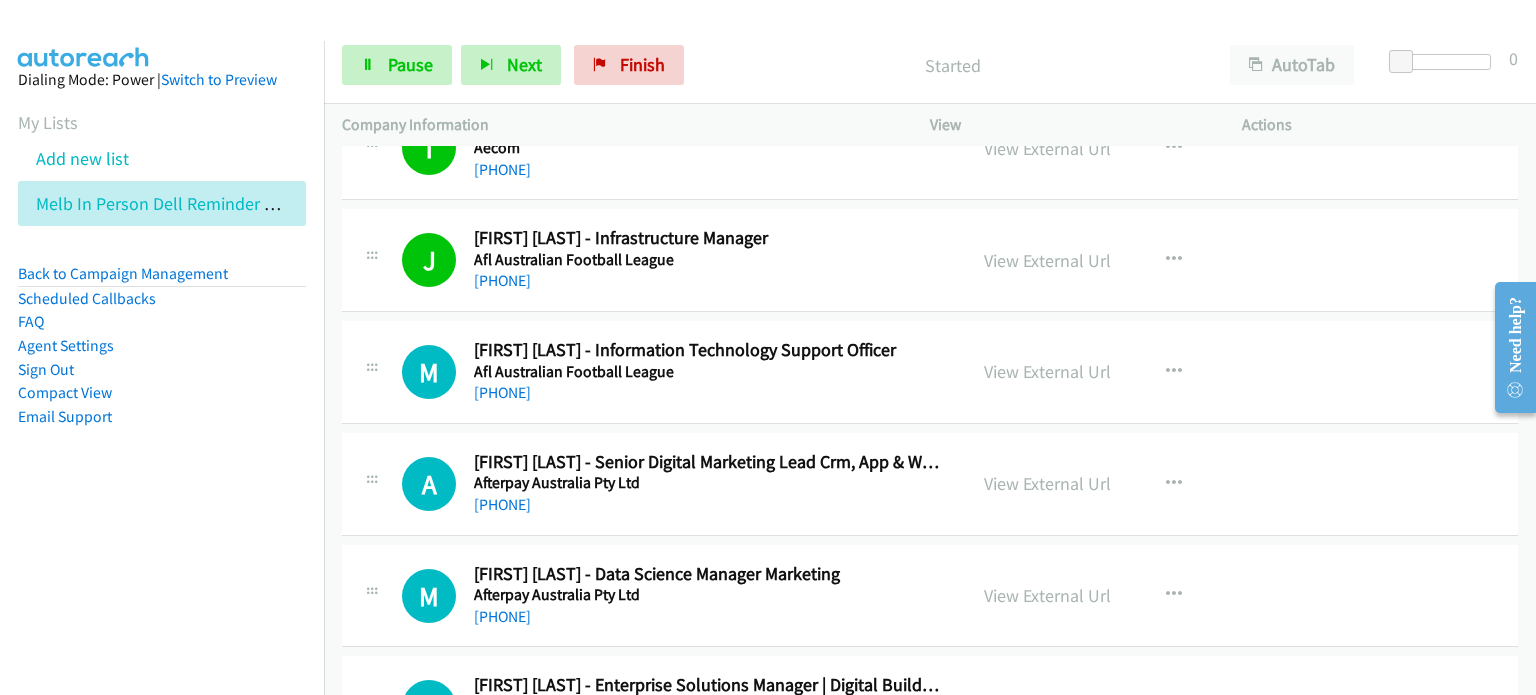 scroll, scrollTop: 800, scrollLeft: 0, axis: vertical 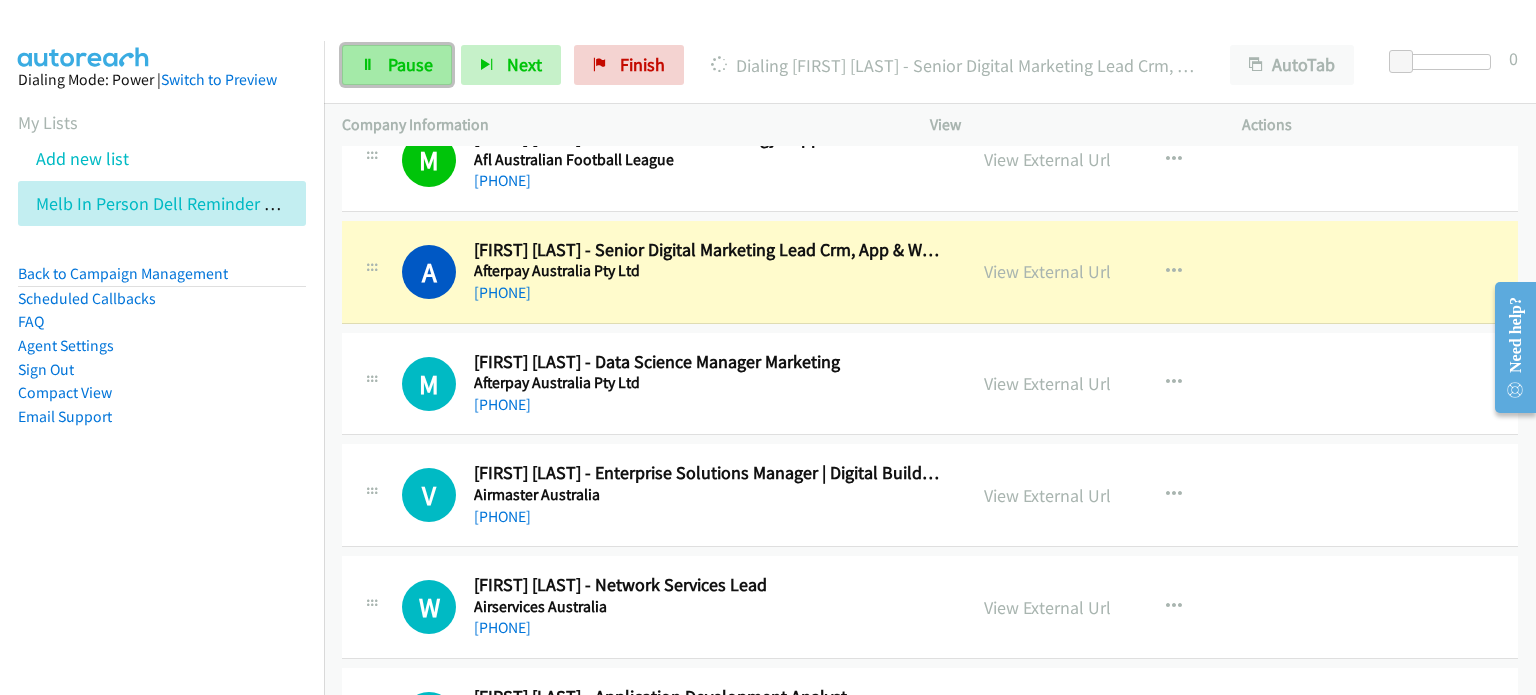 click on "Pause" at bounding box center [410, 64] 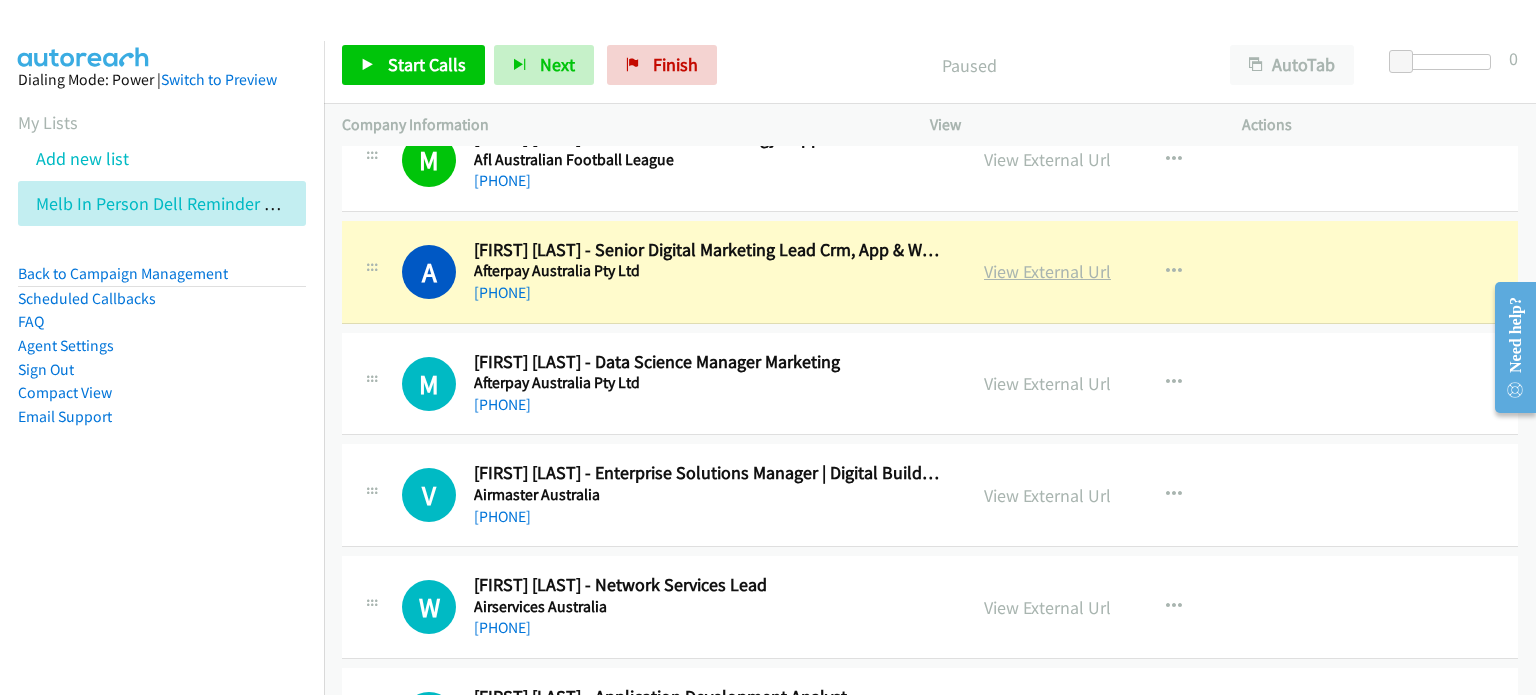 click on "View External Url" at bounding box center (1047, 271) 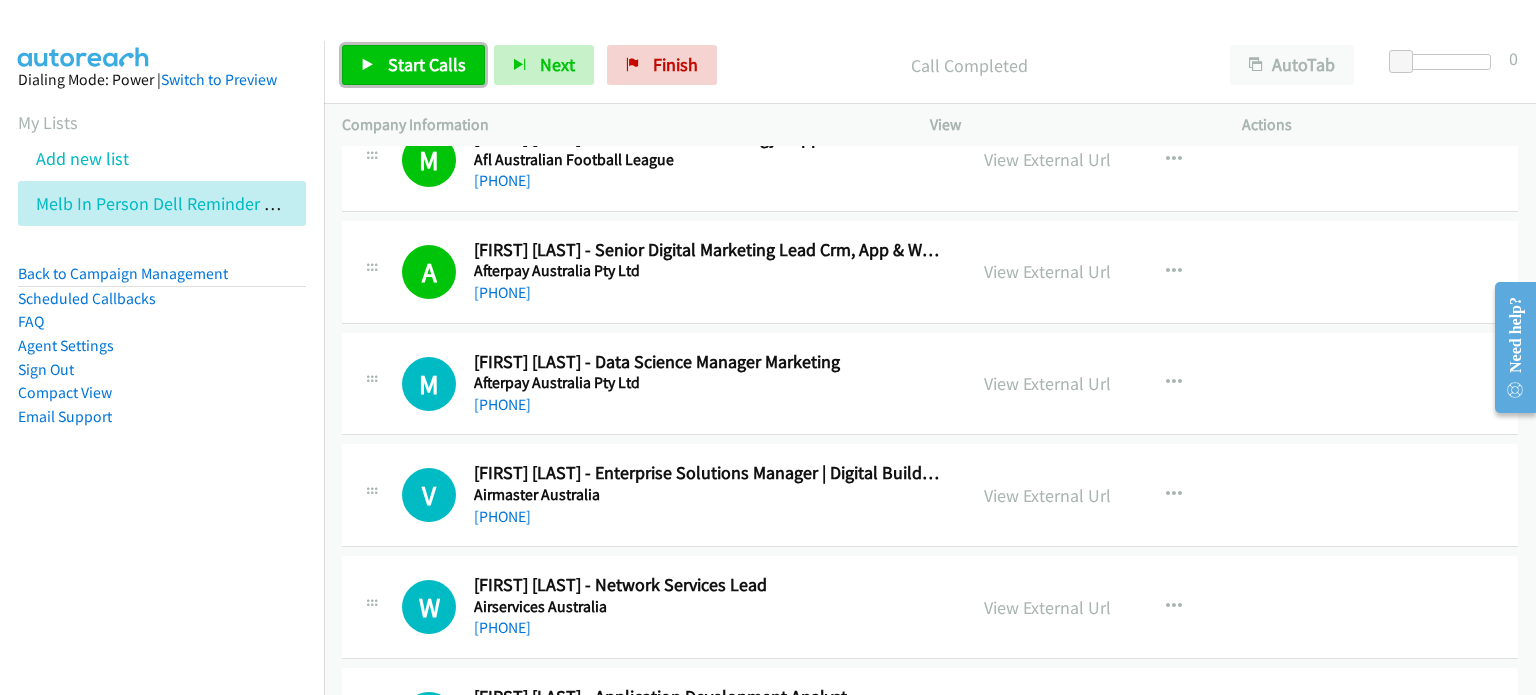 click on "Start Calls" at bounding box center [427, 64] 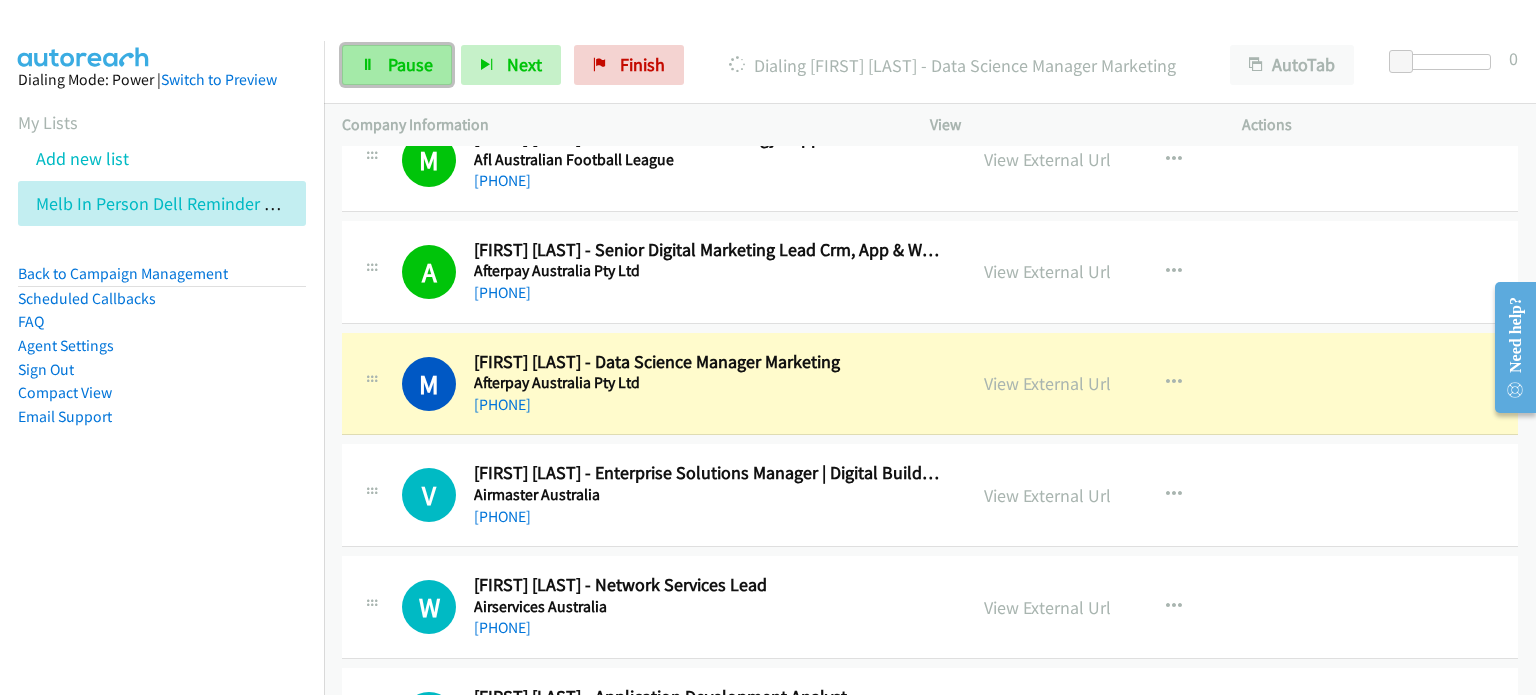 click on "Pause" at bounding box center (397, 65) 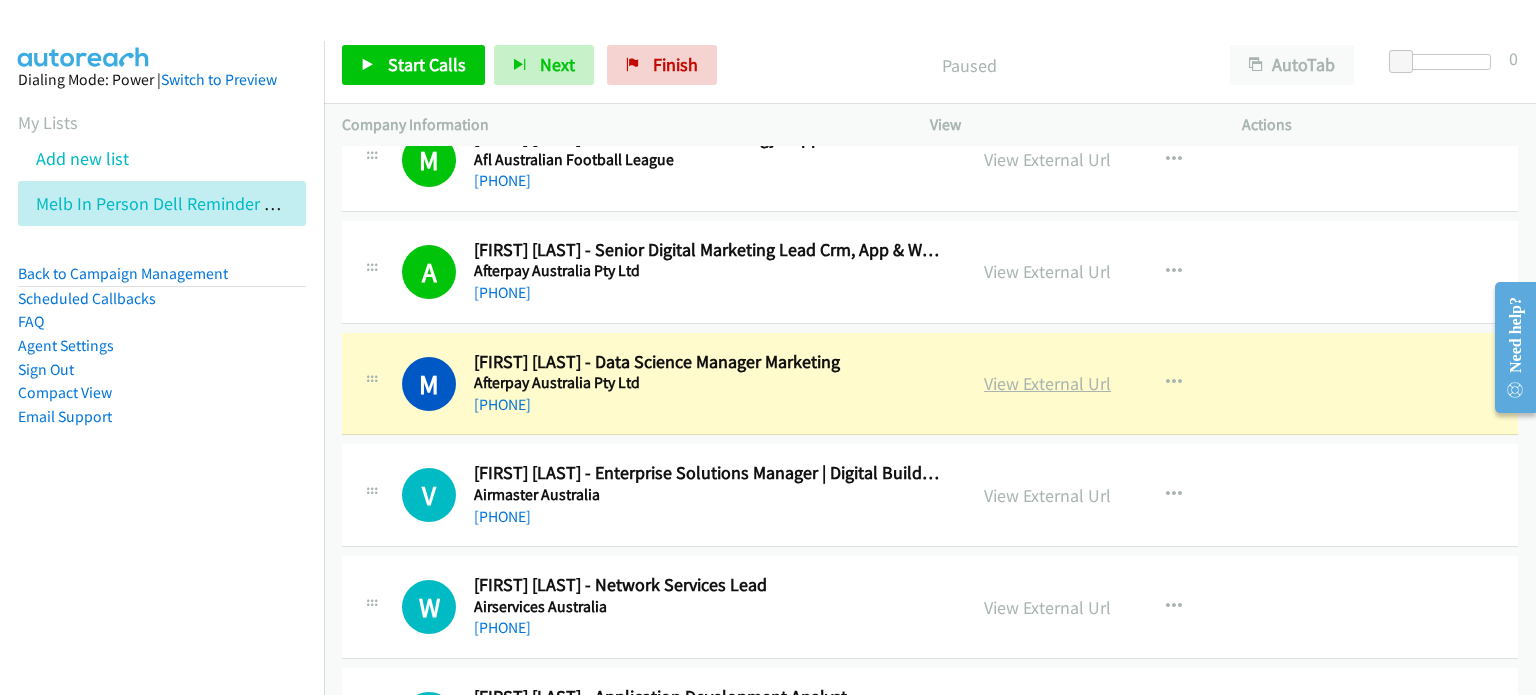 click on "View External Url" at bounding box center (1047, 383) 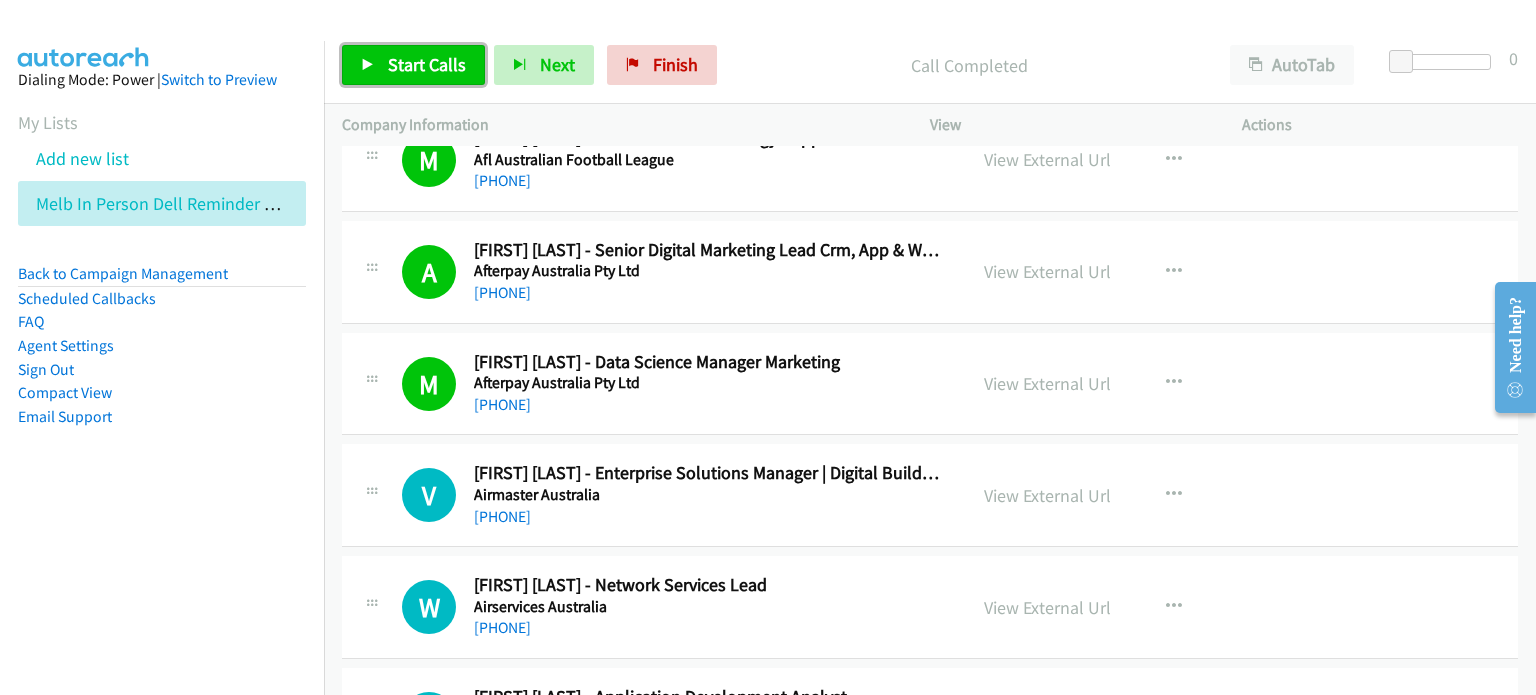 click on "Start Calls" at bounding box center (413, 65) 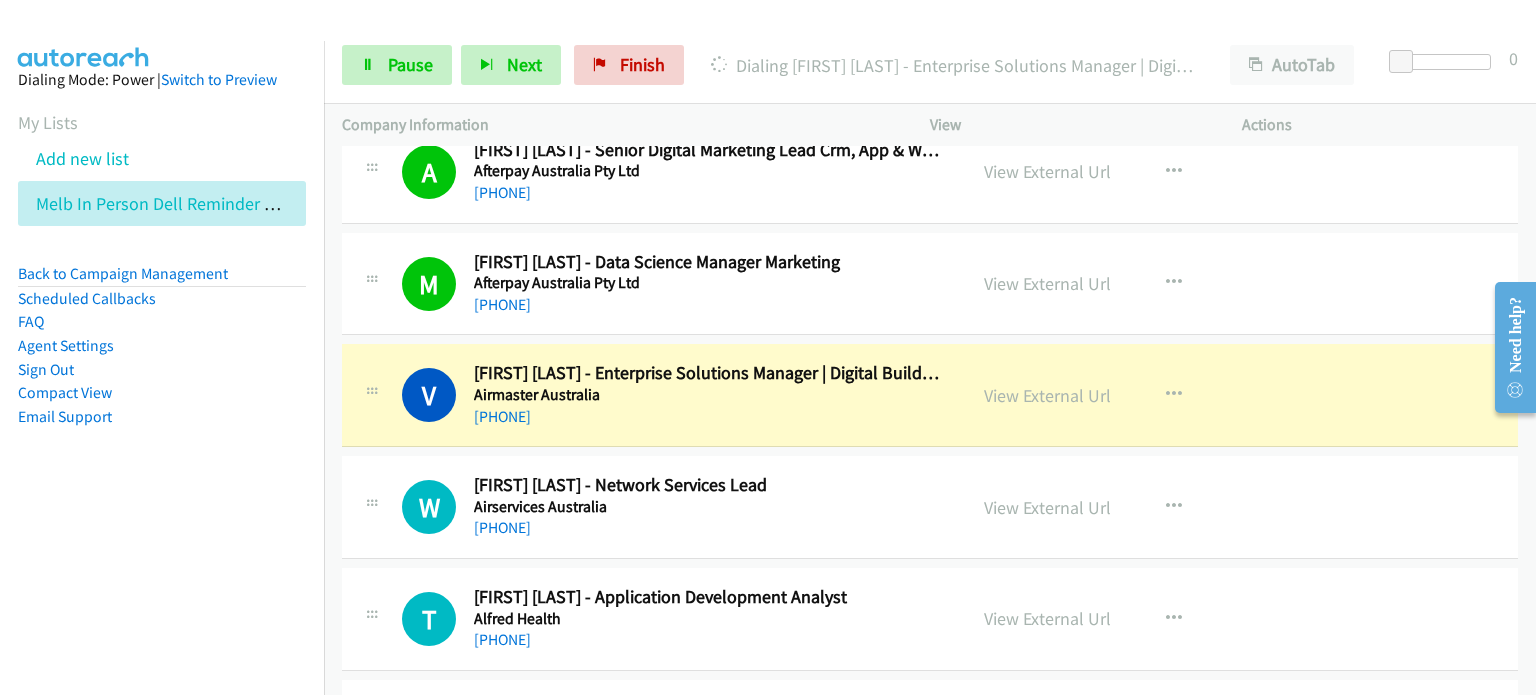 scroll, scrollTop: 1200, scrollLeft: 0, axis: vertical 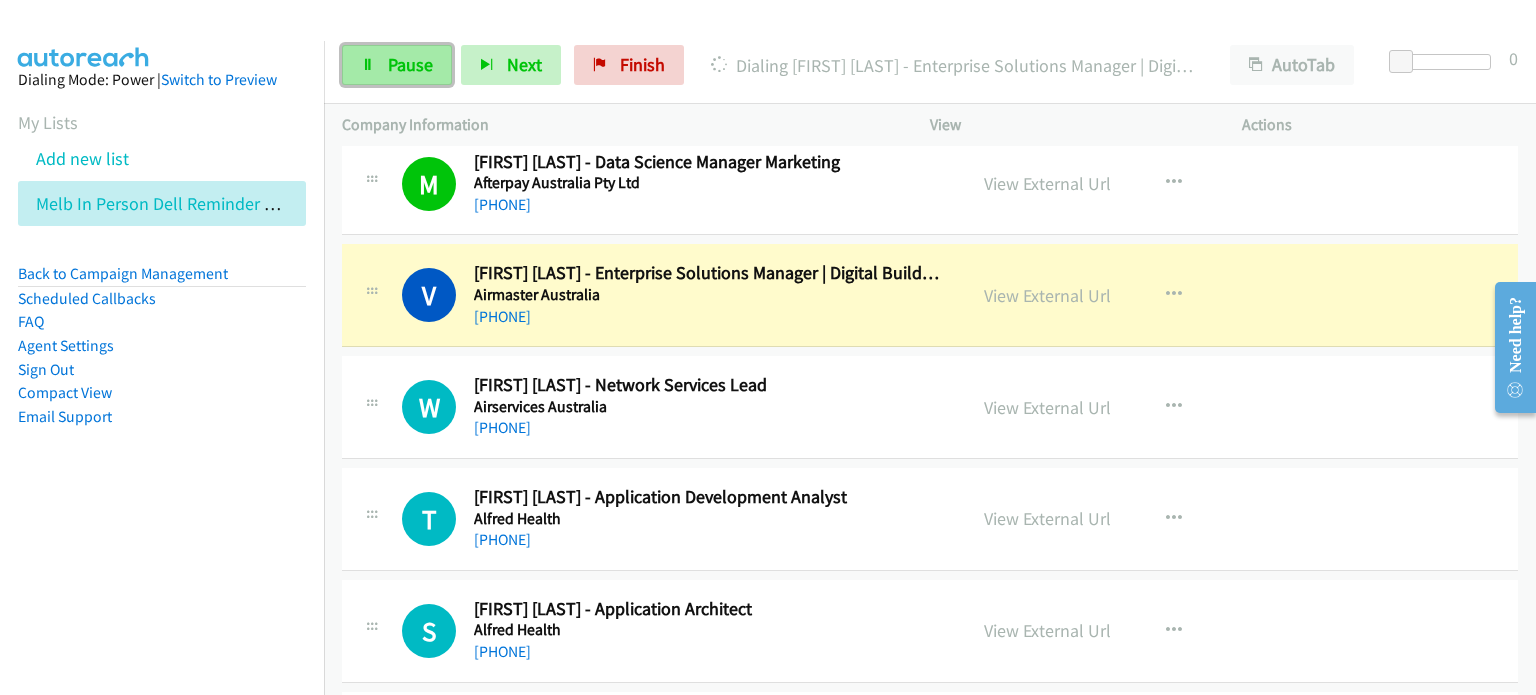 click on "Pause" at bounding box center [410, 64] 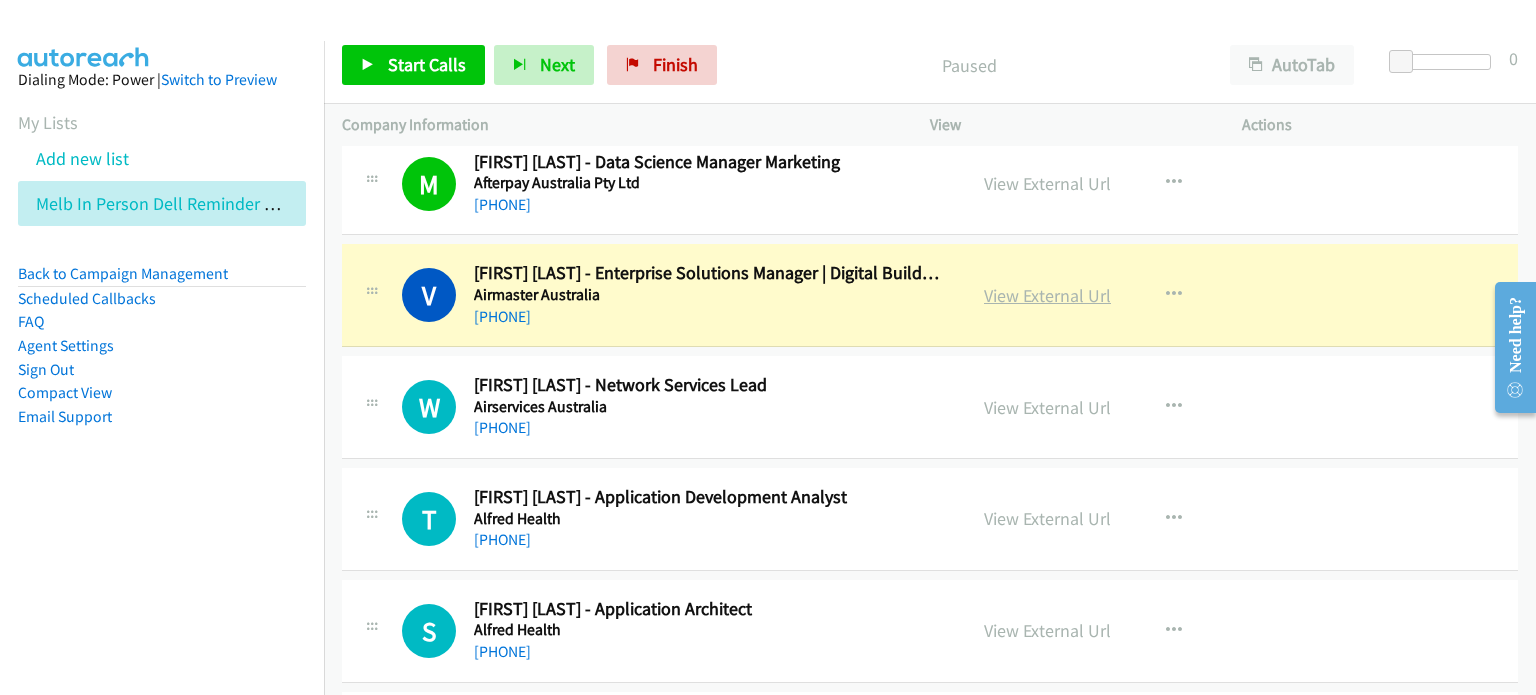 click on "View External Url" at bounding box center (1047, 295) 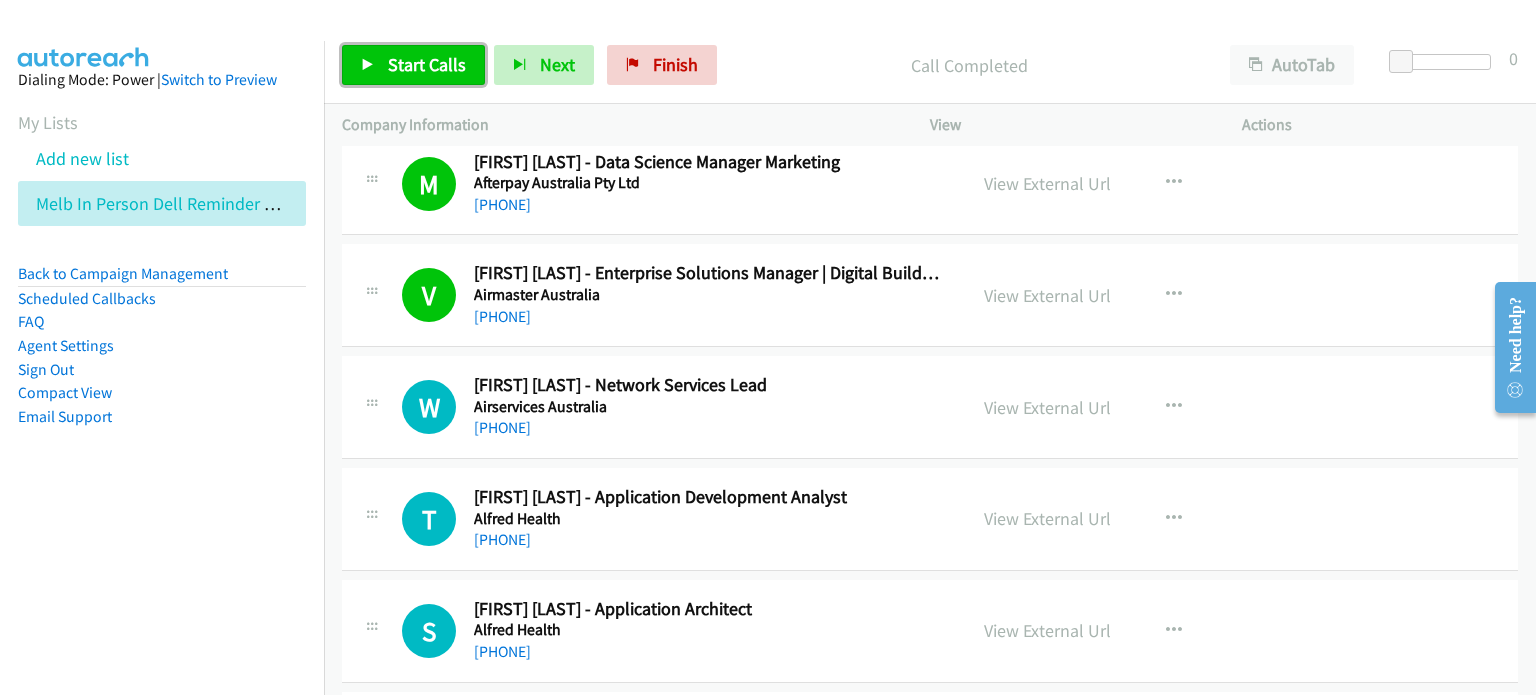 click on "Start Calls" at bounding box center [427, 64] 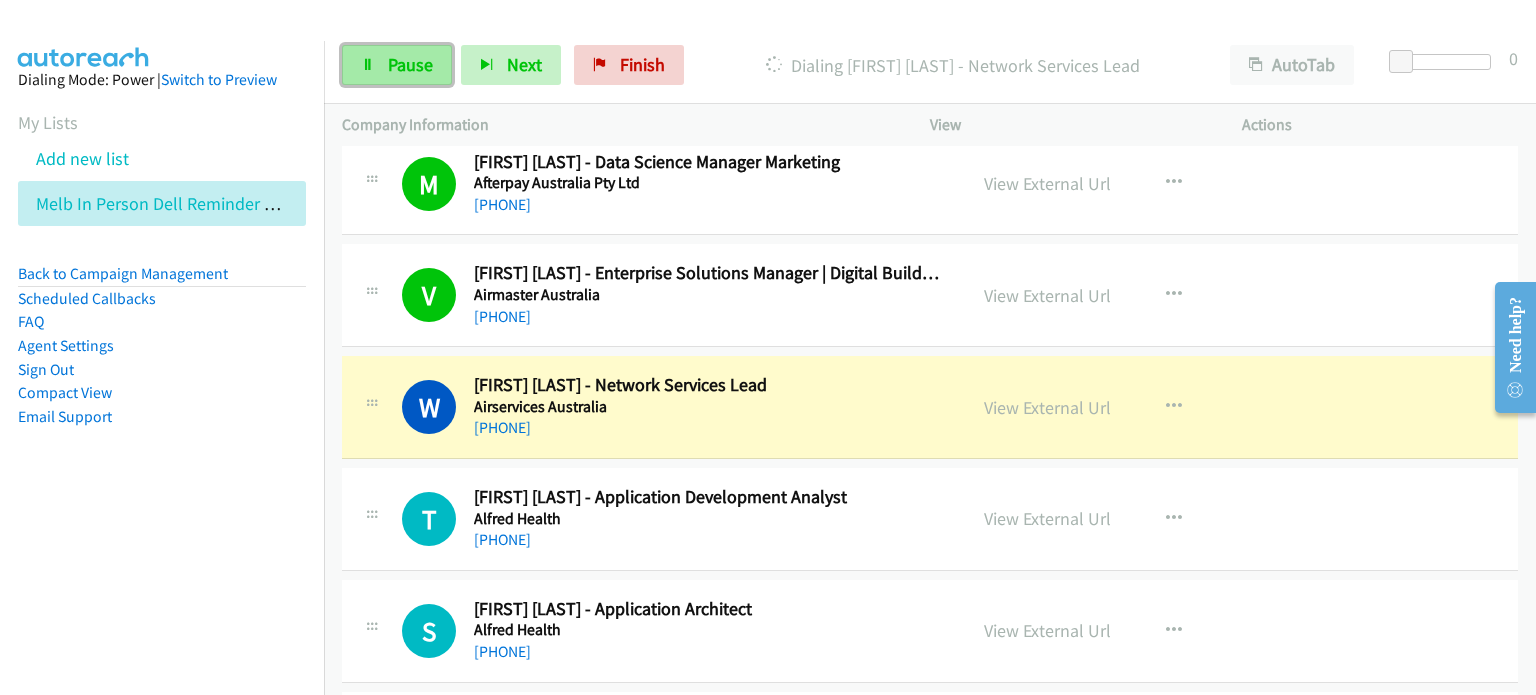 click on "Pause" at bounding box center (397, 65) 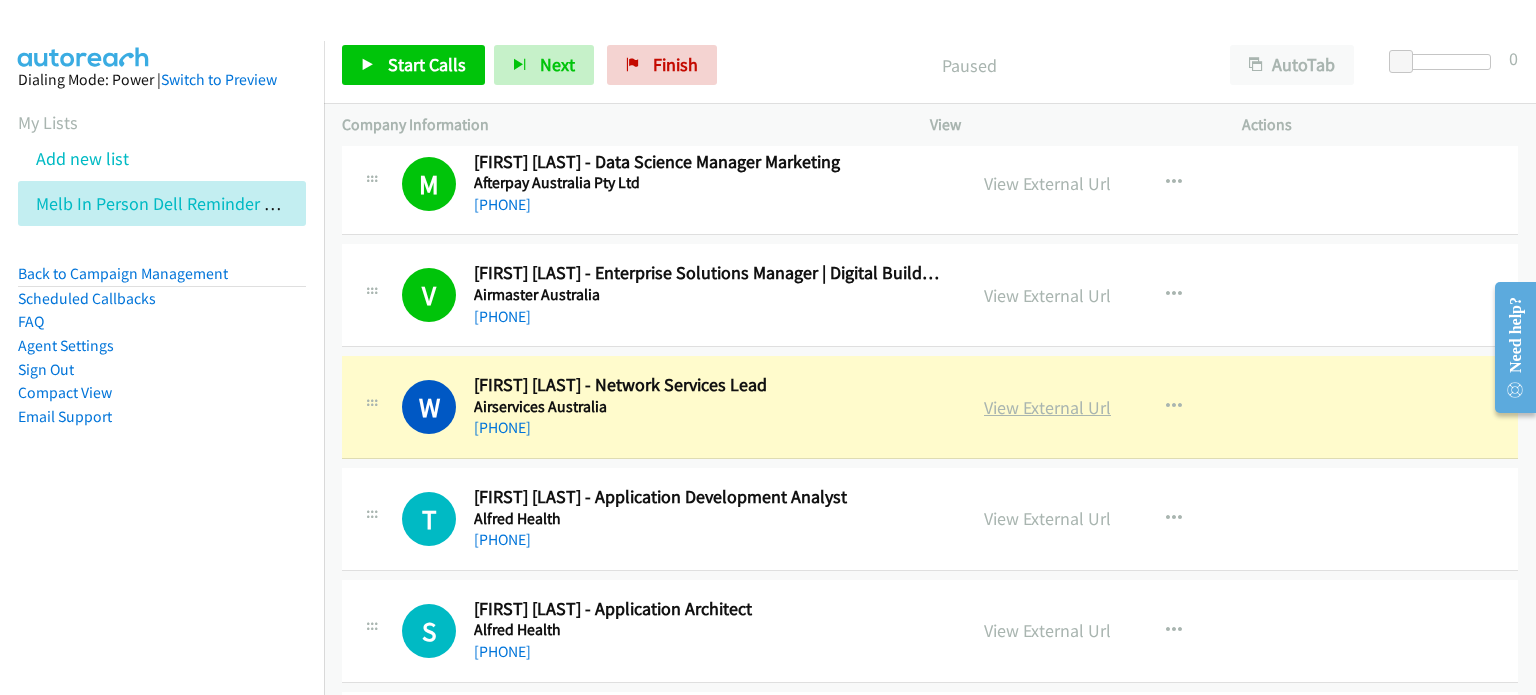 click on "View External Url" at bounding box center [1047, 407] 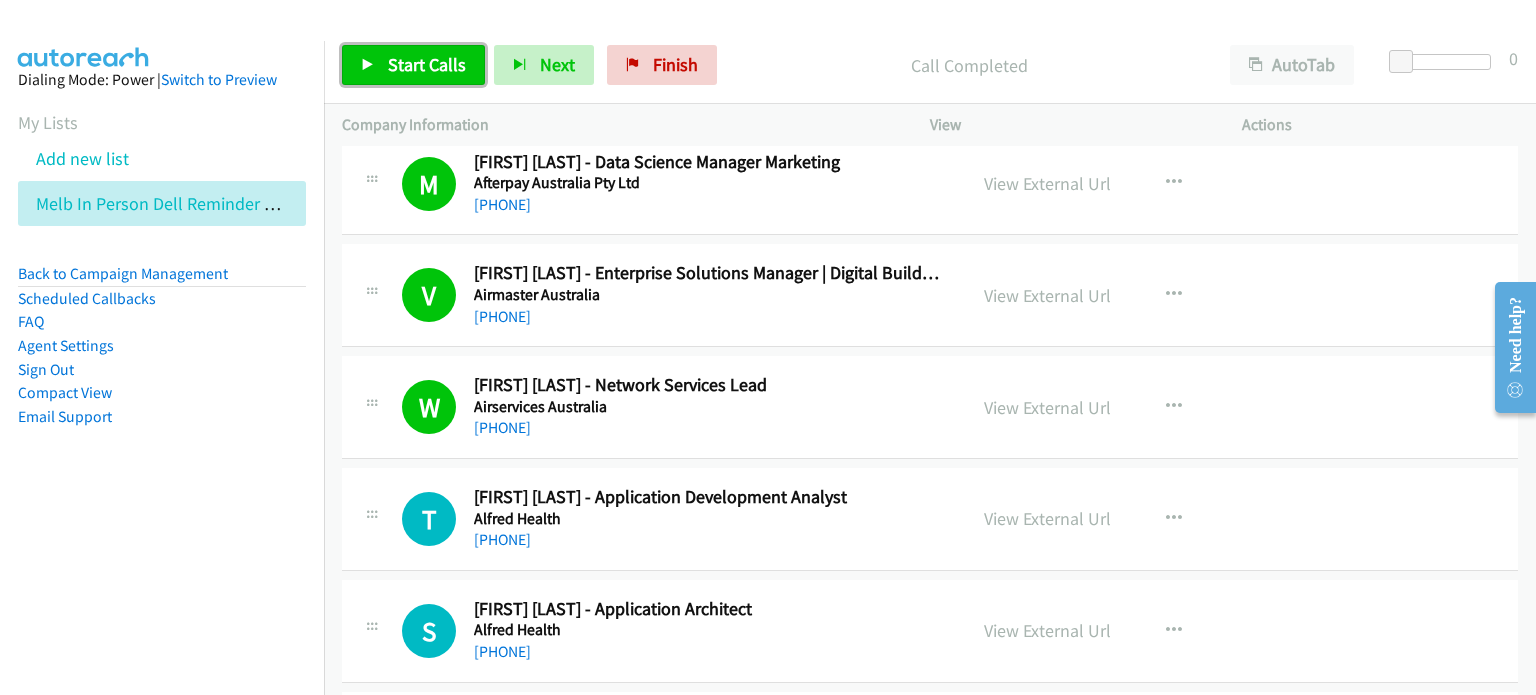 click on "Start Calls" at bounding box center (427, 64) 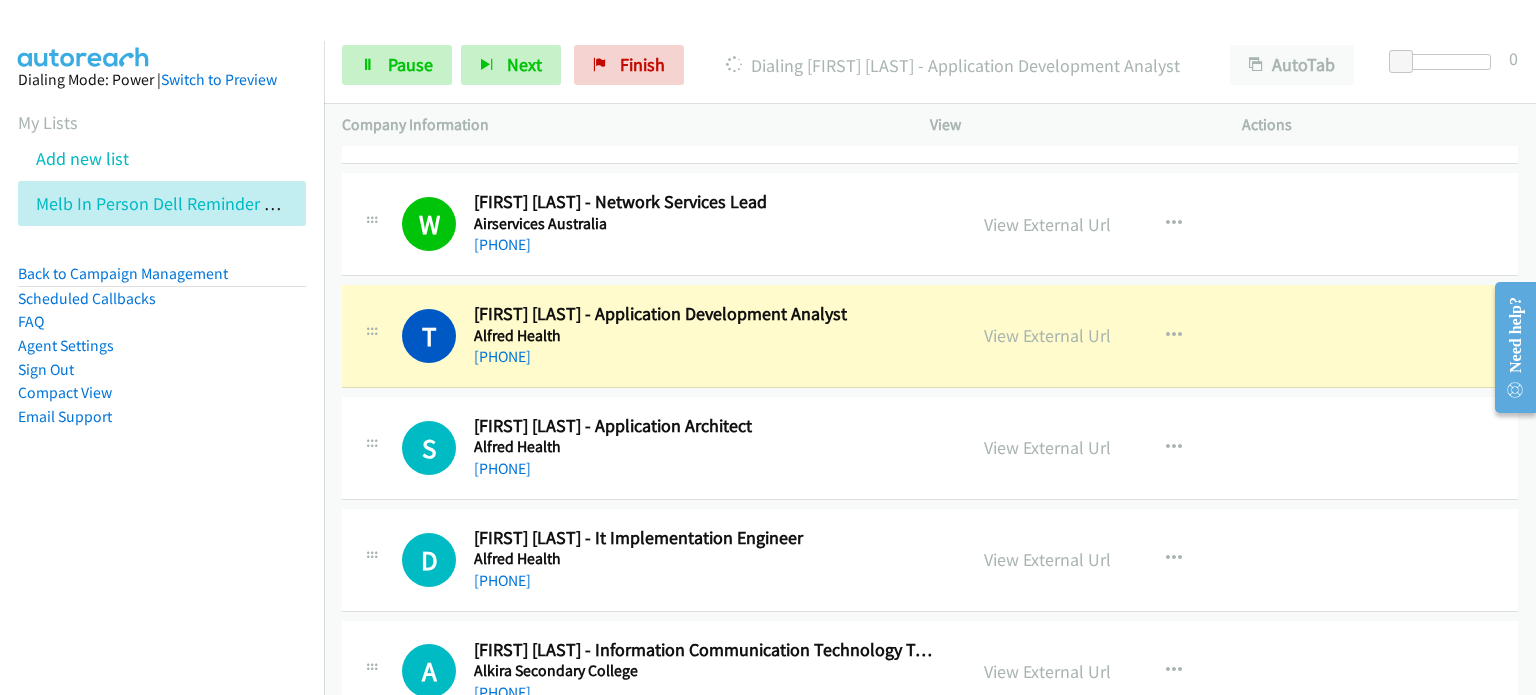 scroll, scrollTop: 1400, scrollLeft: 0, axis: vertical 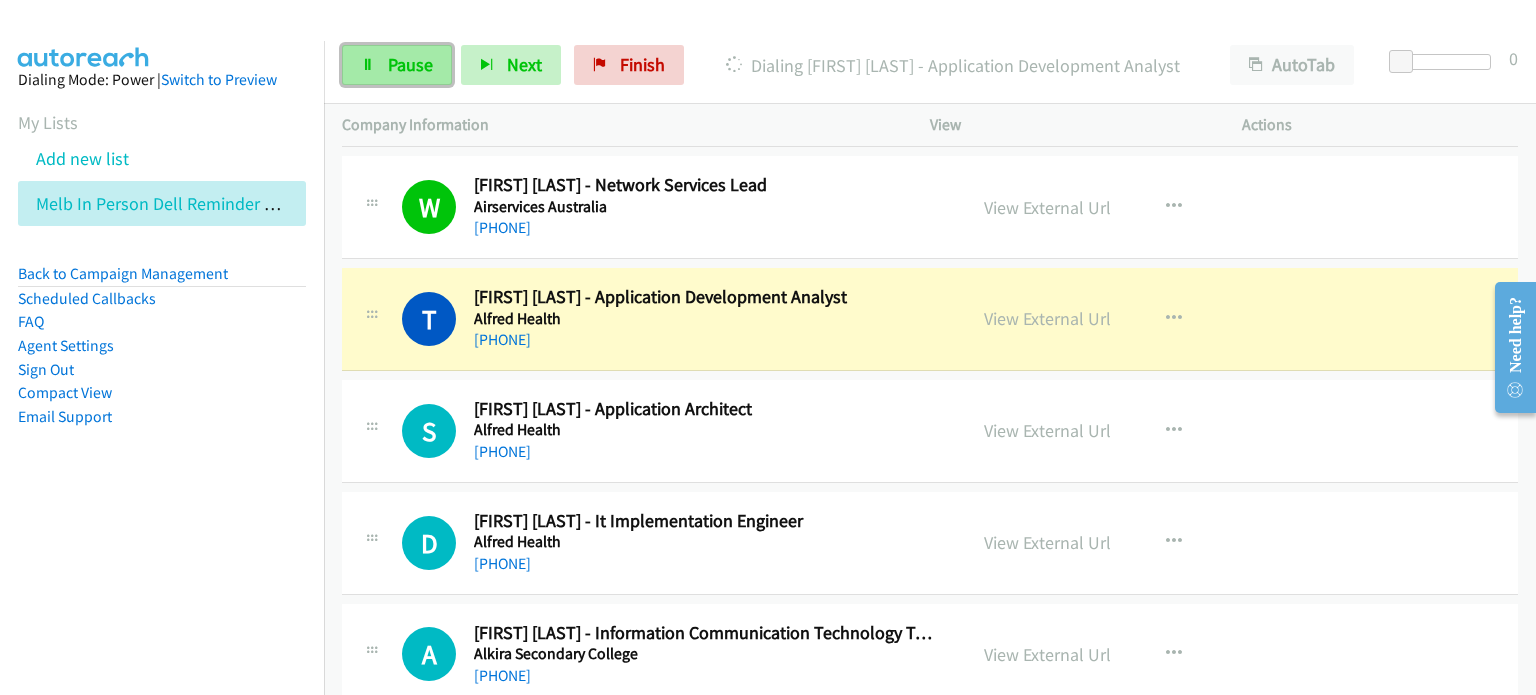 click on "Pause" at bounding box center (410, 64) 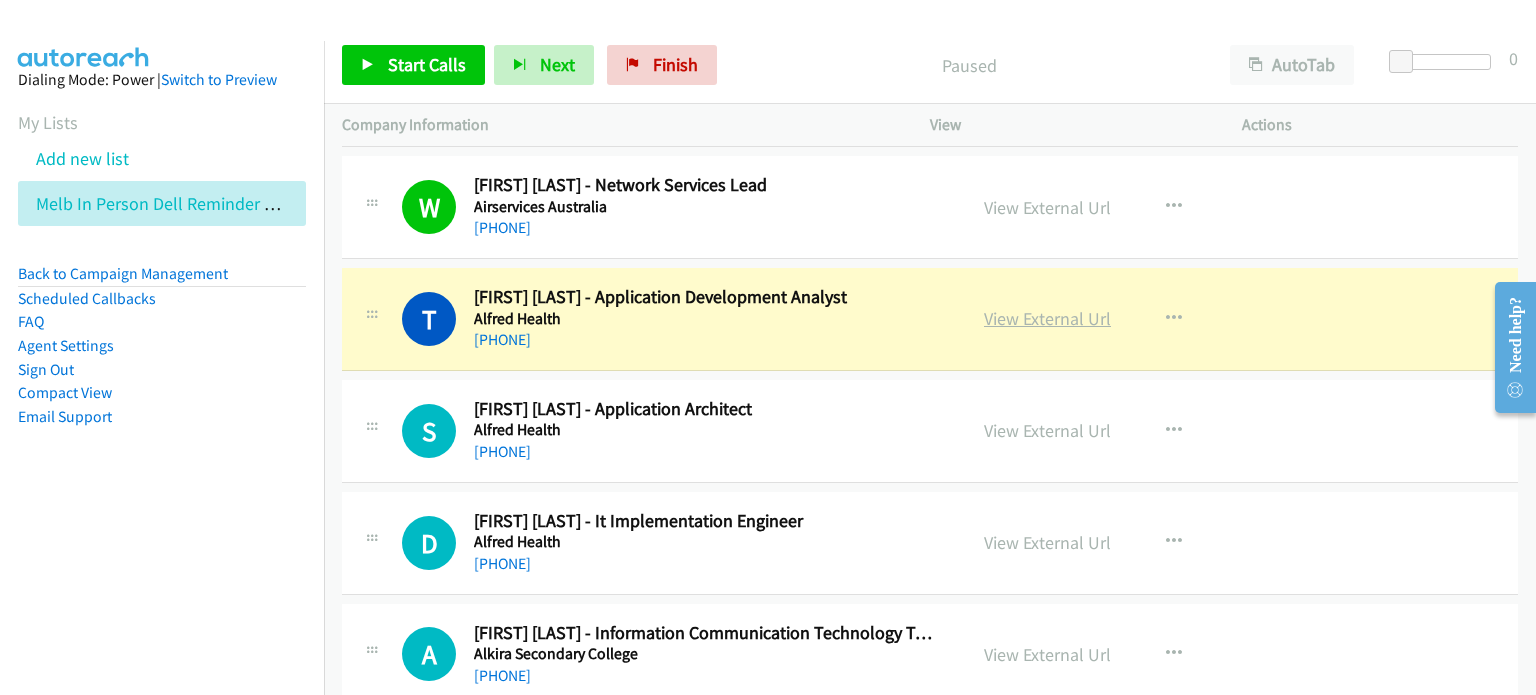 click on "View External Url" at bounding box center [1047, 318] 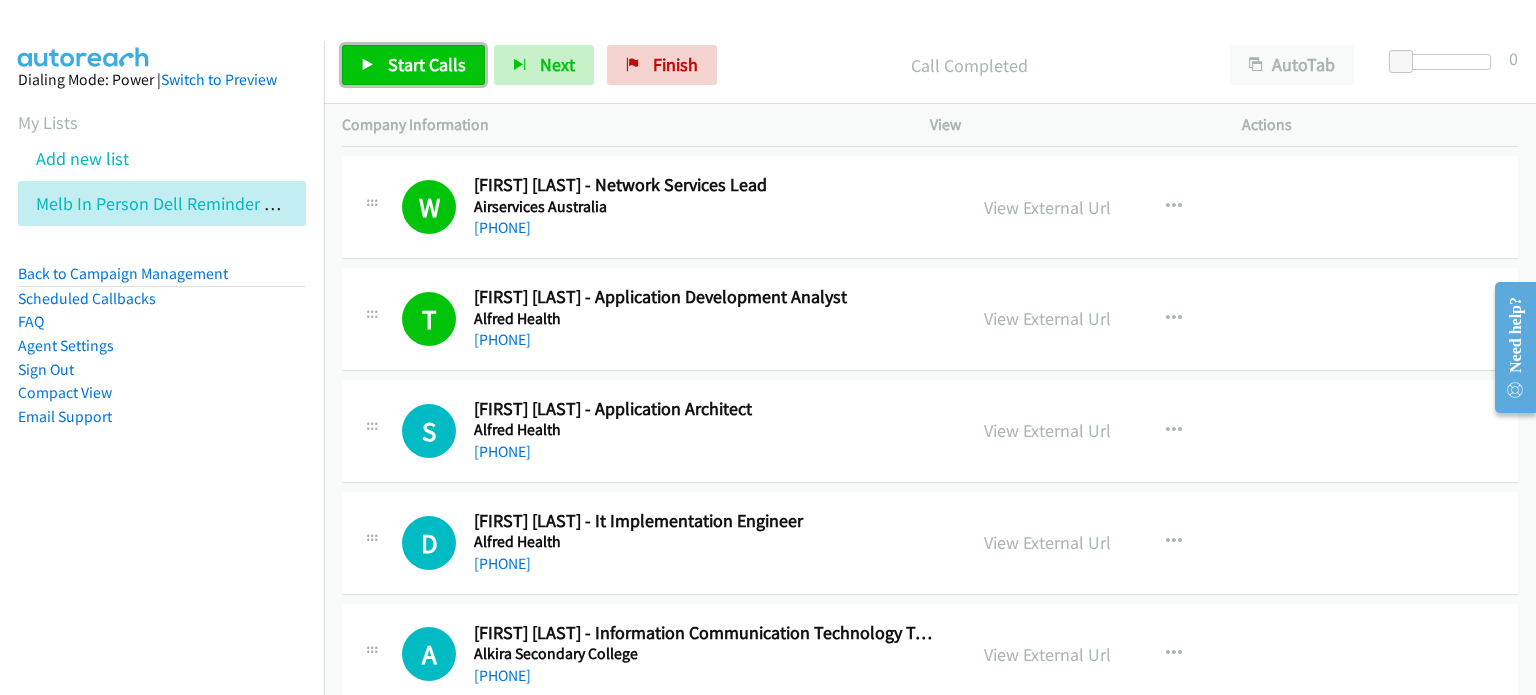 click on "Start Calls" at bounding box center [413, 65] 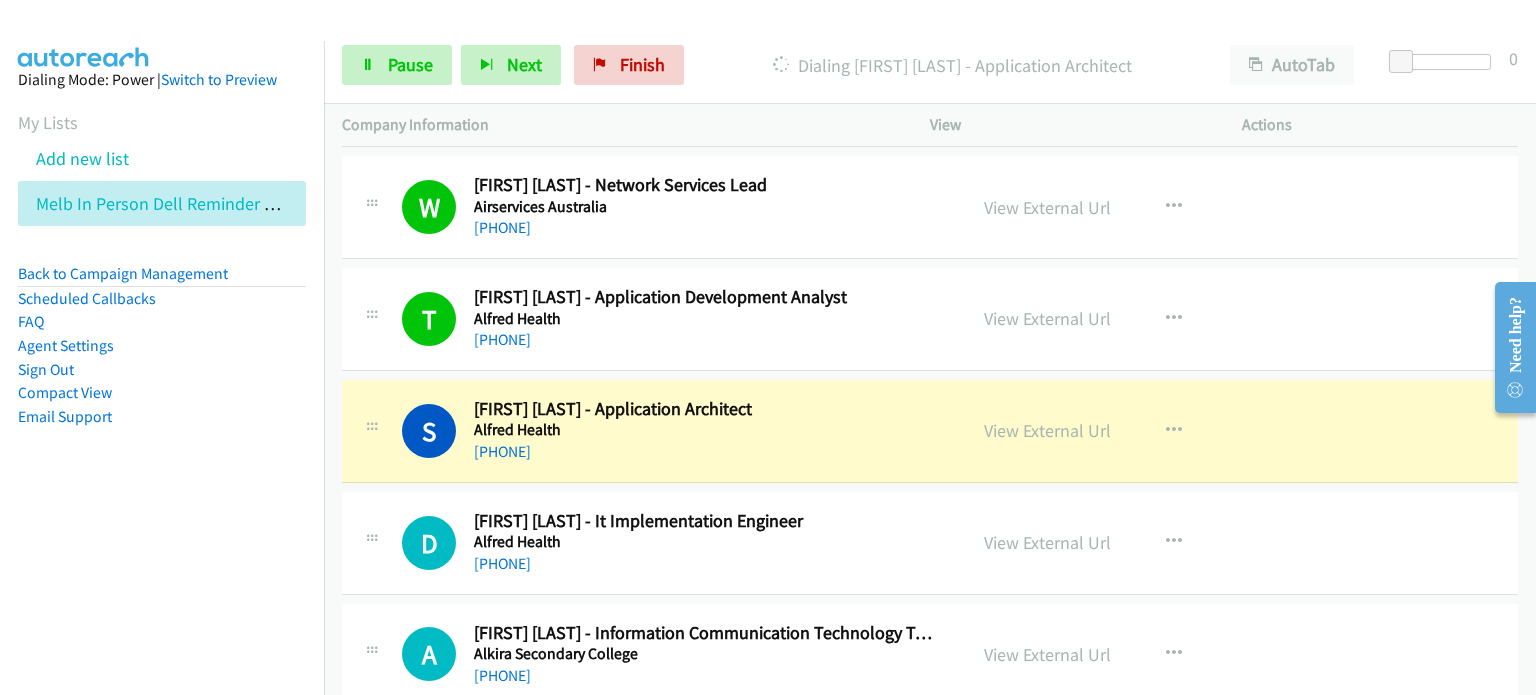 click on "Start Calls
Pause
Next
Finish
Dialing Samuel Lieblich - Application Architect
AutoTab
AutoTab
0" at bounding box center (930, 65) 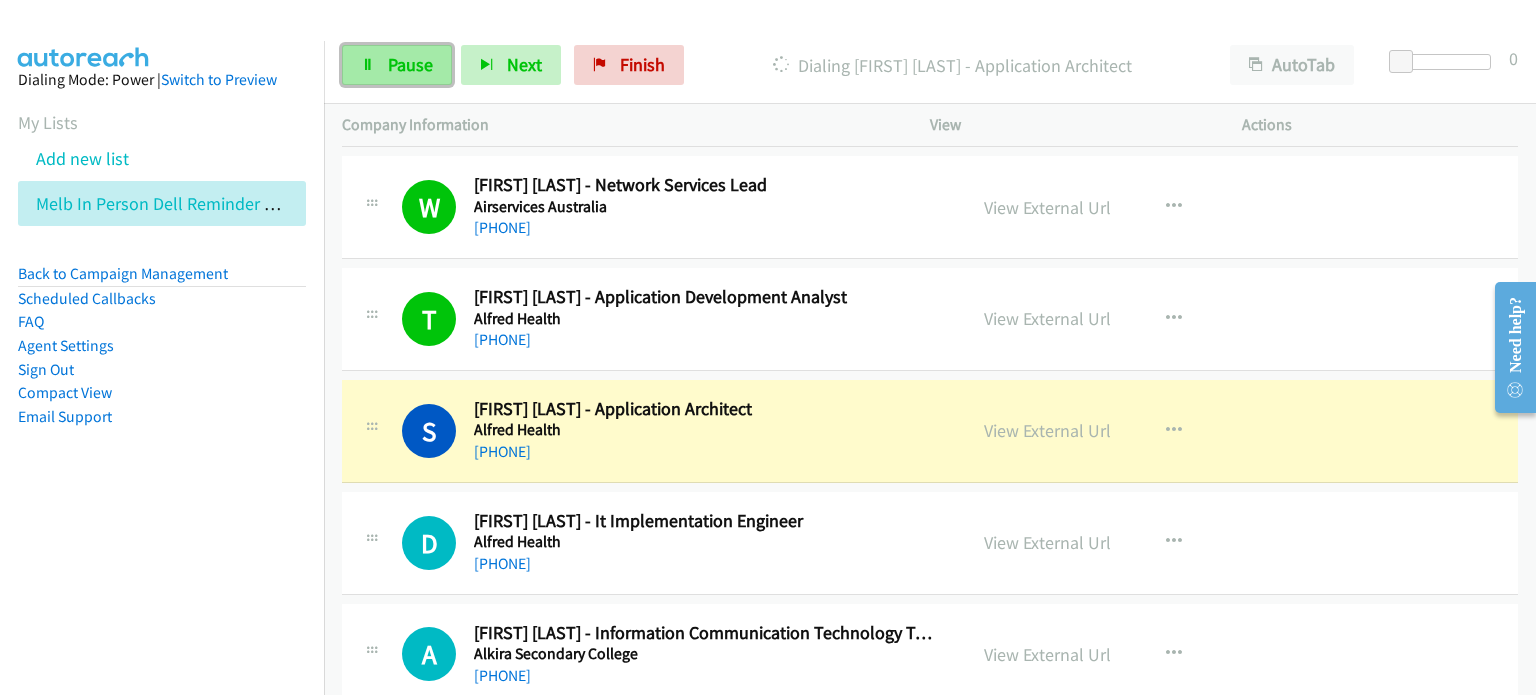 click on "Pause" at bounding box center [410, 64] 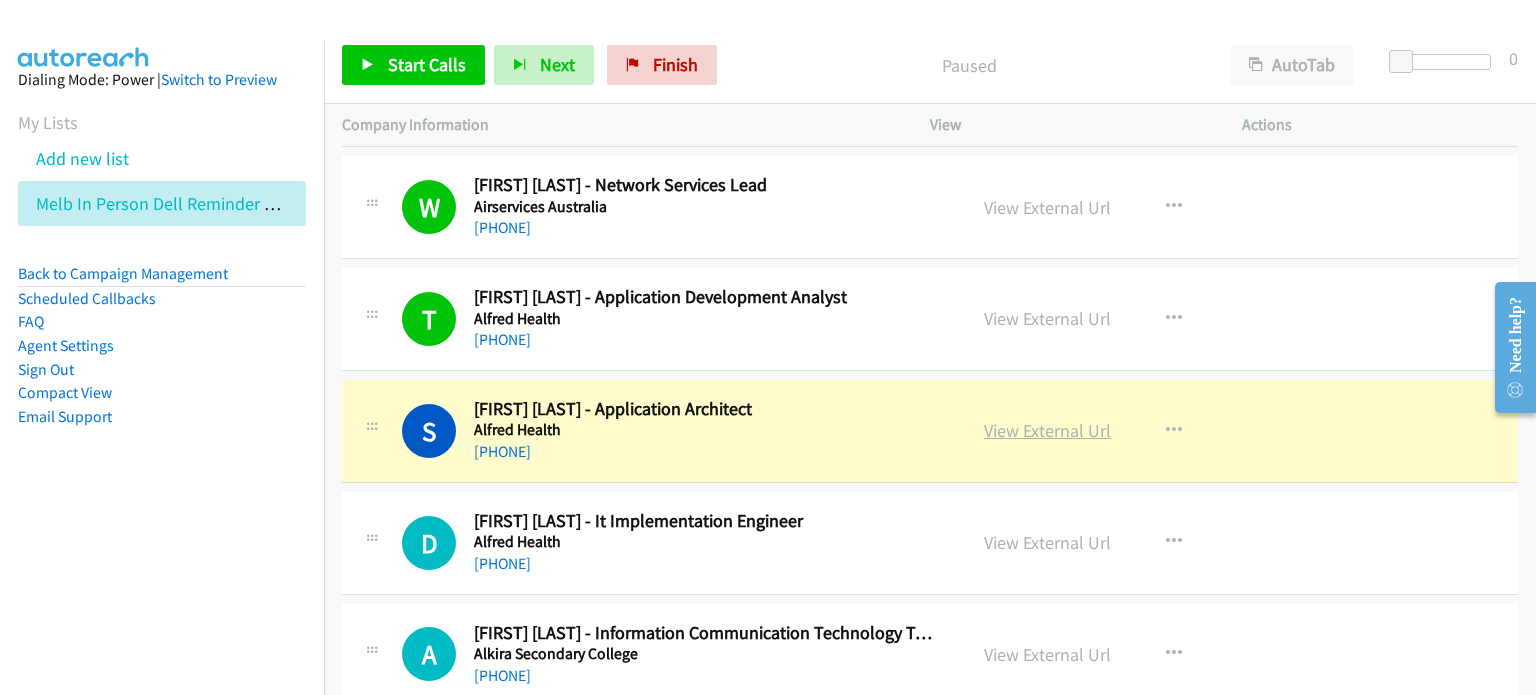 click on "View External Url" at bounding box center (1047, 430) 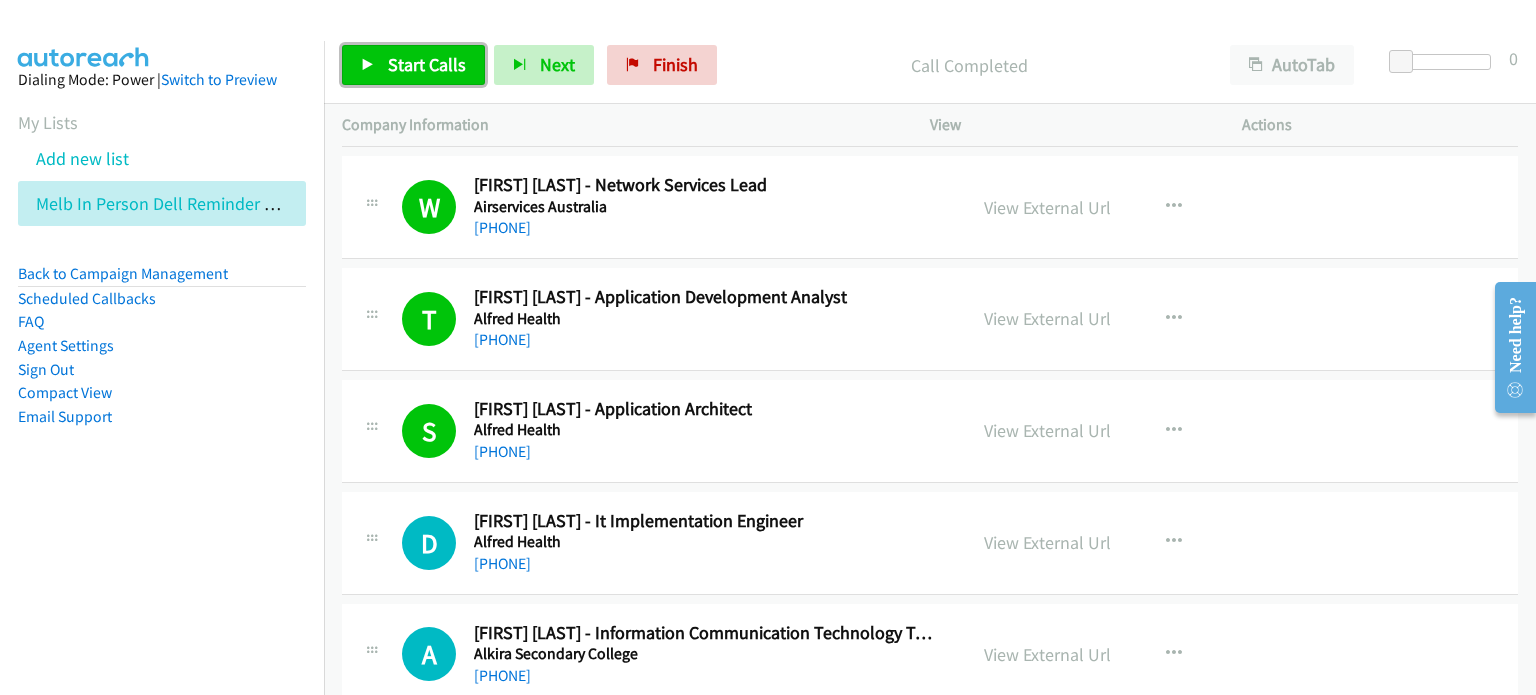 click on "Start Calls" at bounding box center (427, 64) 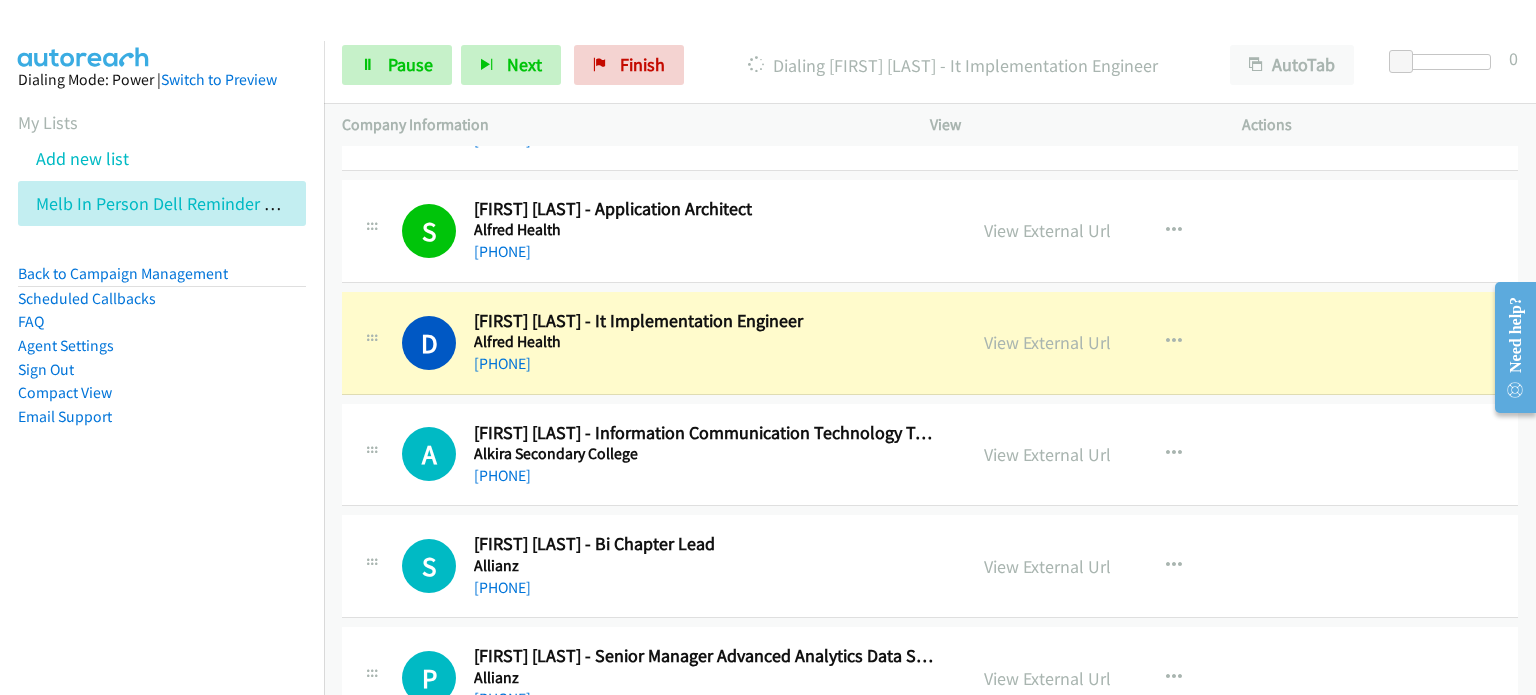 scroll, scrollTop: 1700, scrollLeft: 0, axis: vertical 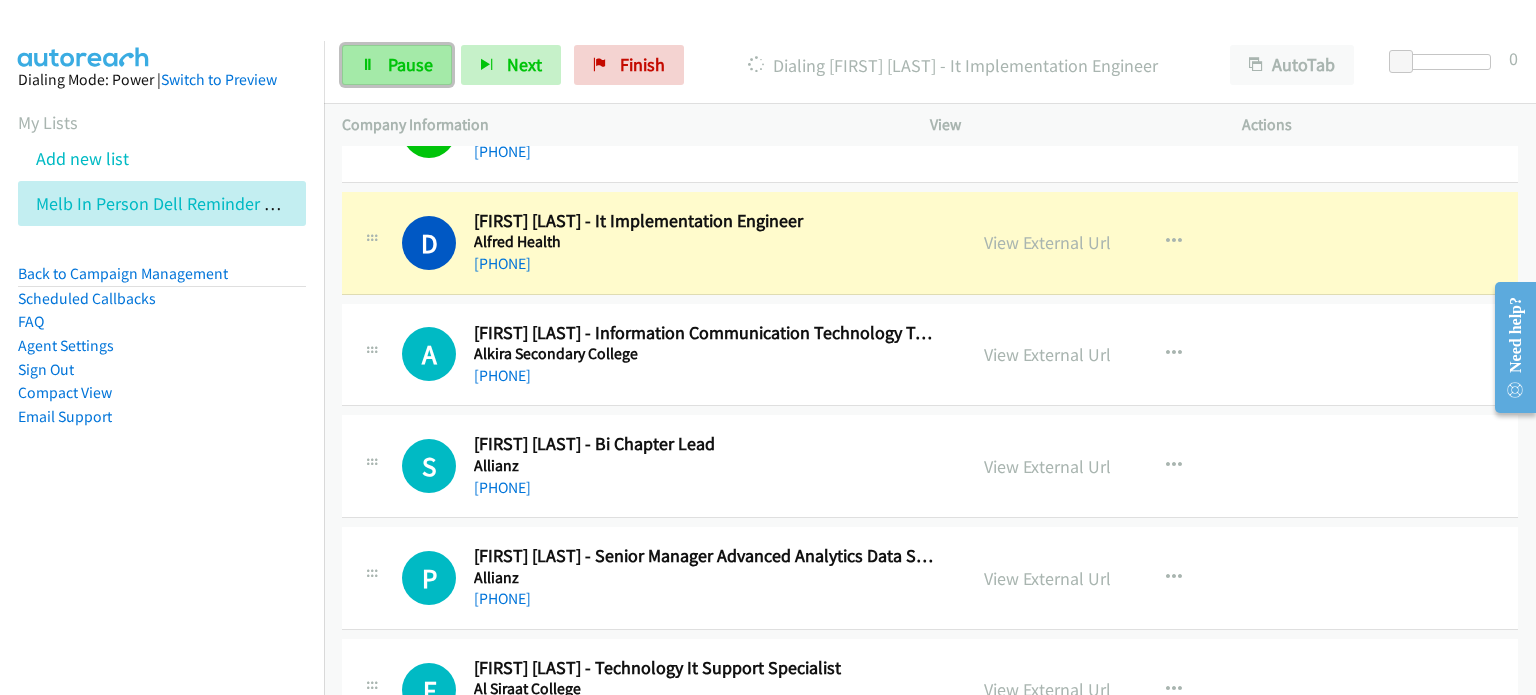 click on "Pause" at bounding box center (410, 64) 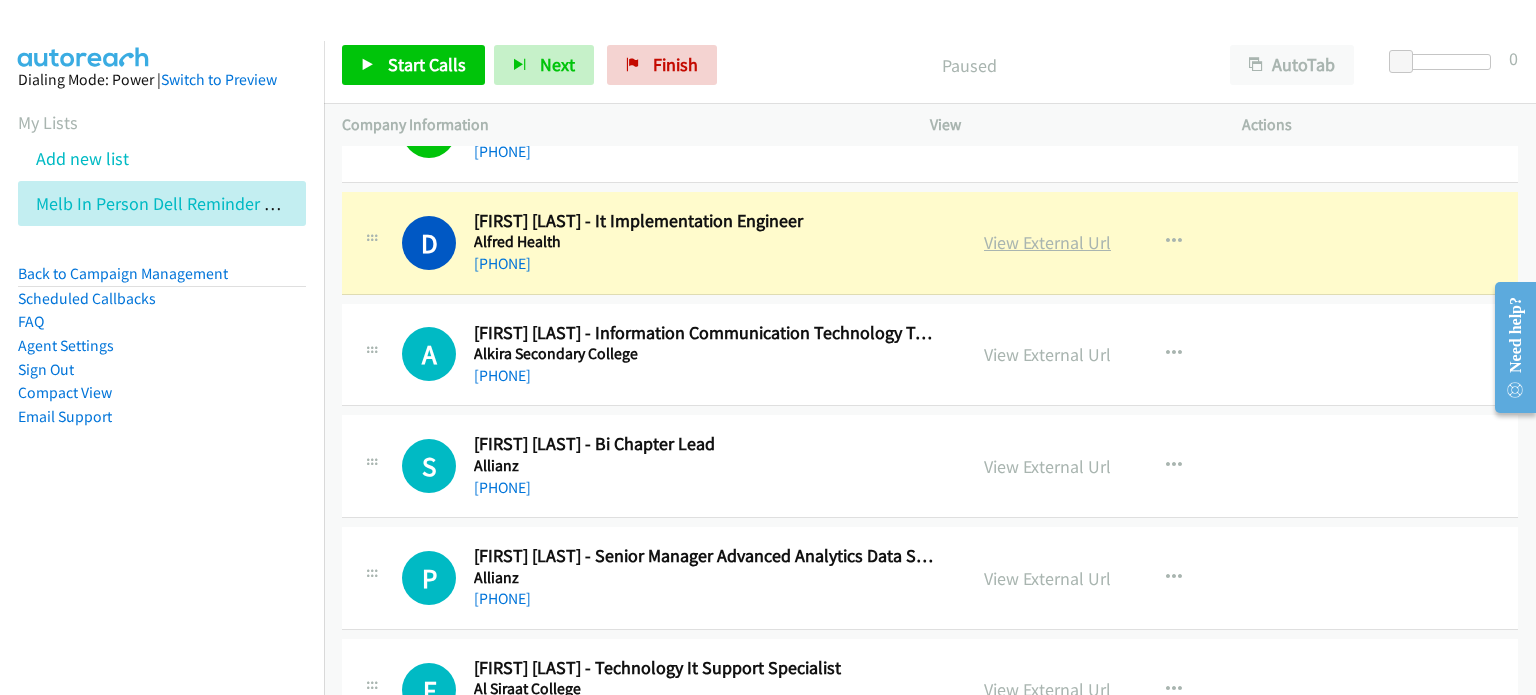 click on "View External Url" at bounding box center [1047, 242] 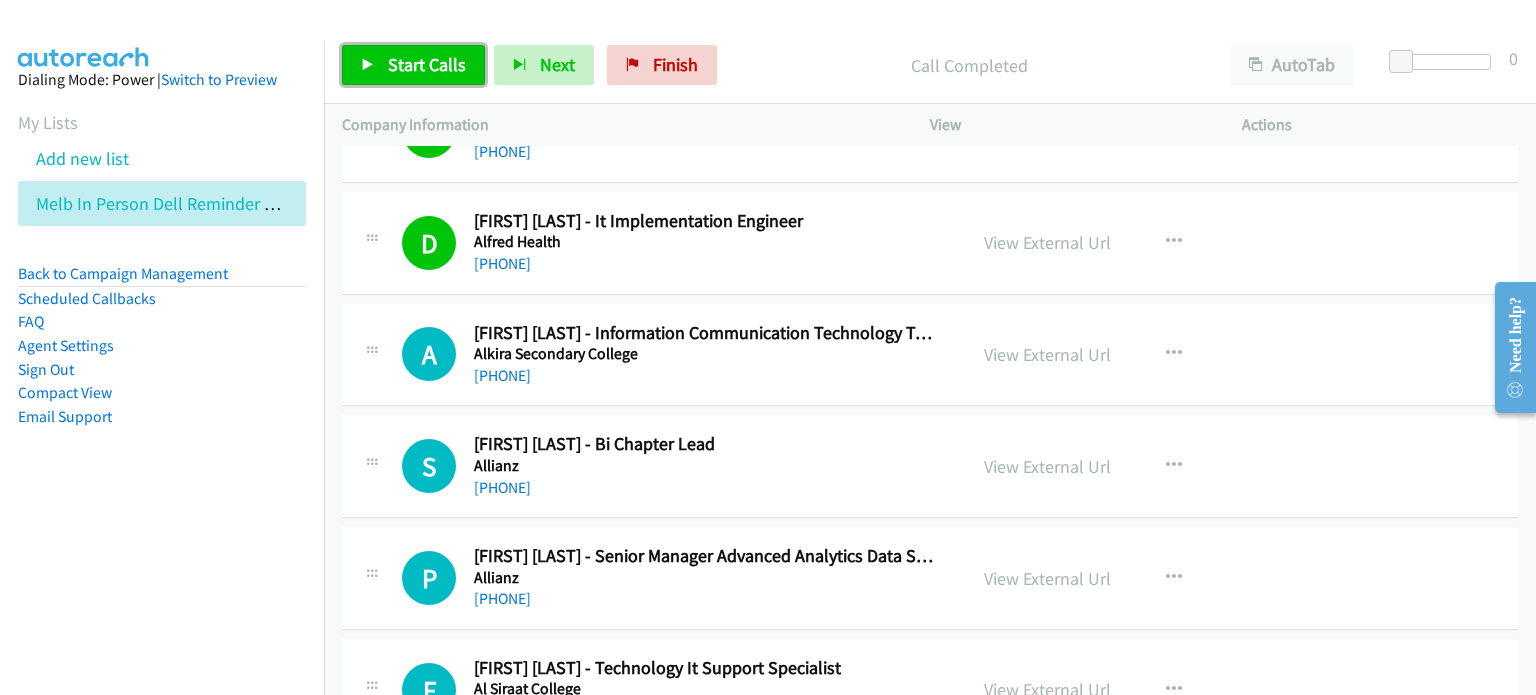 click on "Start Calls" at bounding box center (427, 64) 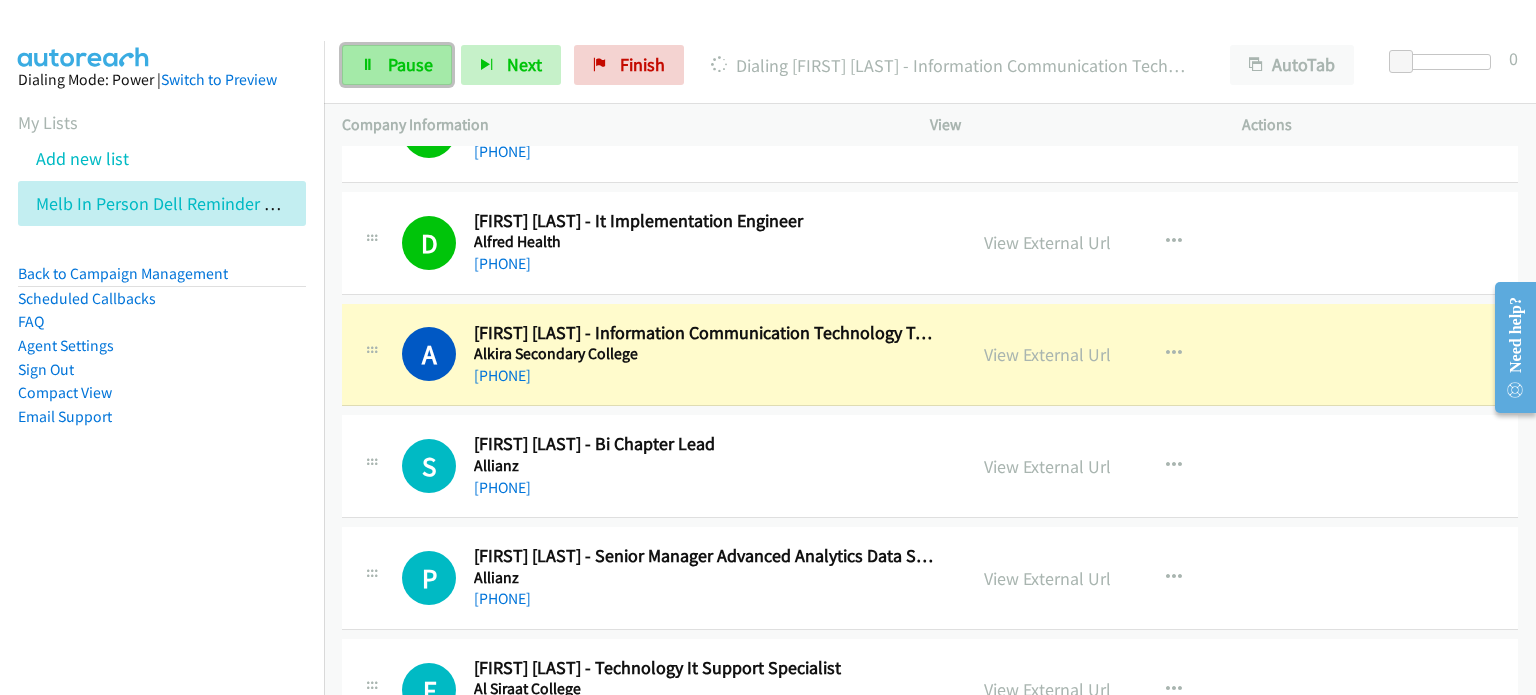 click on "Pause" at bounding box center (410, 64) 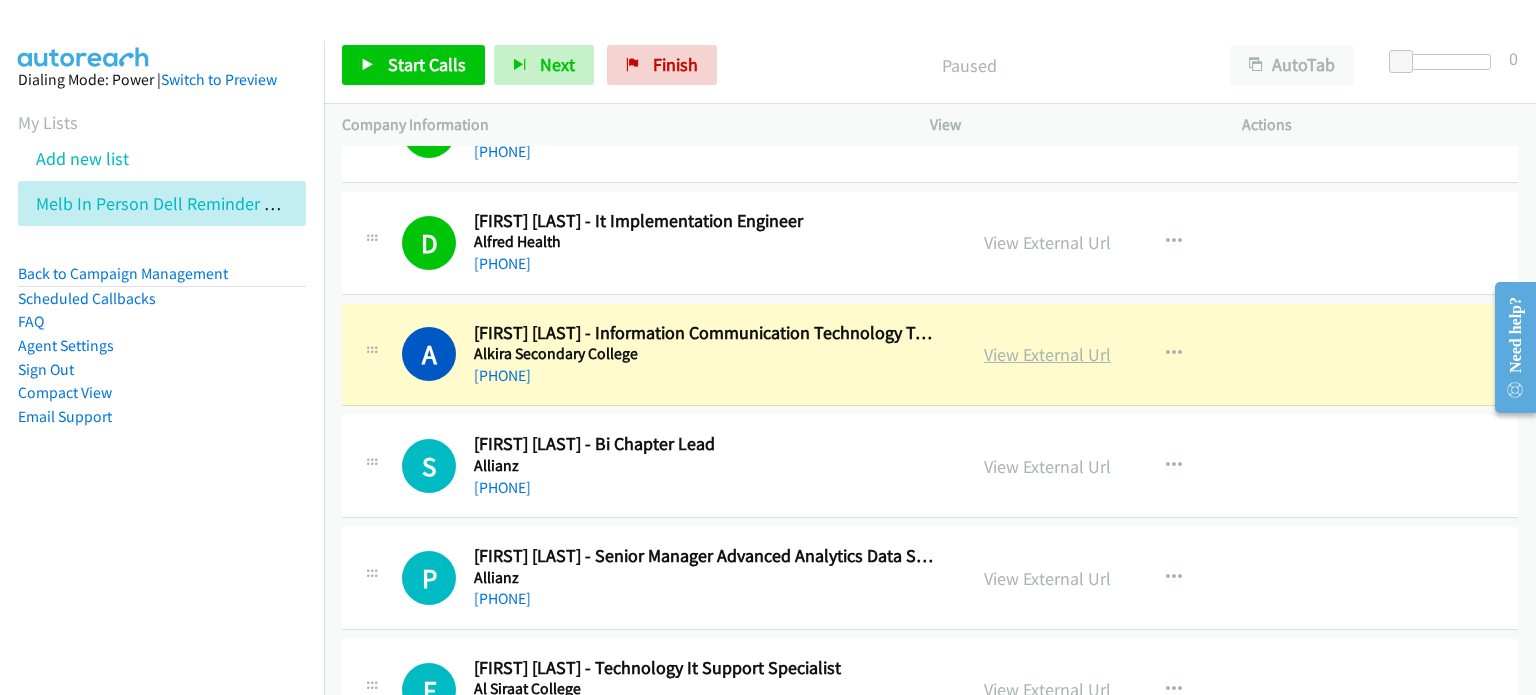 click on "View External Url" at bounding box center [1047, 354] 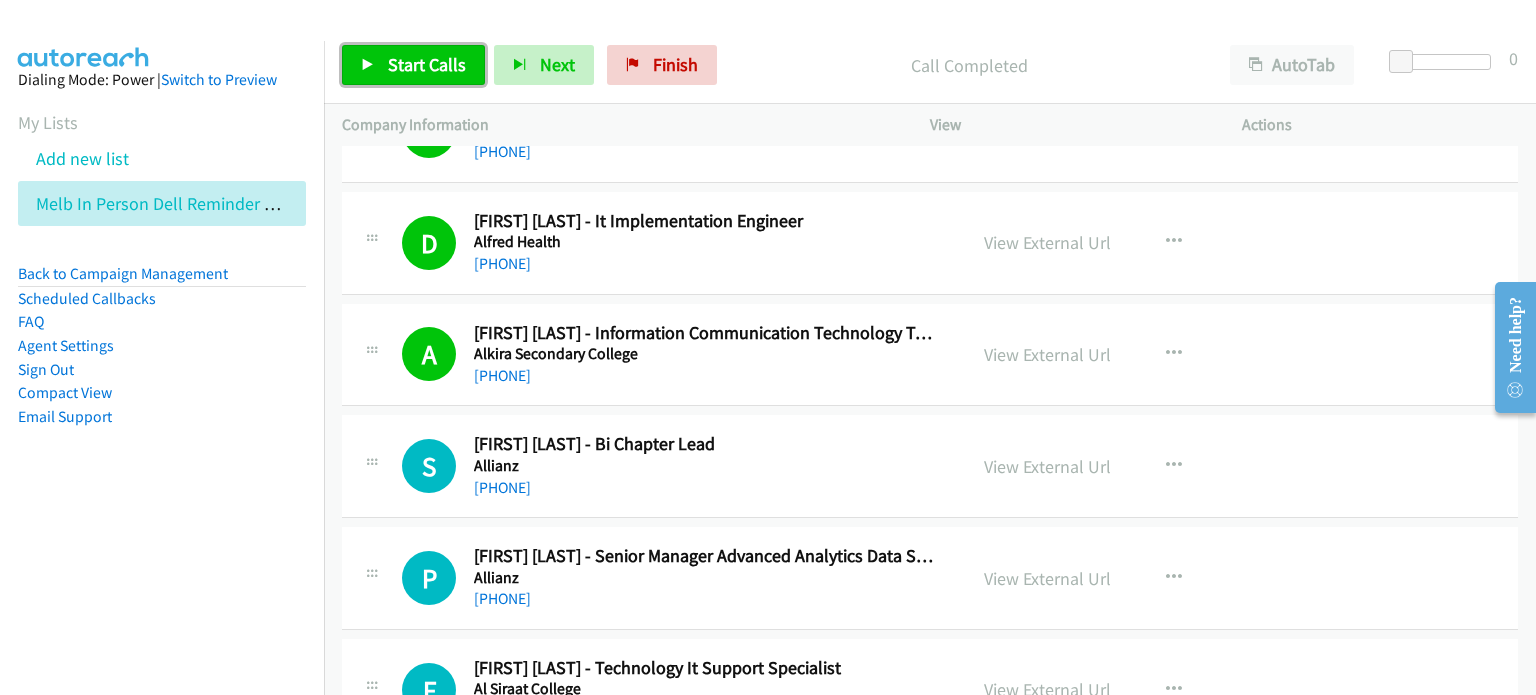 click on "Start Calls" at bounding box center [427, 64] 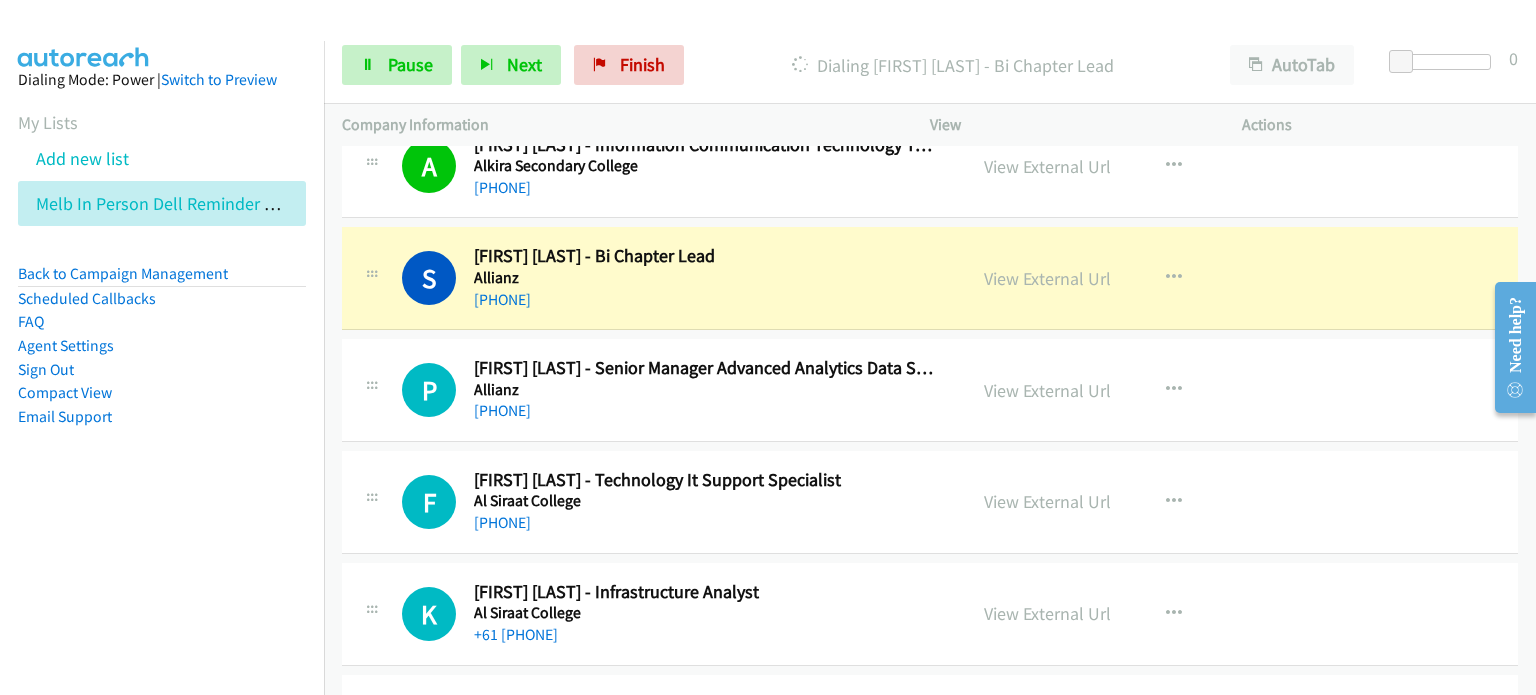 scroll, scrollTop: 1900, scrollLeft: 0, axis: vertical 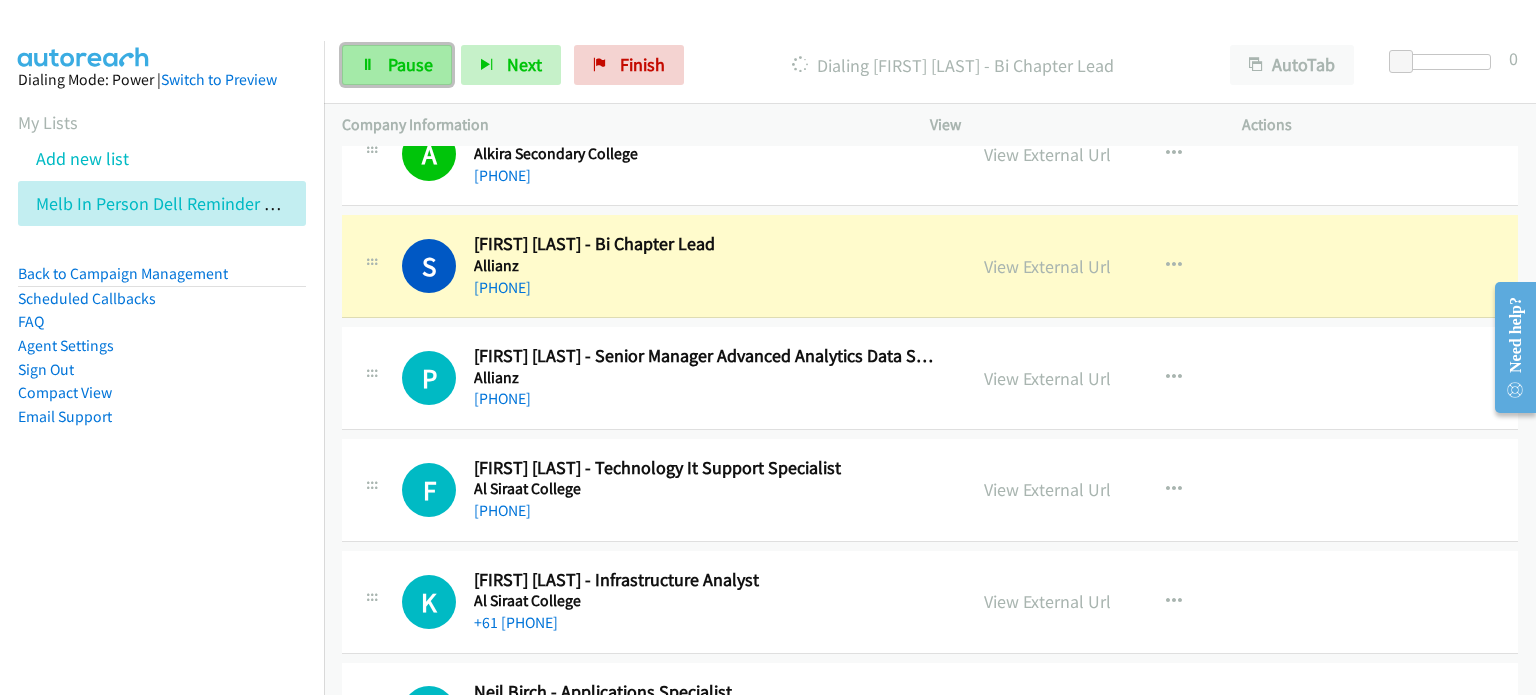click on "Pause" at bounding box center [410, 64] 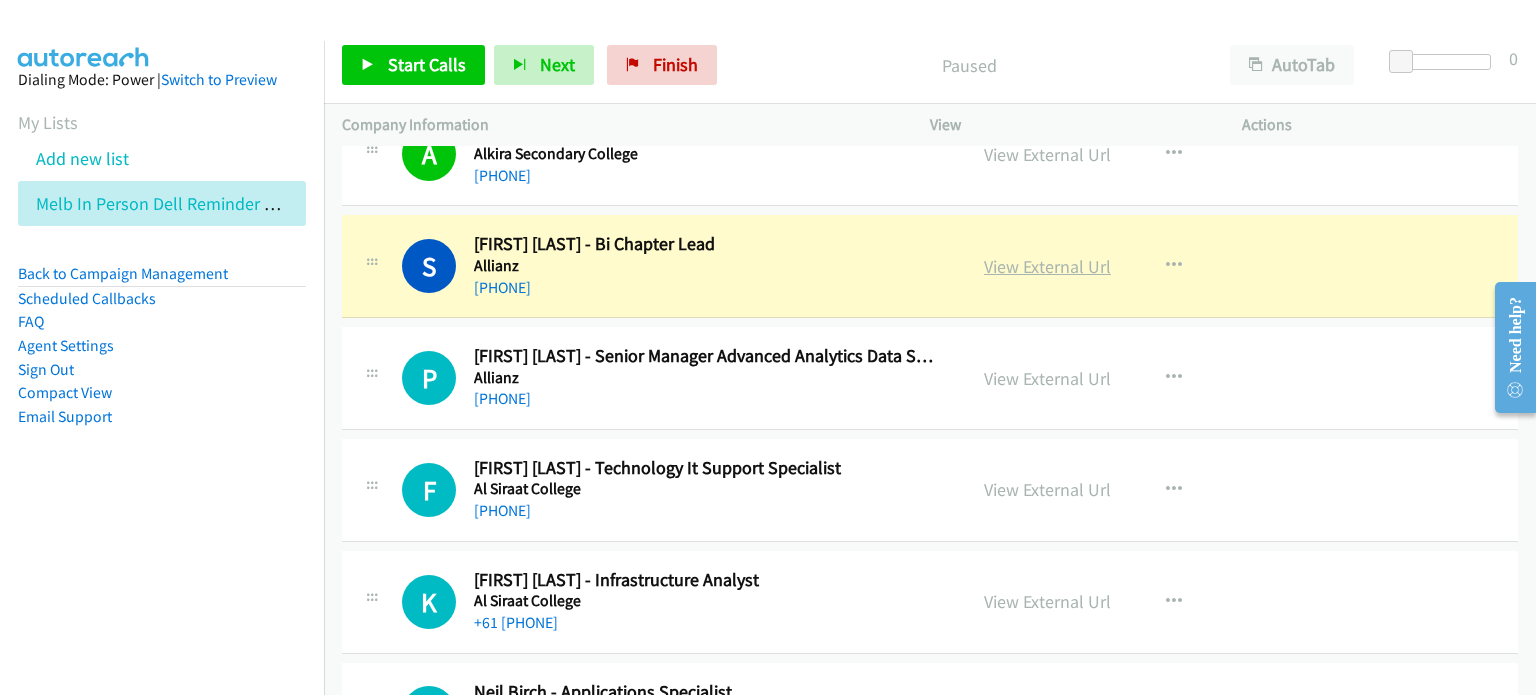 click on "View External Url" at bounding box center [1047, 266] 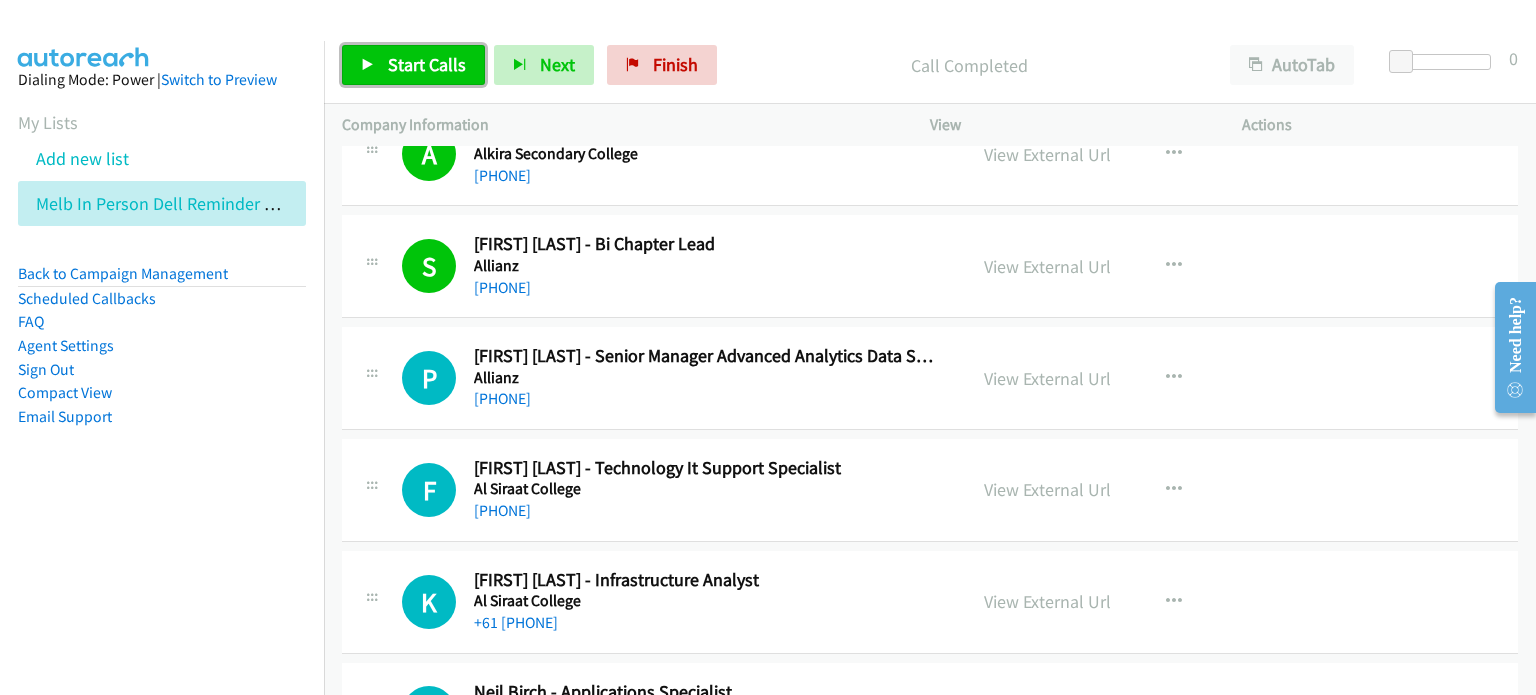 click on "Start Calls" at bounding box center [413, 65] 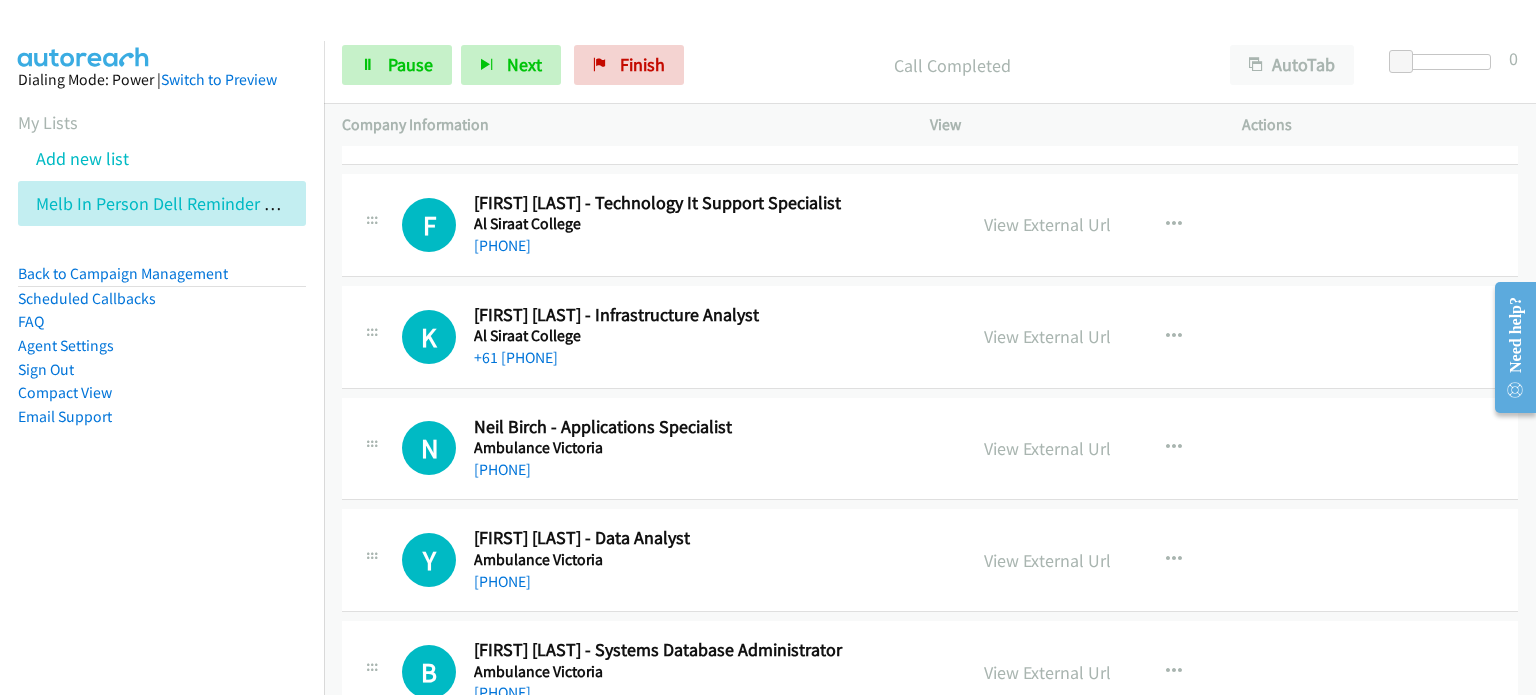 scroll, scrollTop: 2200, scrollLeft: 0, axis: vertical 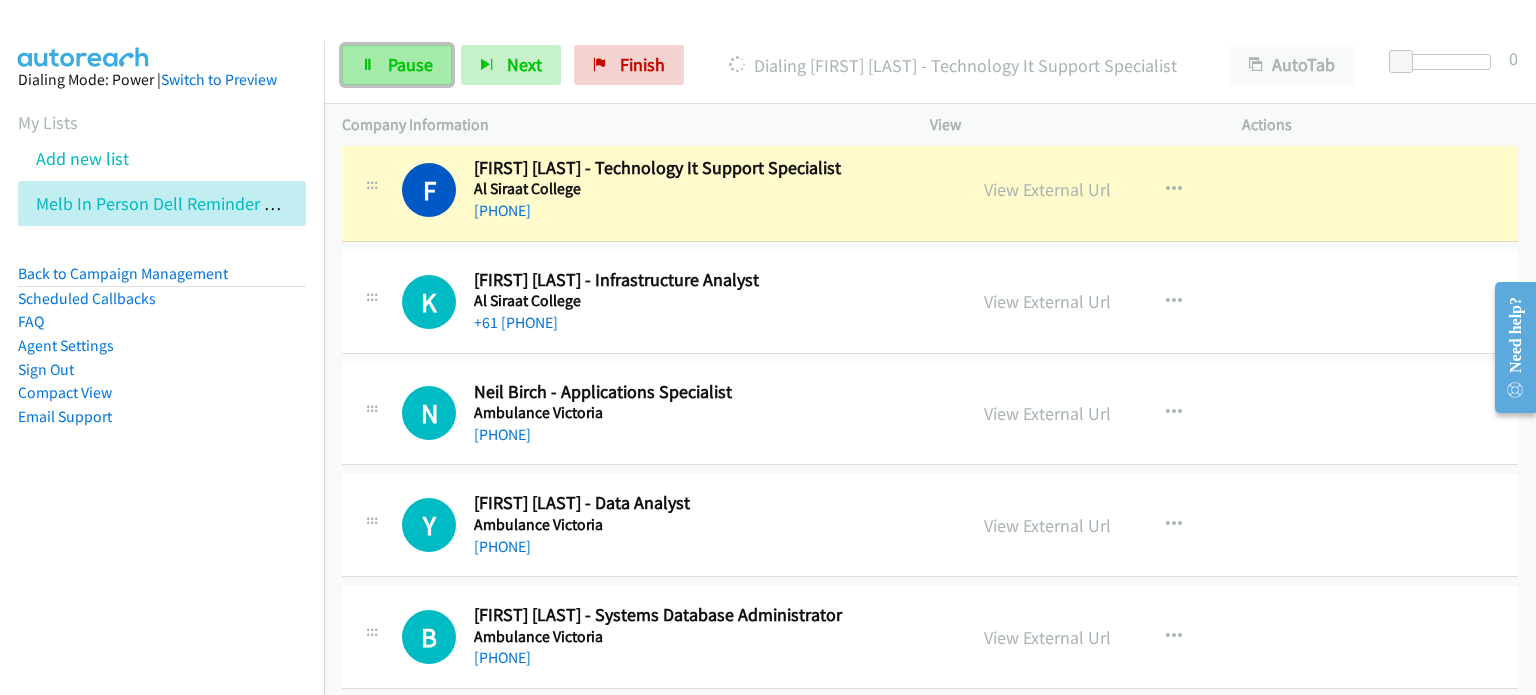 click on "Pause" at bounding box center (410, 64) 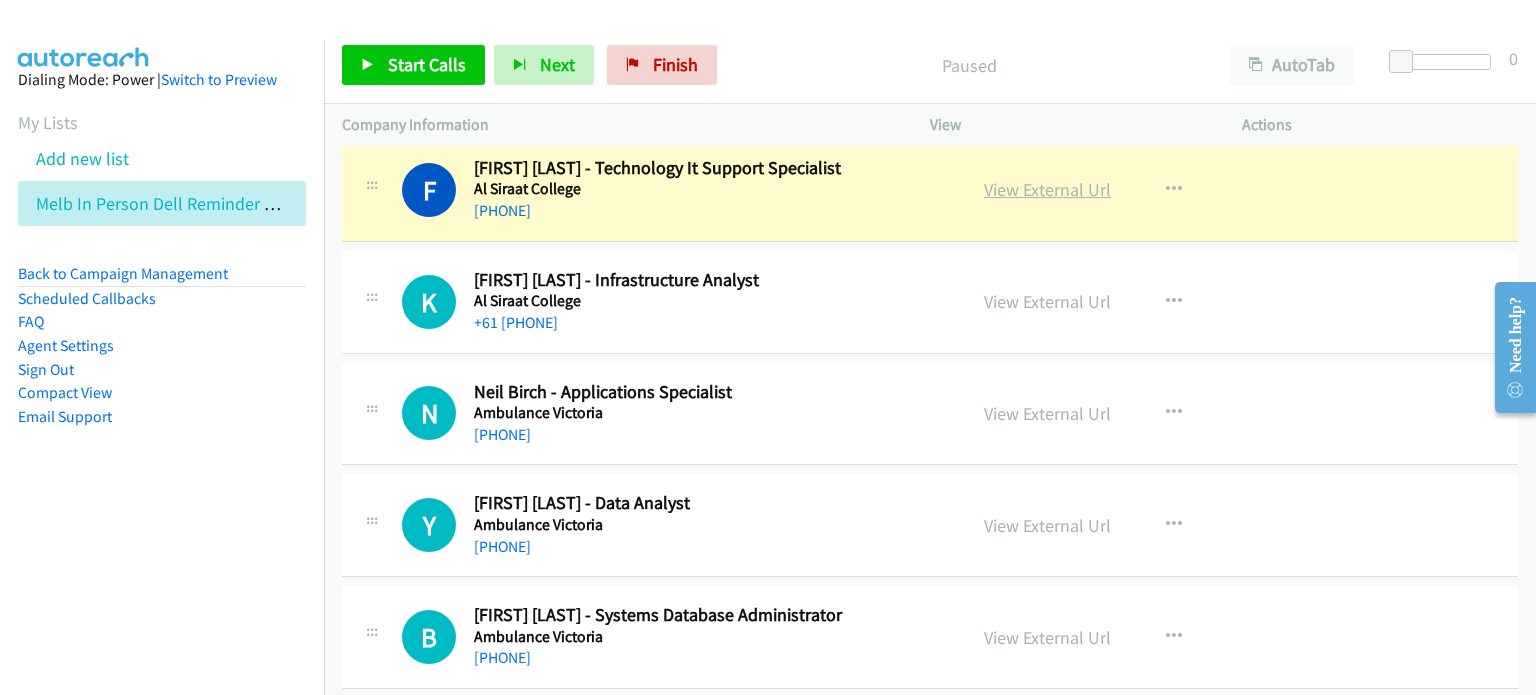 click on "View External Url" at bounding box center (1047, 189) 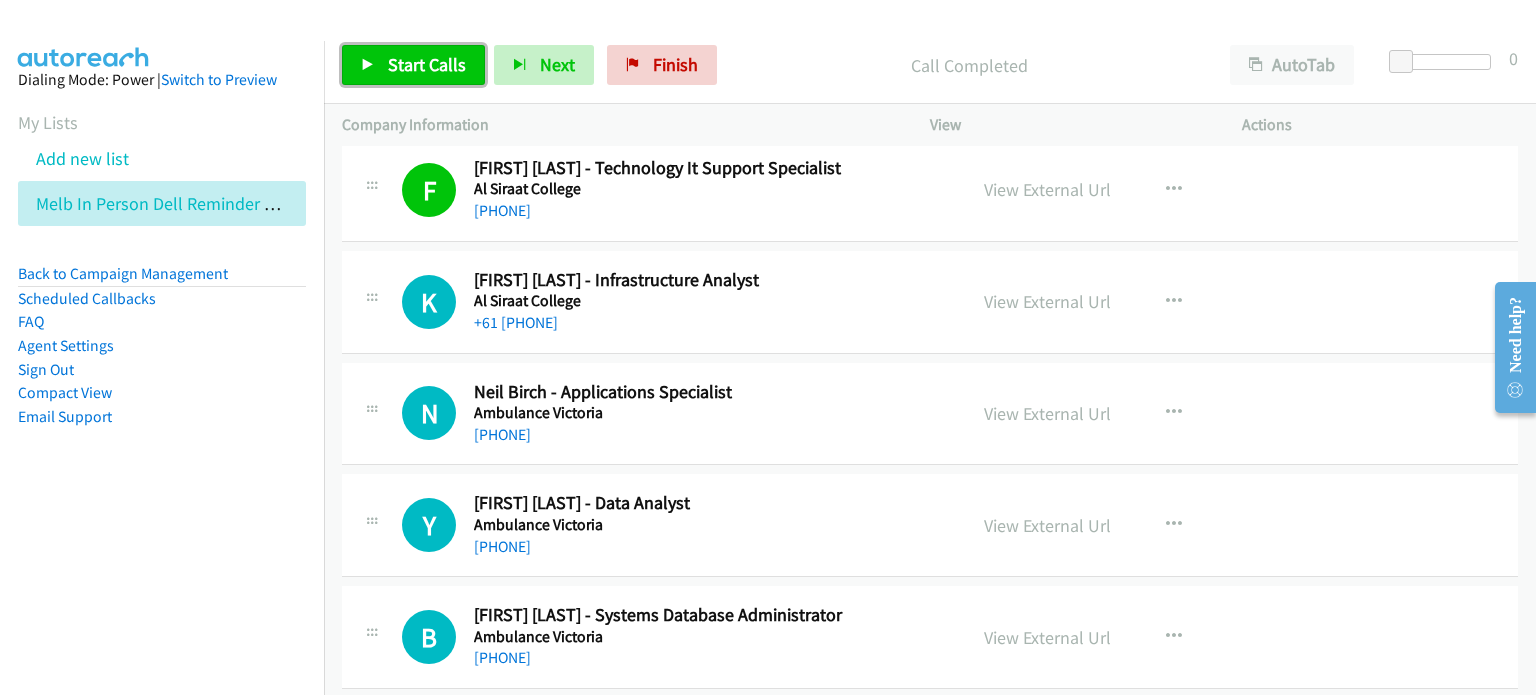 click on "Start Calls" at bounding box center [427, 64] 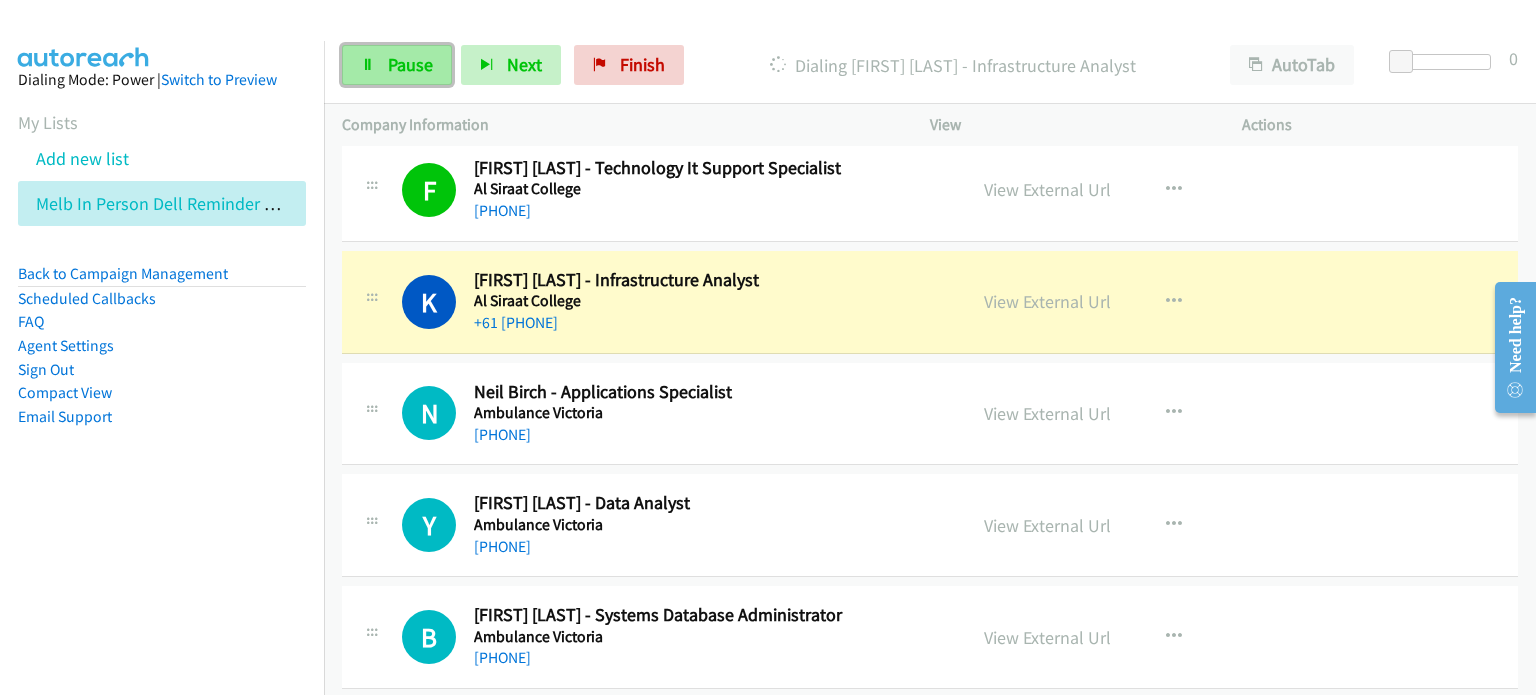 click on "Pause" at bounding box center (397, 65) 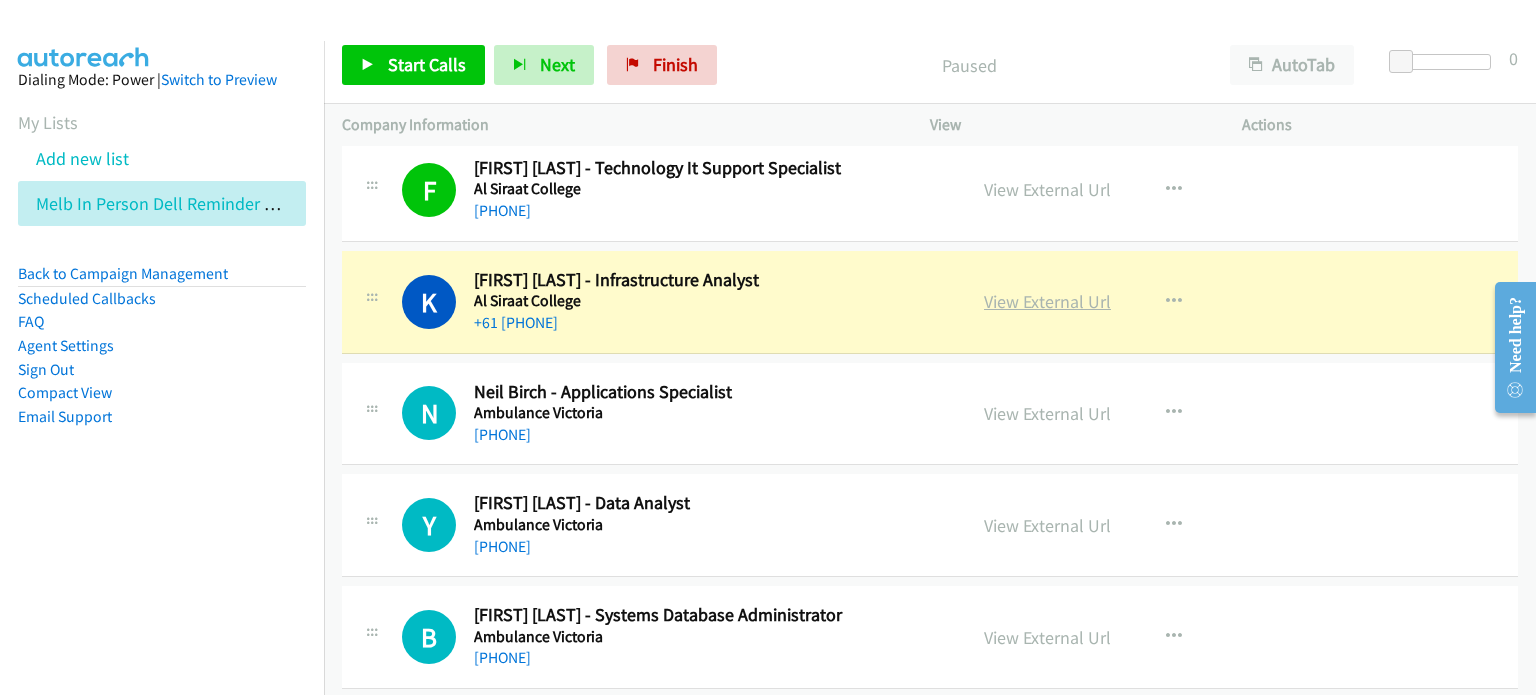 click on "View External Url" at bounding box center [1047, 301] 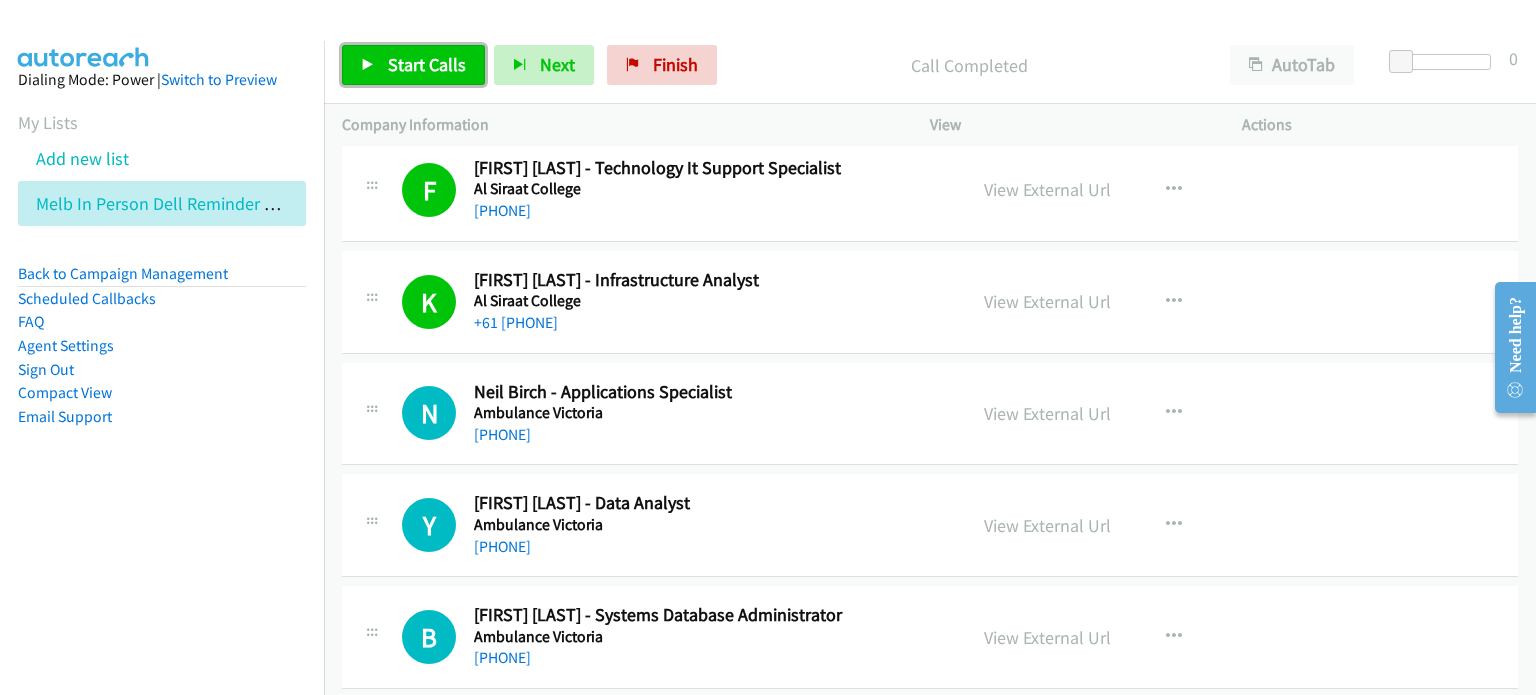 click on "Start Calls" at bounding box center [427, 64] 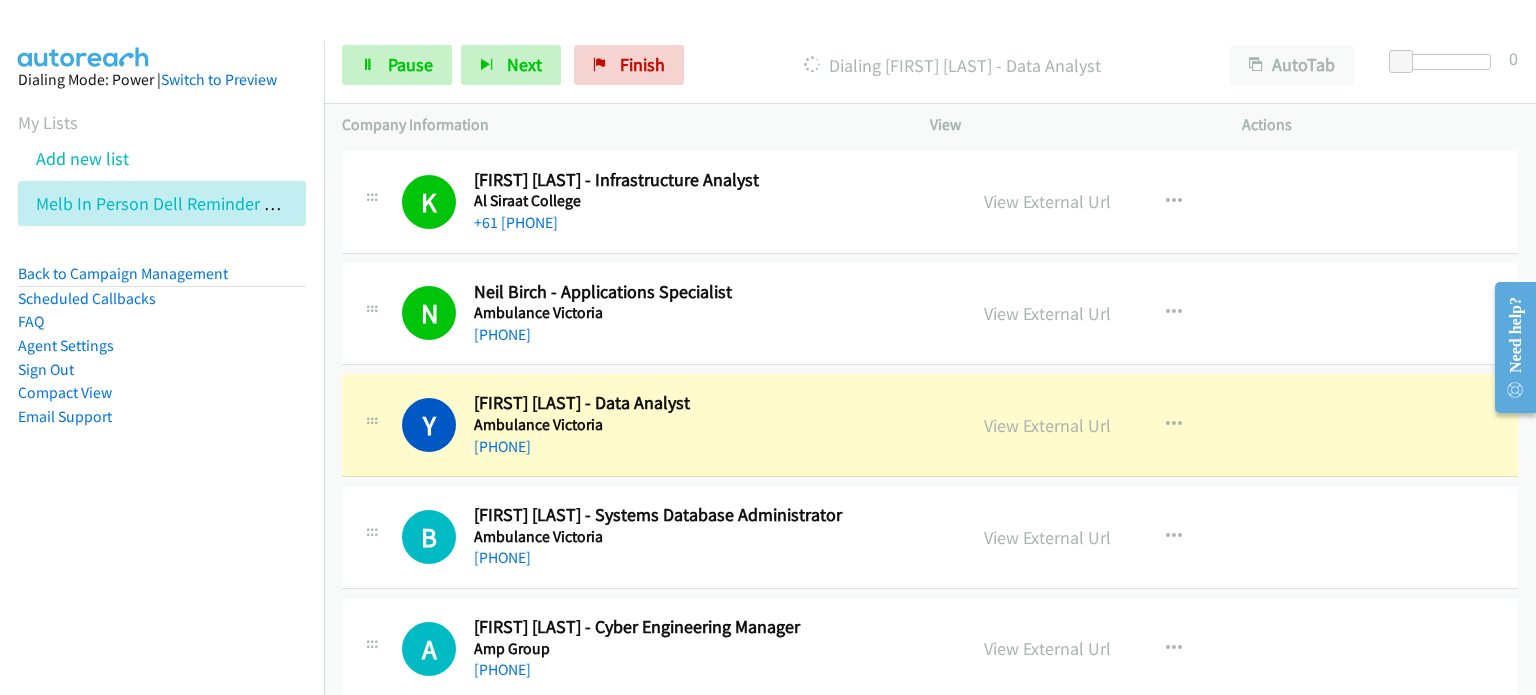 scroll, scrollTop: 2400, scrollLeft: 0, axis: vertical 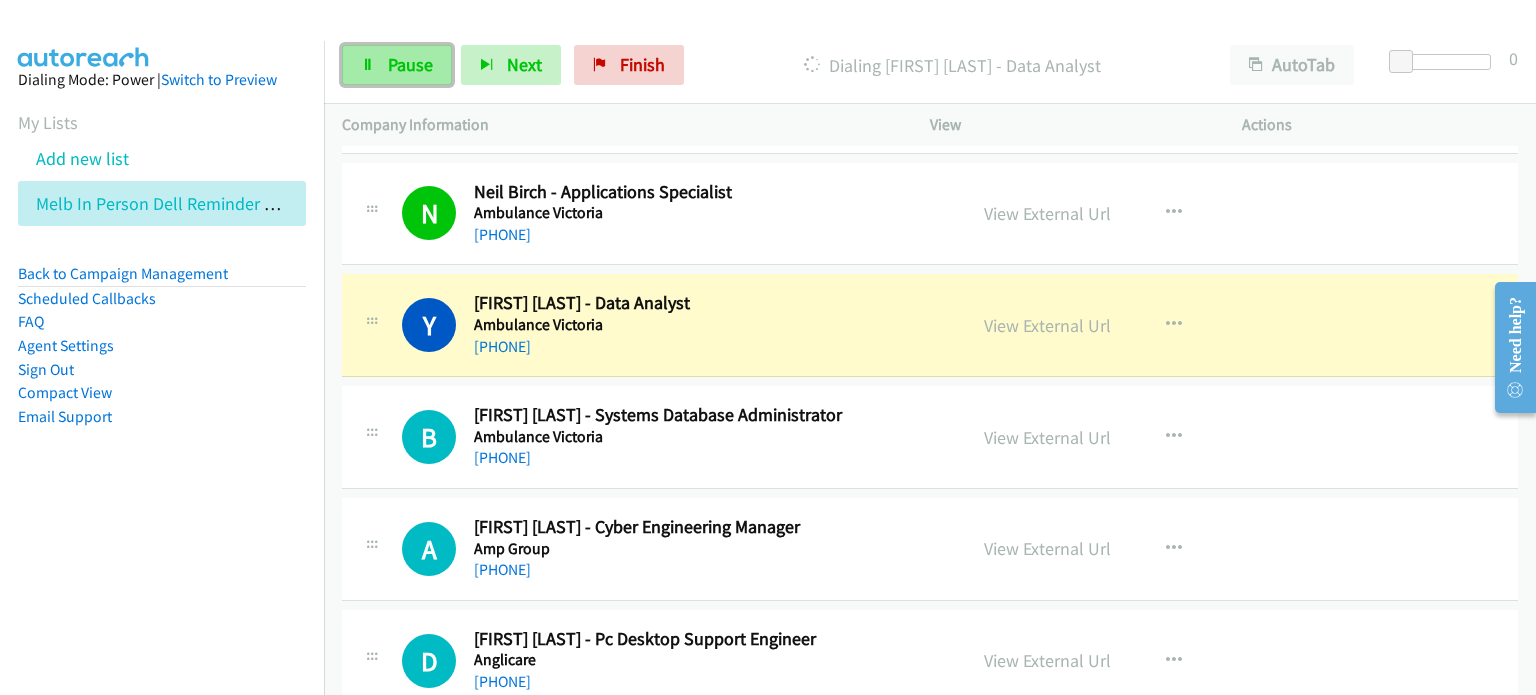 click on "Pause" at bounding box center (410, 64) 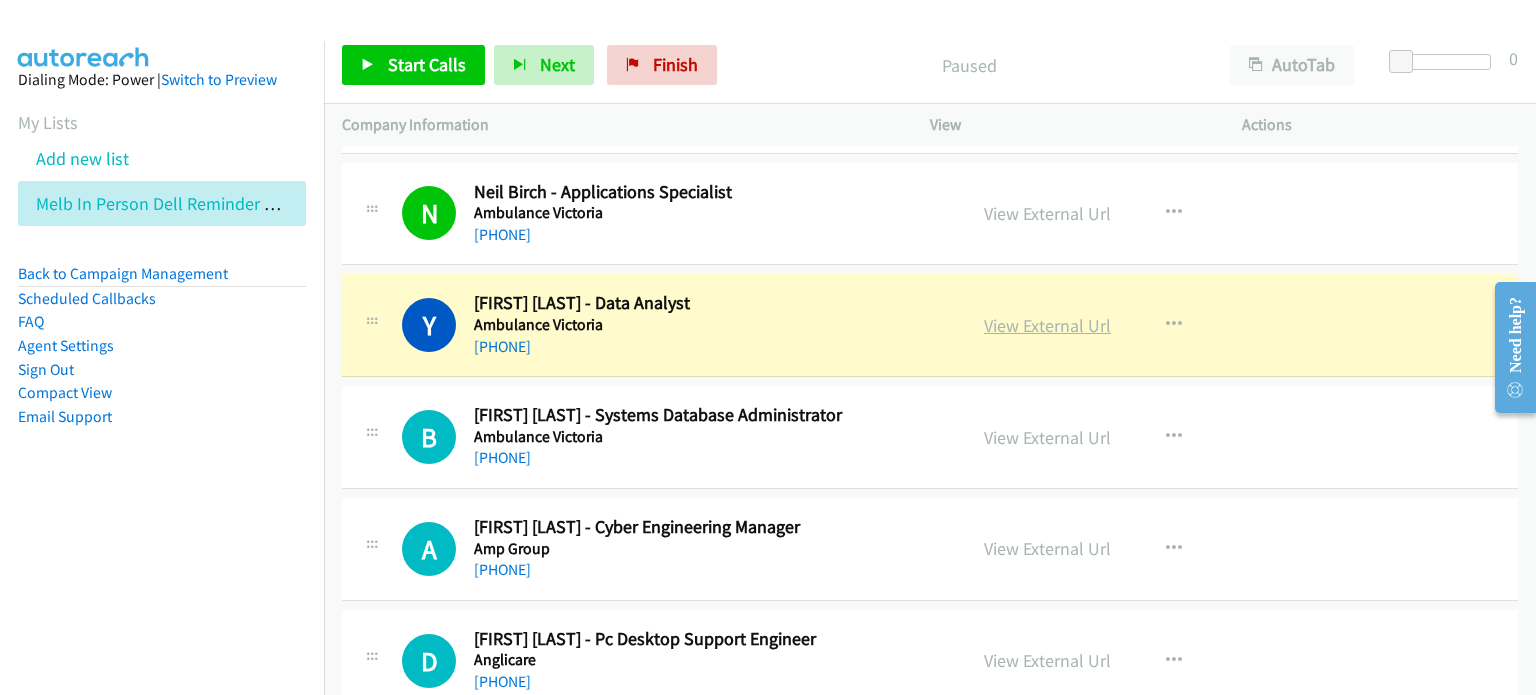 click on "View External Url" at bounding box center [1047, 325] 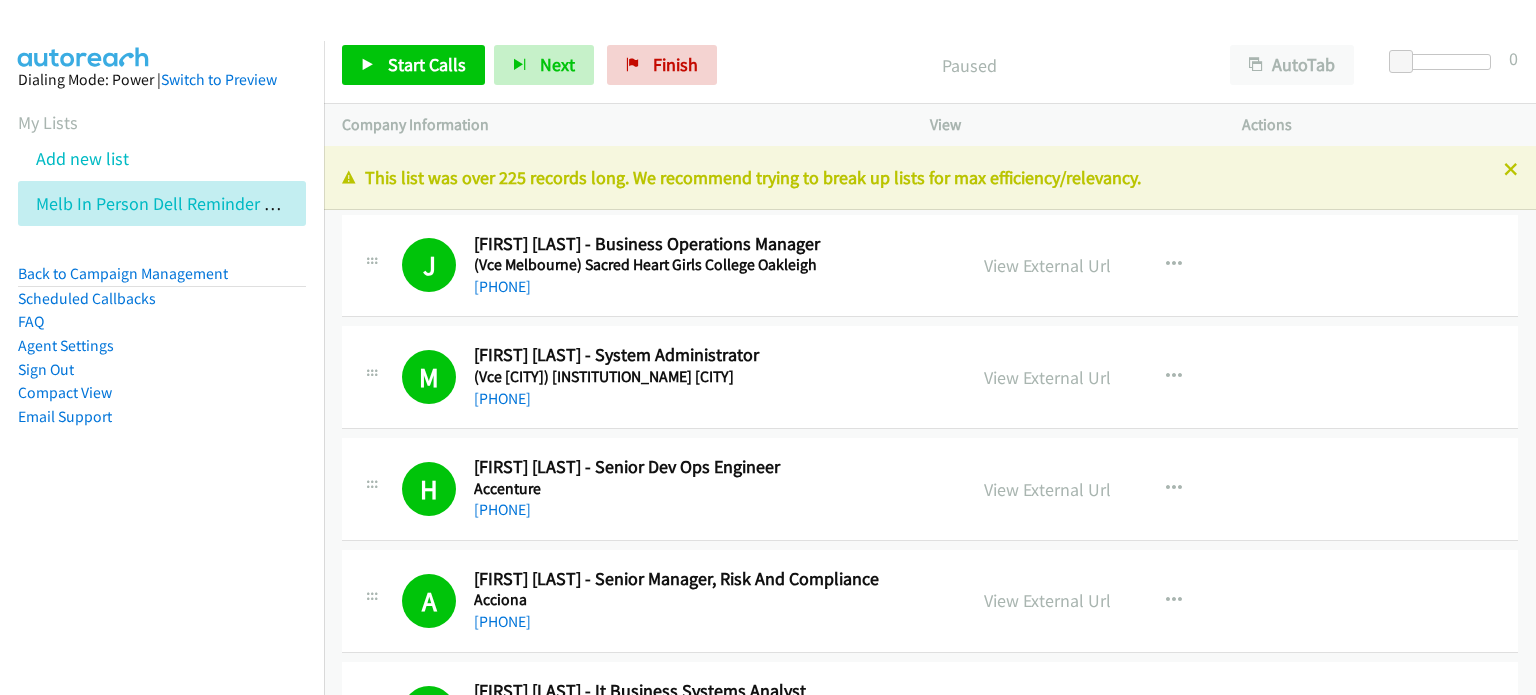 scroll, scrollTop: 0, scrollLeft: 0, axis: both 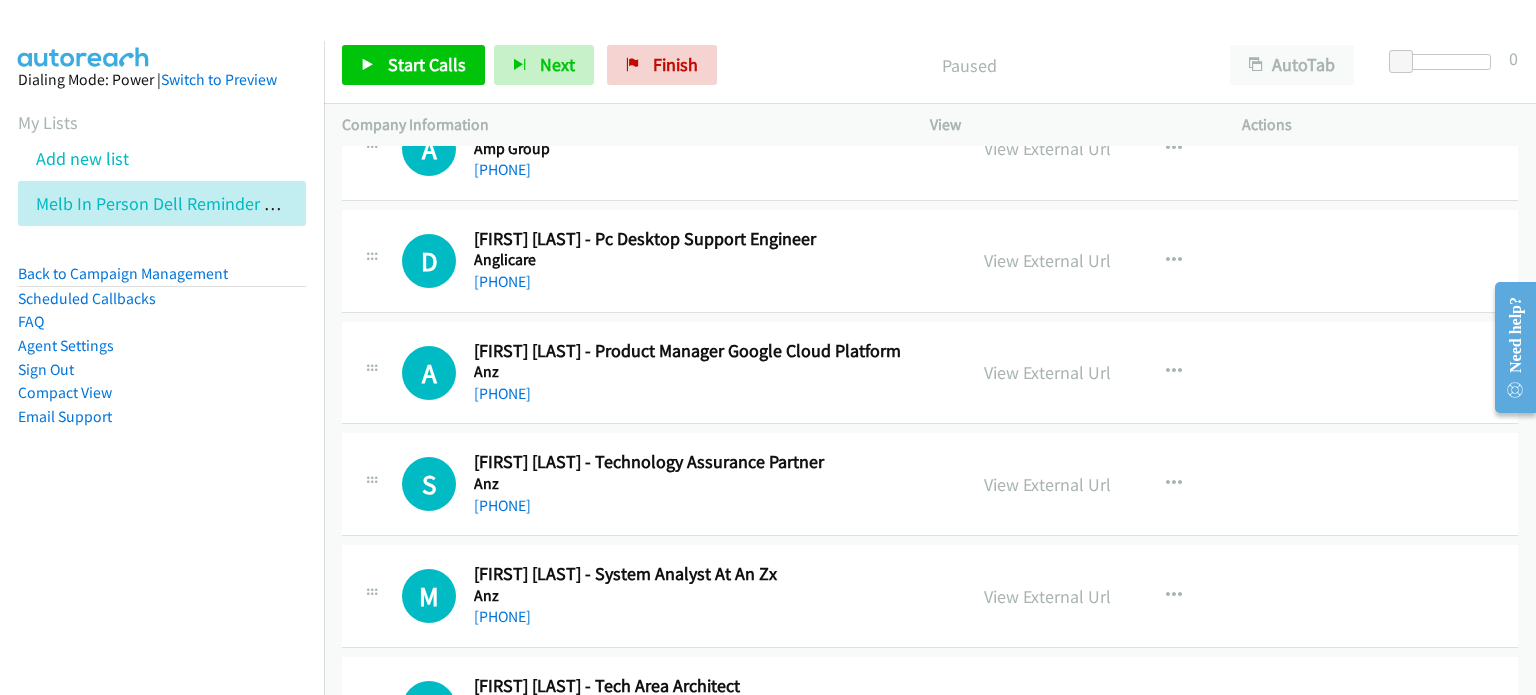 click on "Paused" at bounding box center [969, 65] 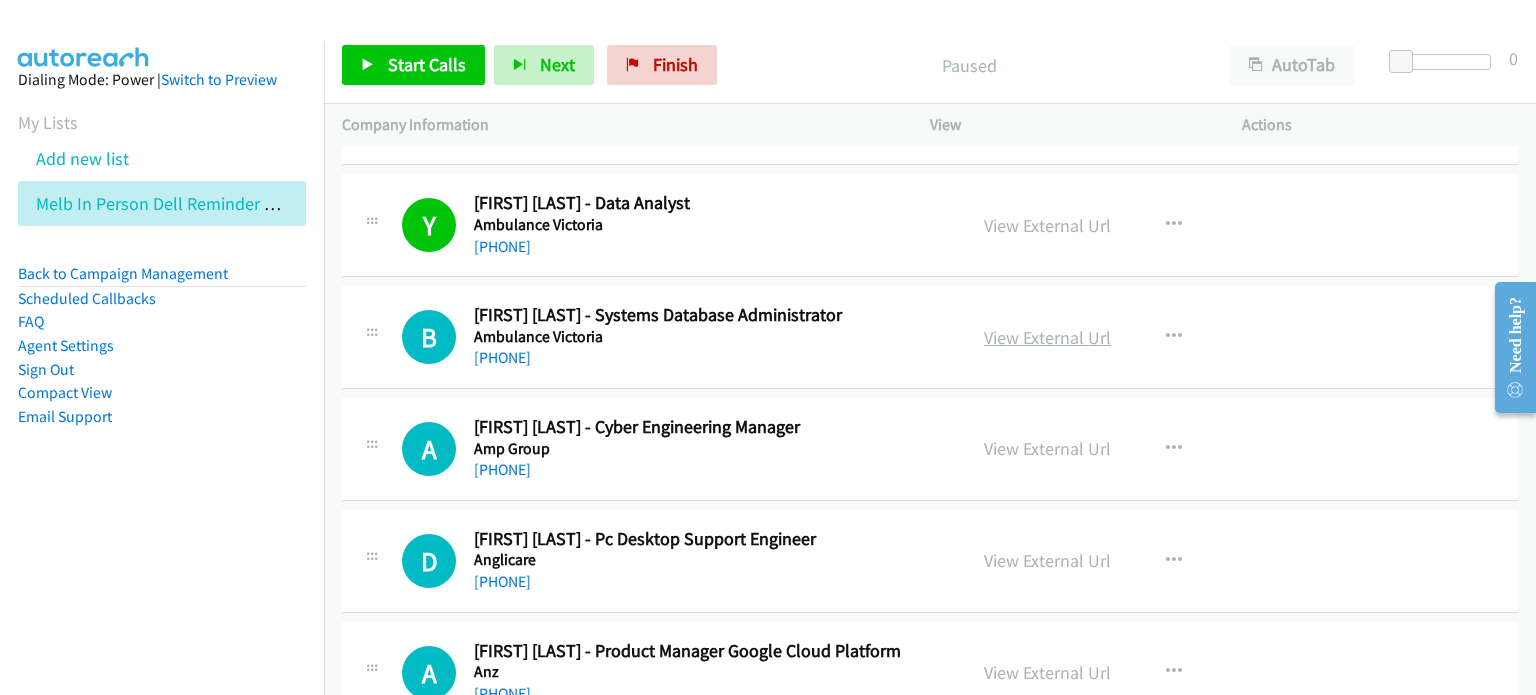 click on "View External Url" at bounding box center (1047, 337) 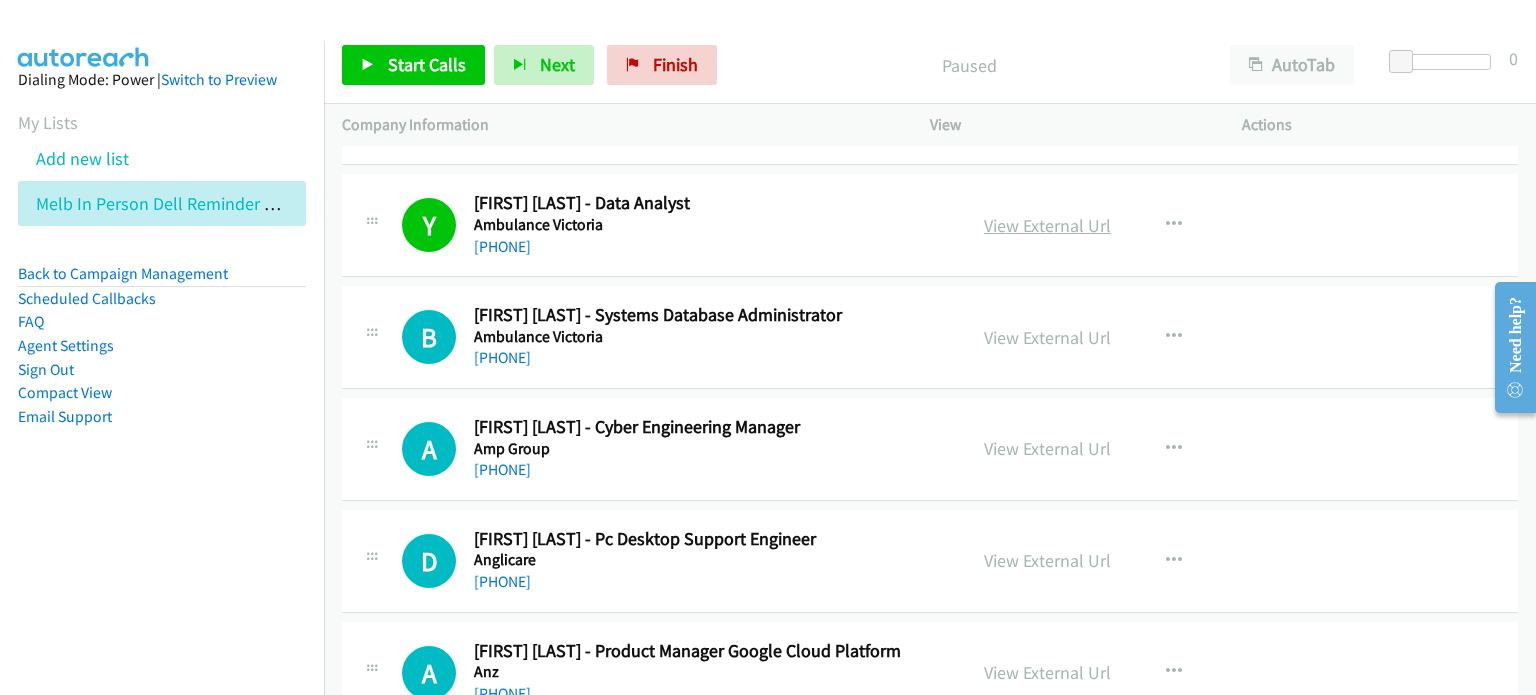 click on "View External Url" at bounding box center (1047, 225) 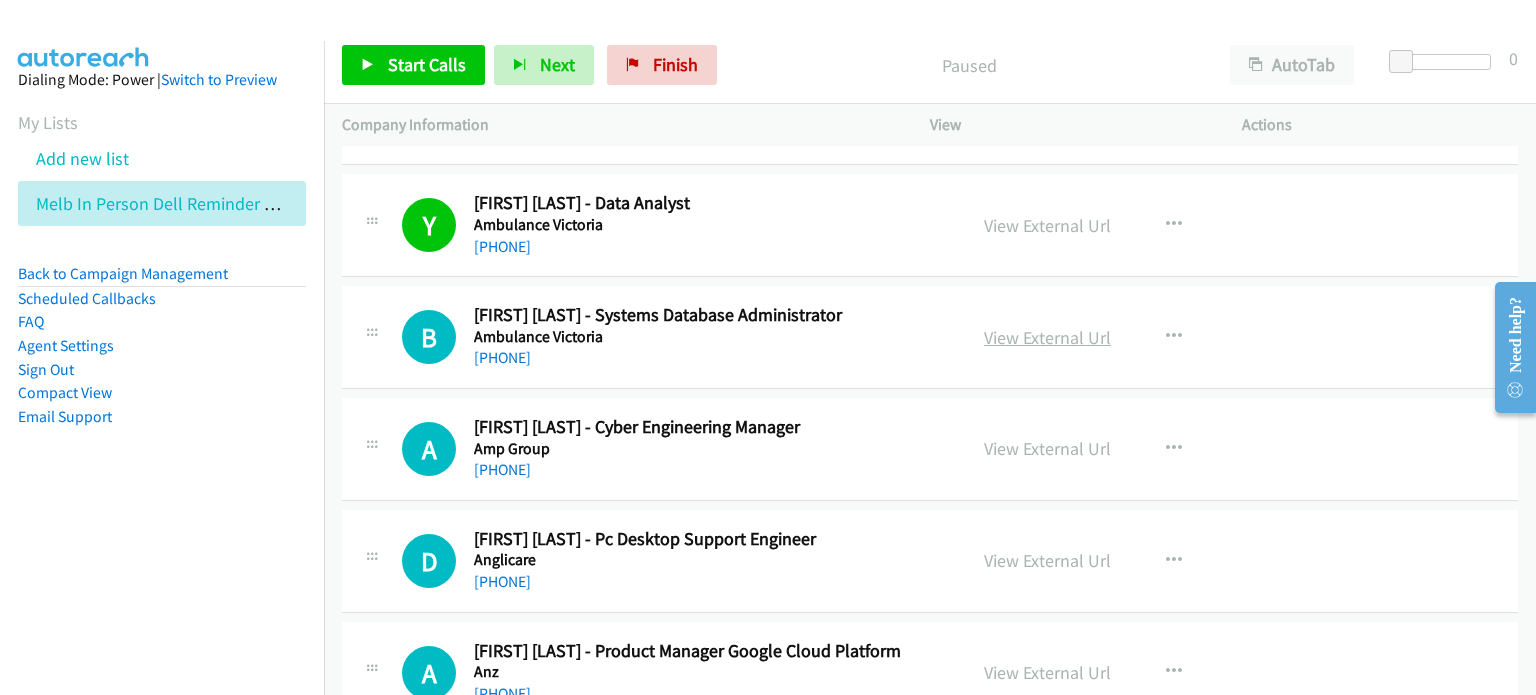 click on "View External Url" at bounding box center (1047, 337) 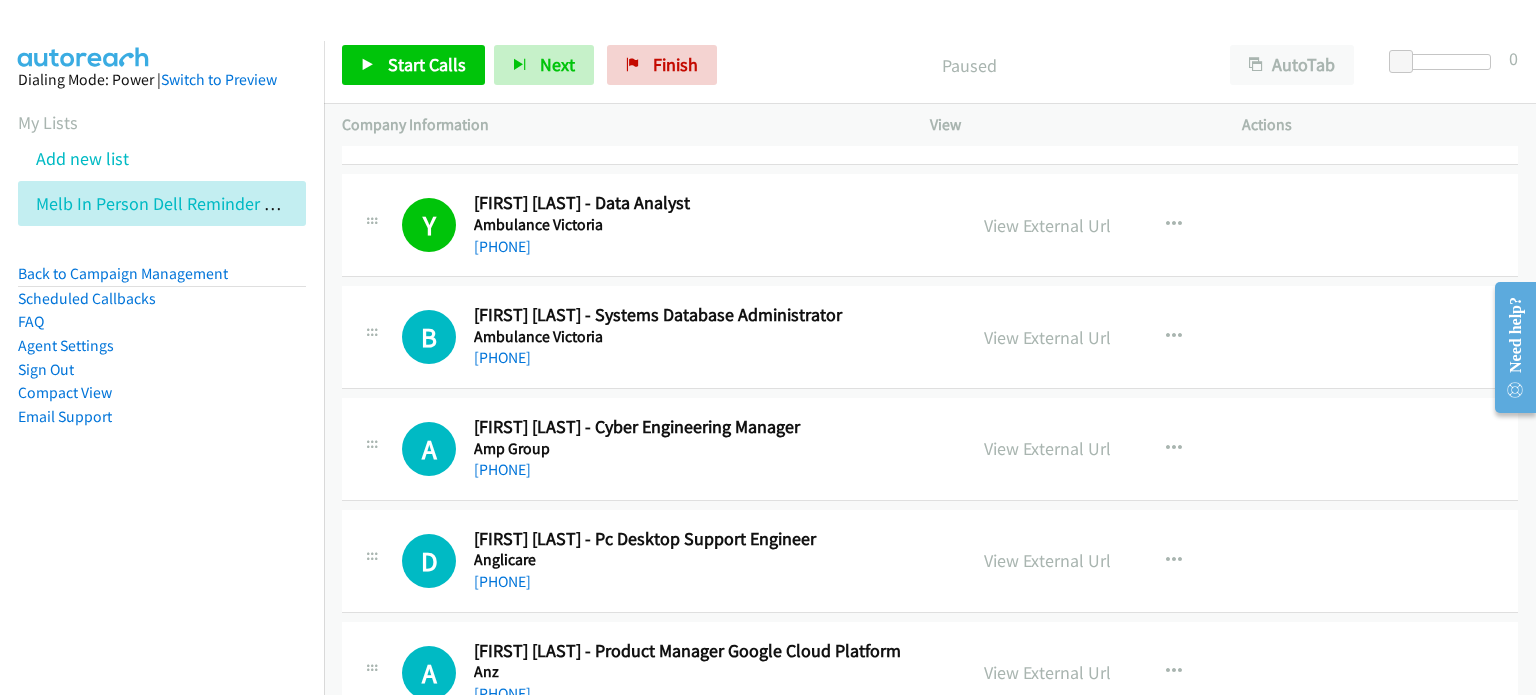 click on "Paused" at bounding box center (969, 65) 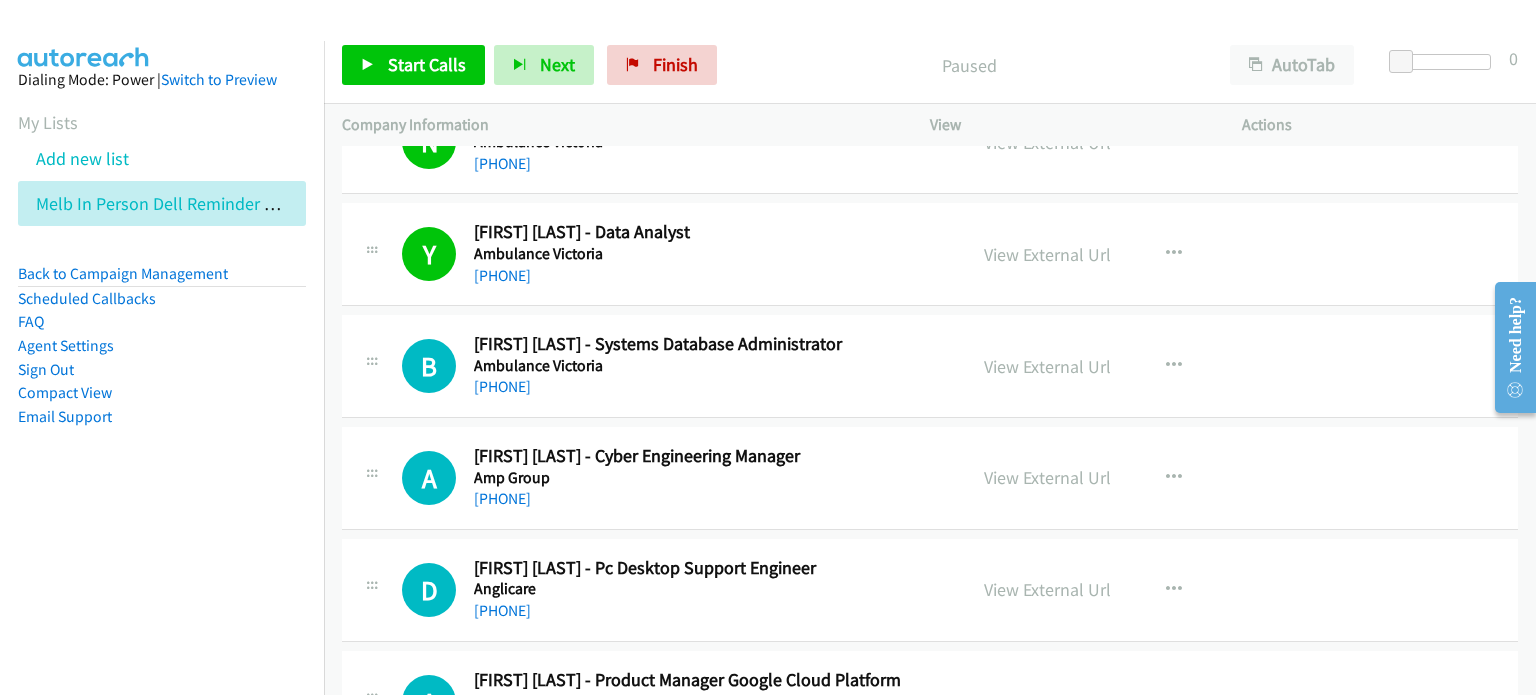 scroll, scrollTop: 2500, scrollLeft: 0, axis: vertical 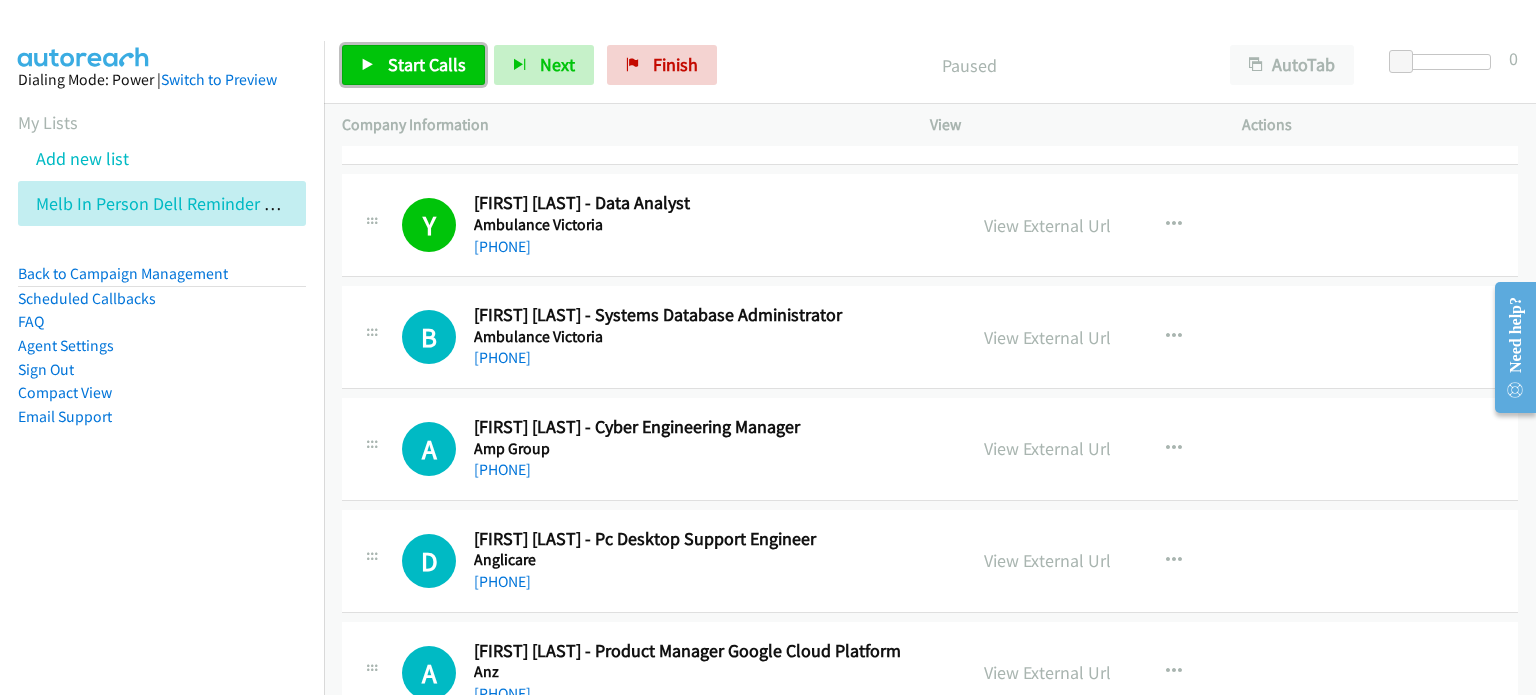 drag, startPoint x: 424, startPoint y: 62, endPoint x: 466, endPoint y: 131, distance: 80.77747 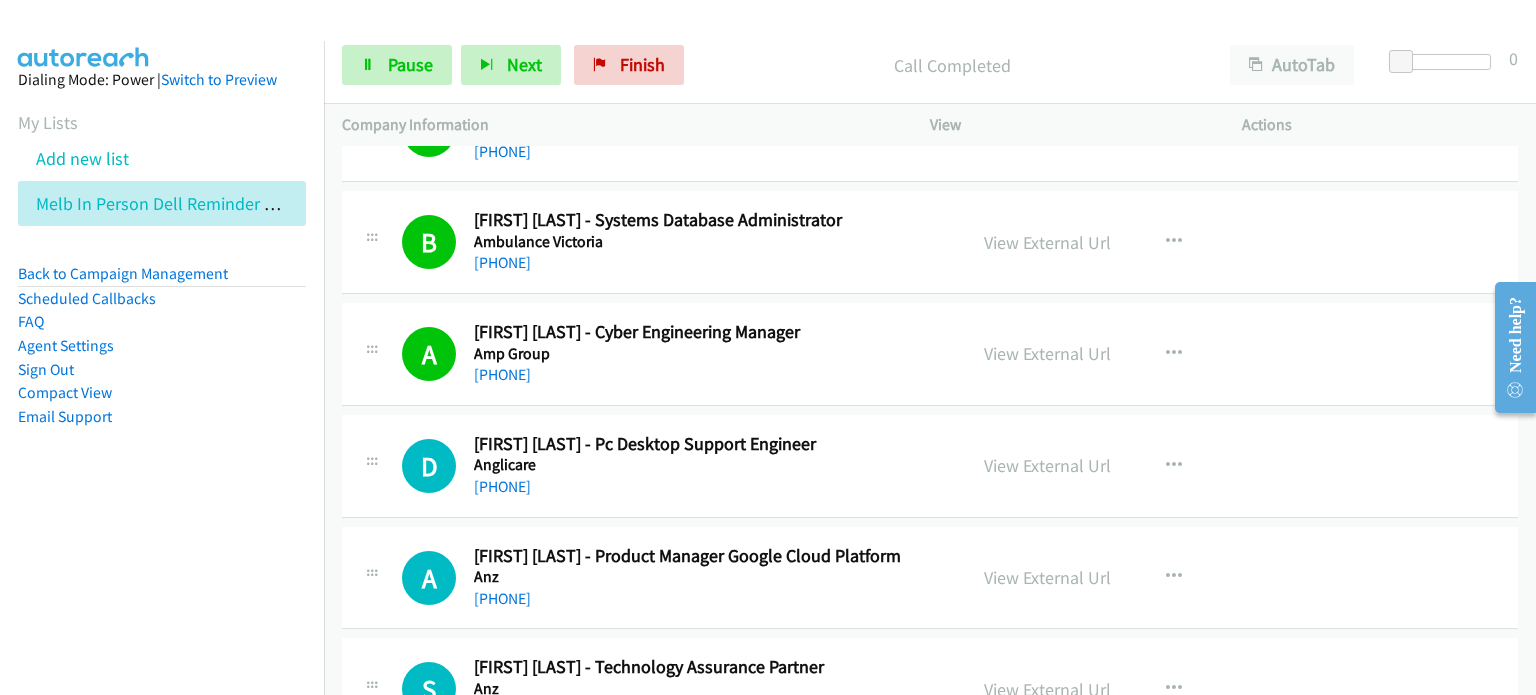 scroll, scrollTop: 2700, scrollLeft: 0, axis: vertical 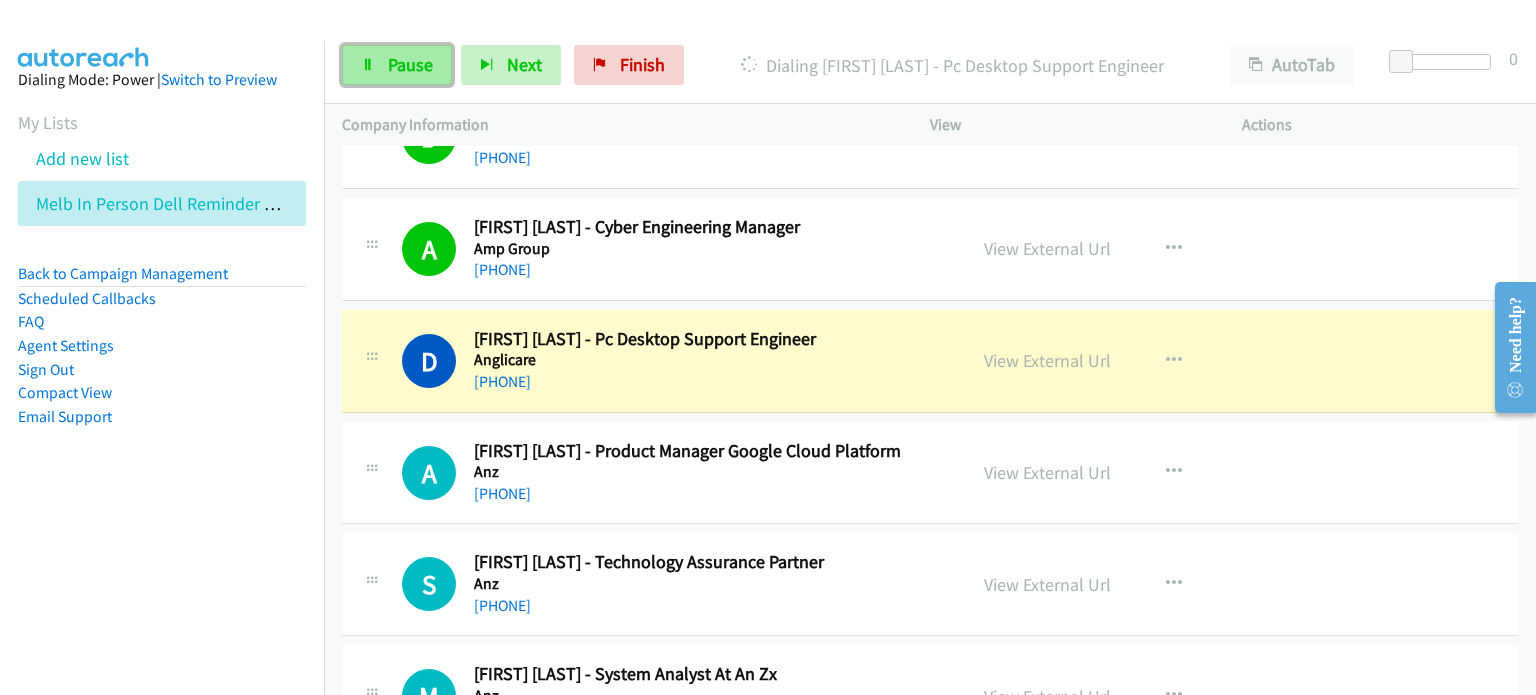 click on "Pause" at bounding box center [410, 64] 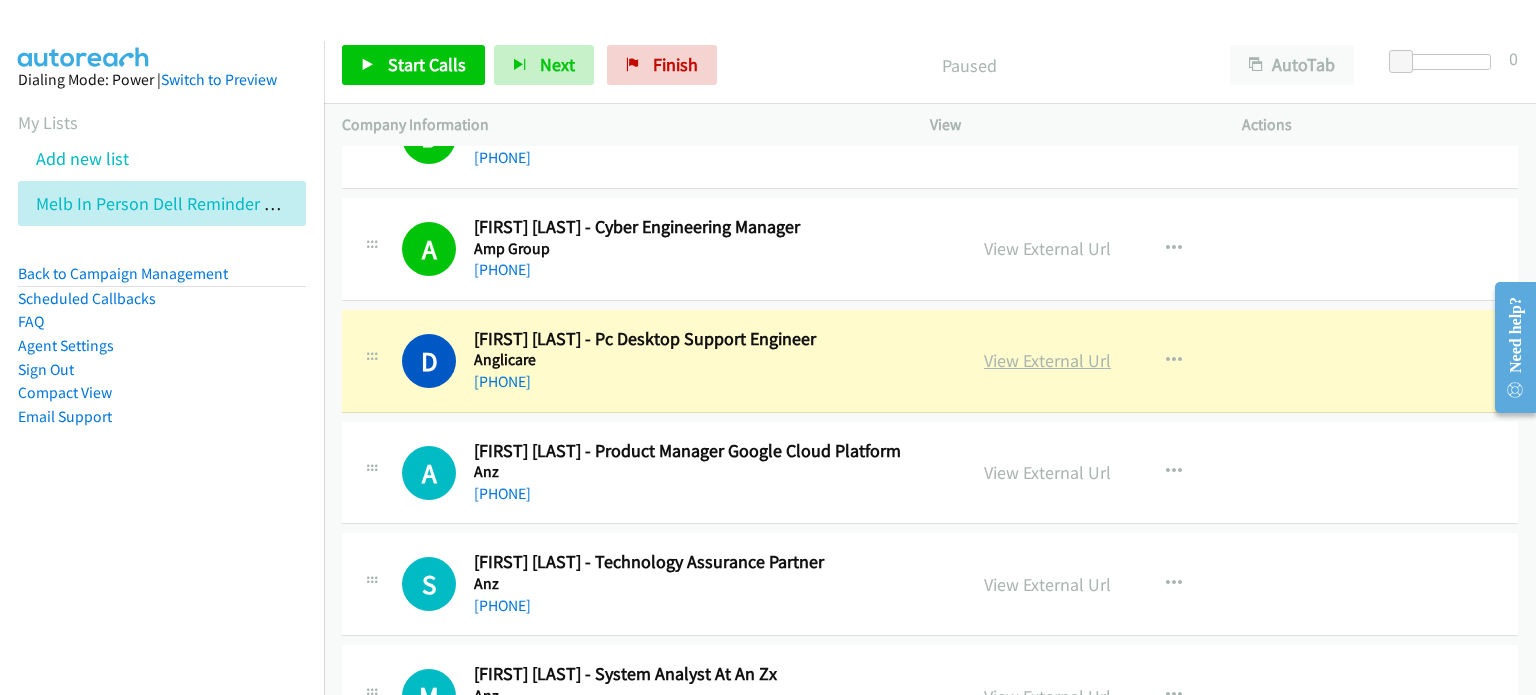 click on "View External Url" at bounding box center [1047, 360] 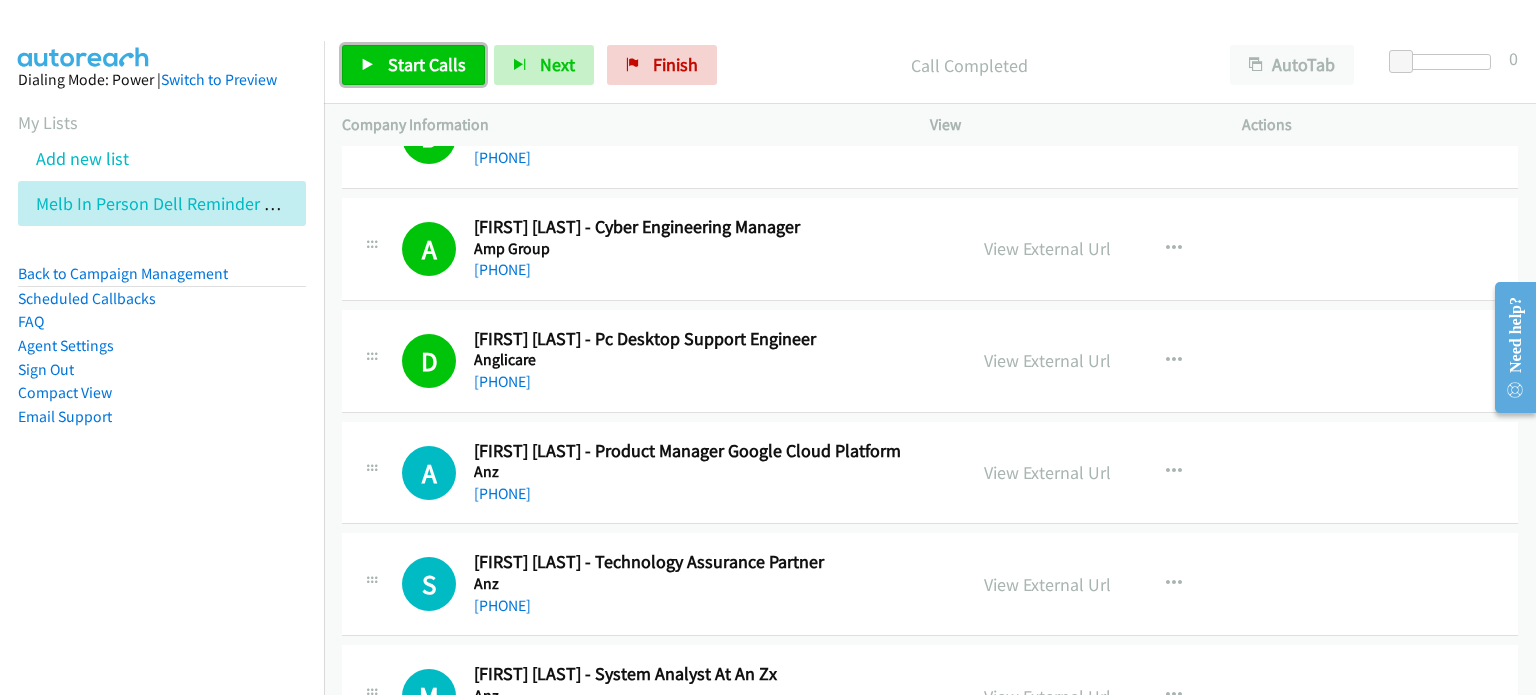 click on "Start Calls" at bounding box center [427, 64] 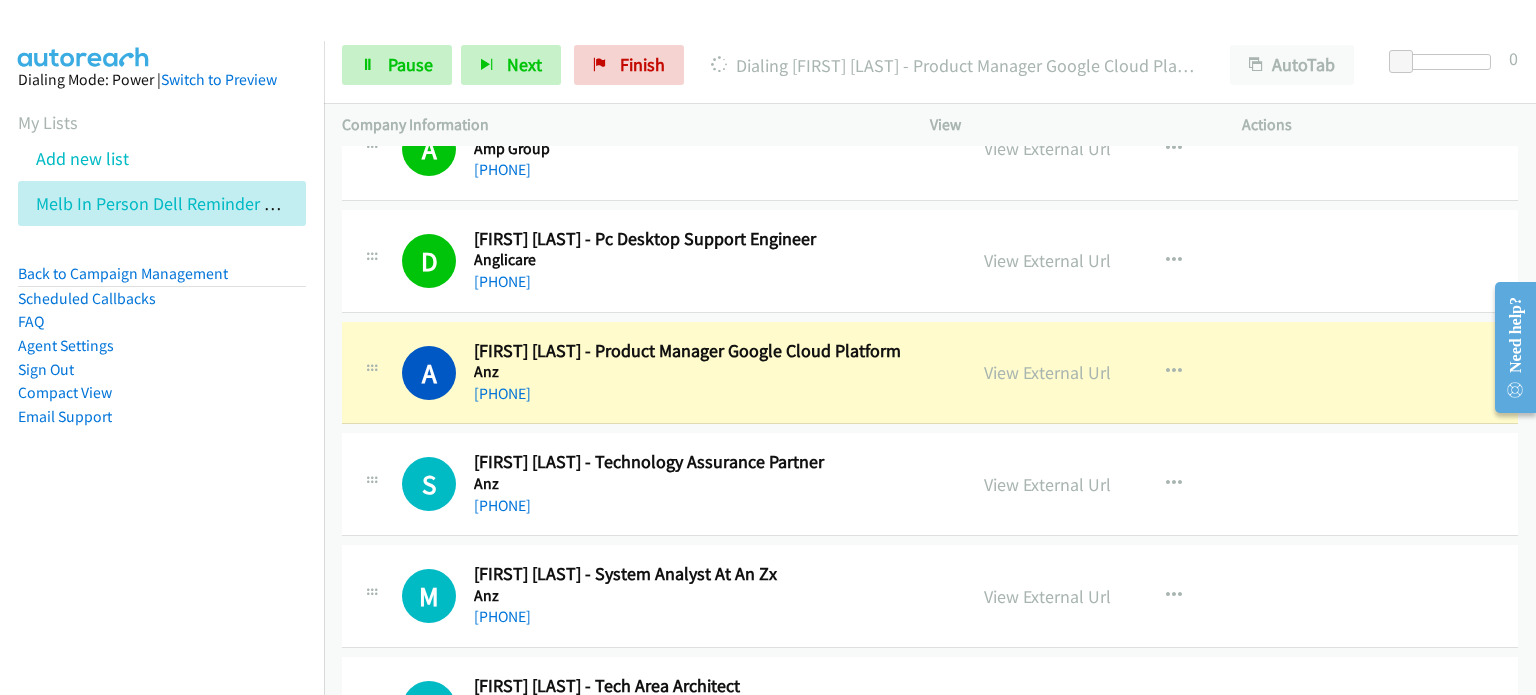 scroll, scrollTop: 2900, scrollLeft: 0, axis: vertical 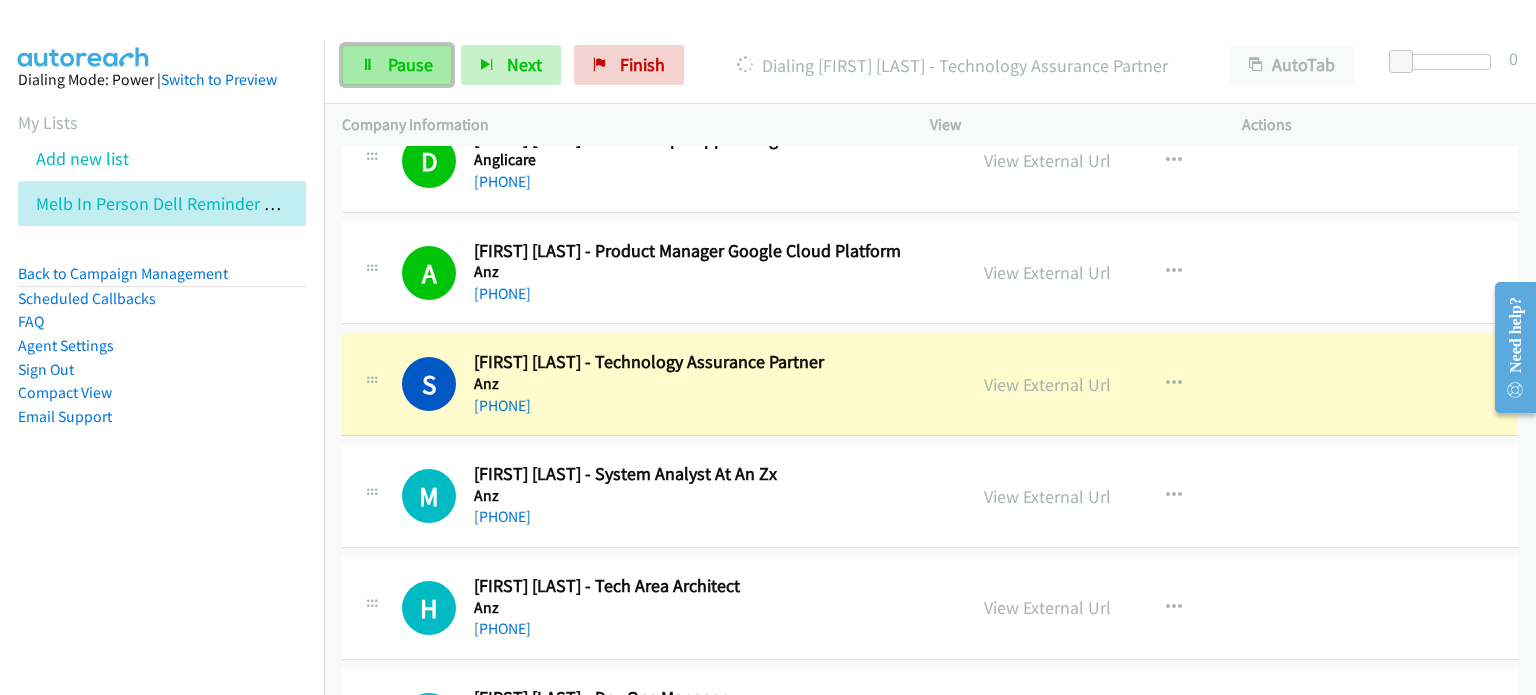 click on "Pause" at bounding box center (397, 65) 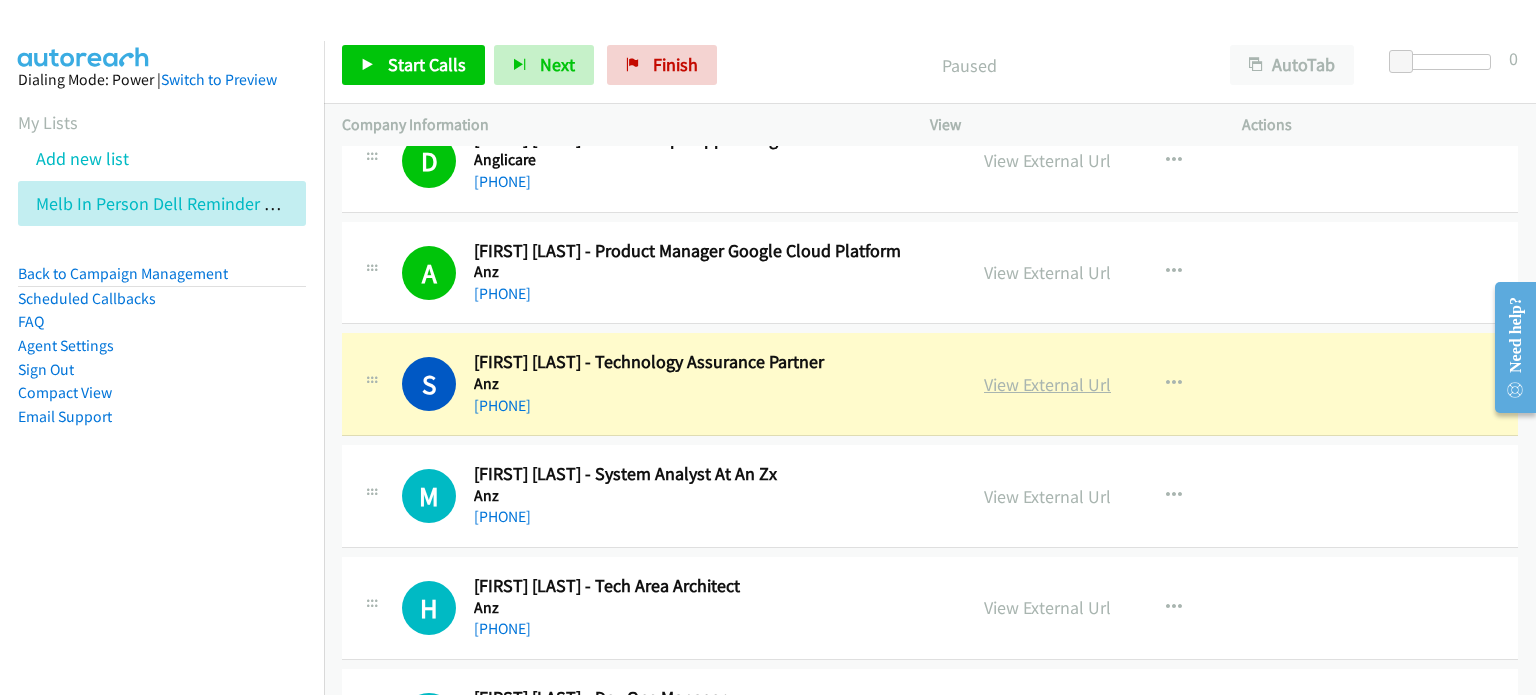 click on "View External Url" at bounding box center (1047, 384) 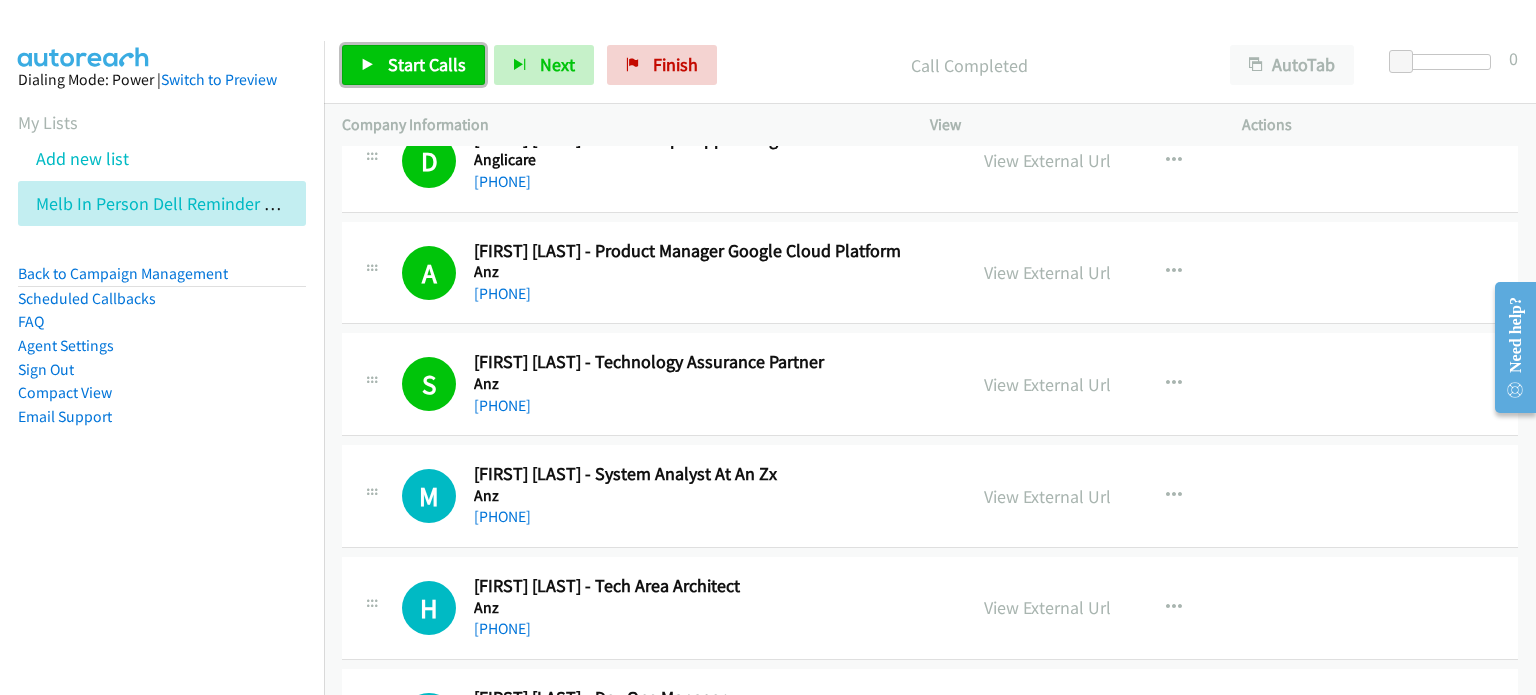 click on "Start Calls" at bounding box center [413, 65] 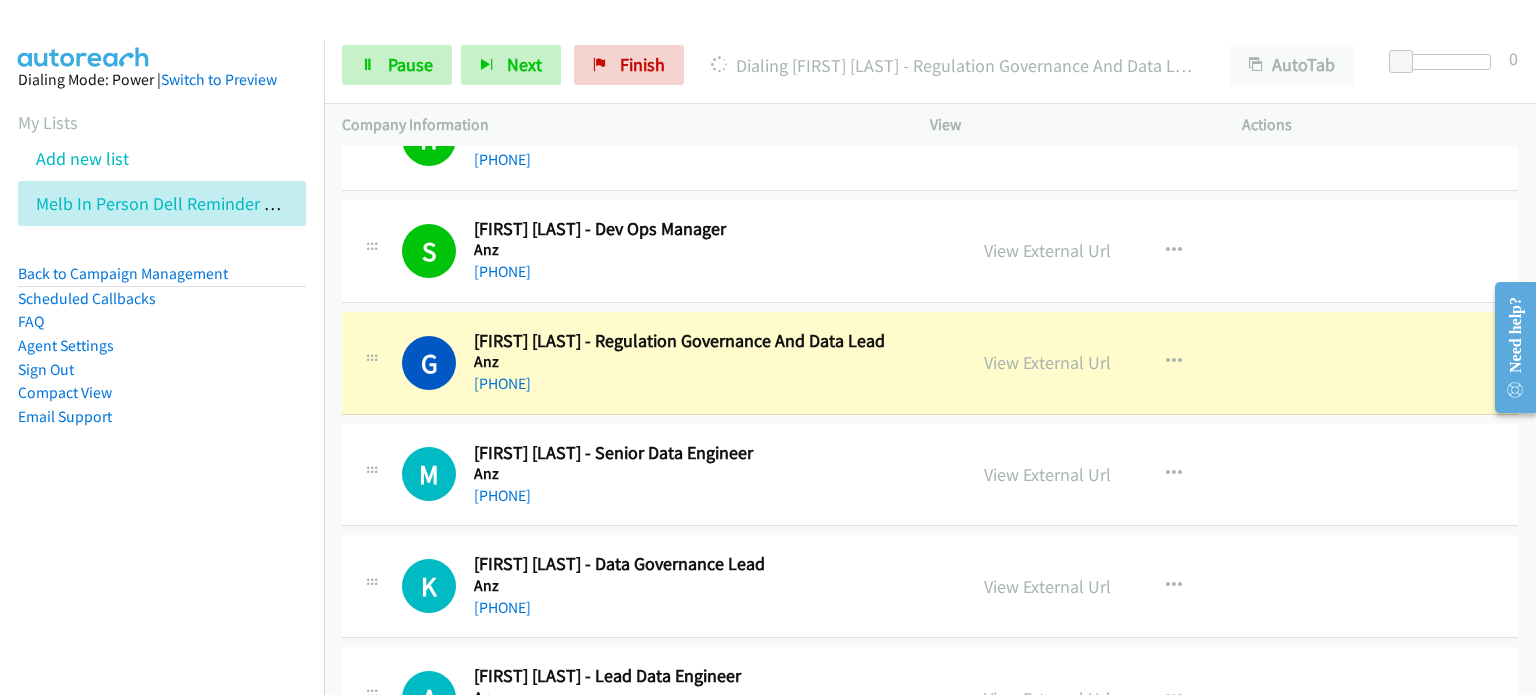 scroll, scrollTop: 3400, scrollLeft: 0, axis: vertical 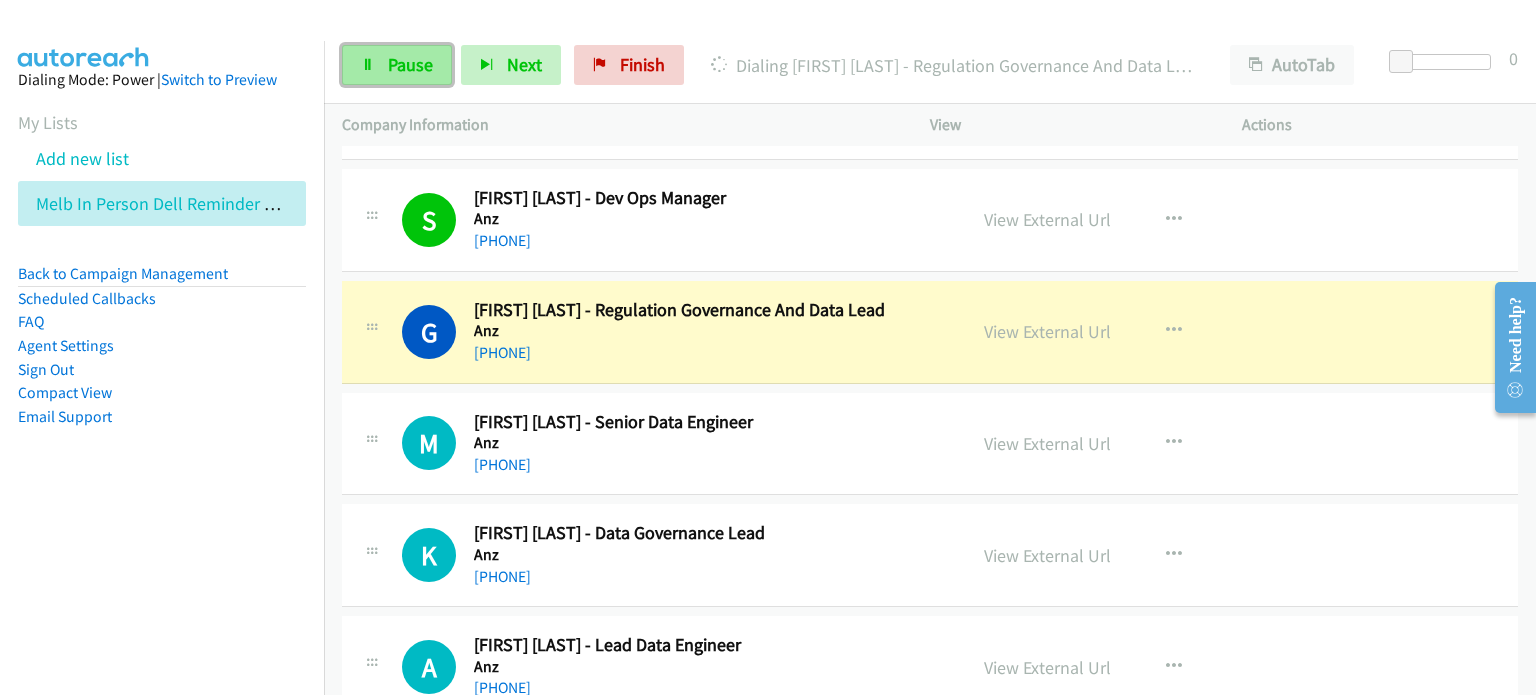 click on "Pause" at bounding box center [397, 65] 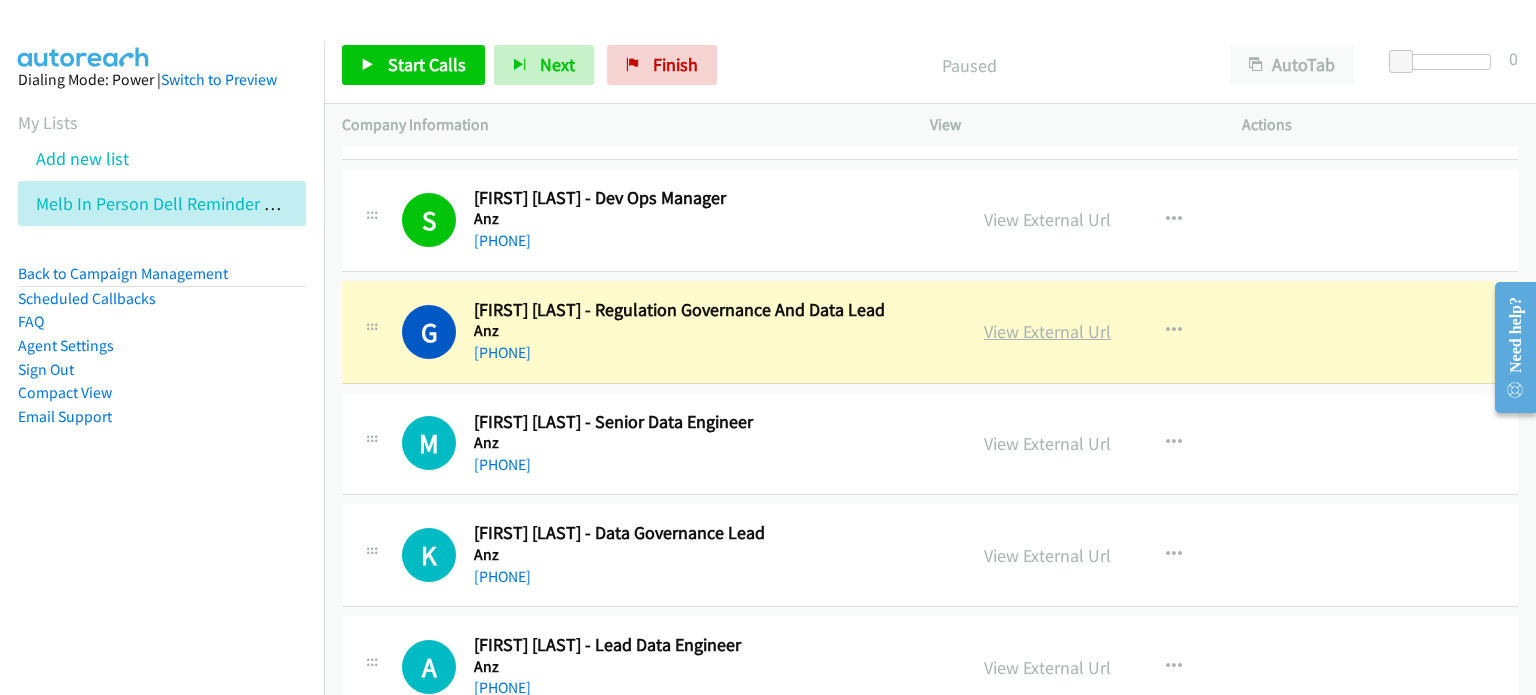 click on "View External Url" at bounding box center [1047, 331] 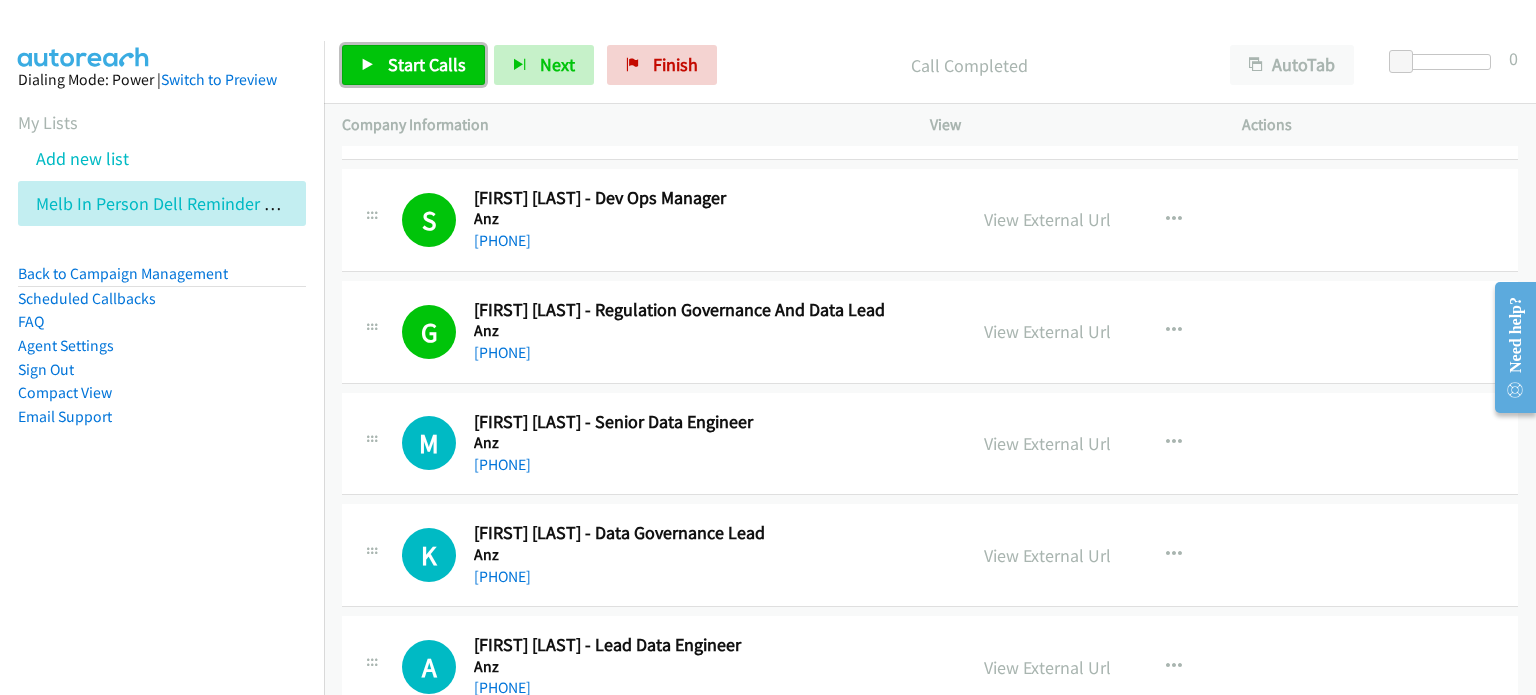 click on "Start Calls" at bounding box center [427, 64] 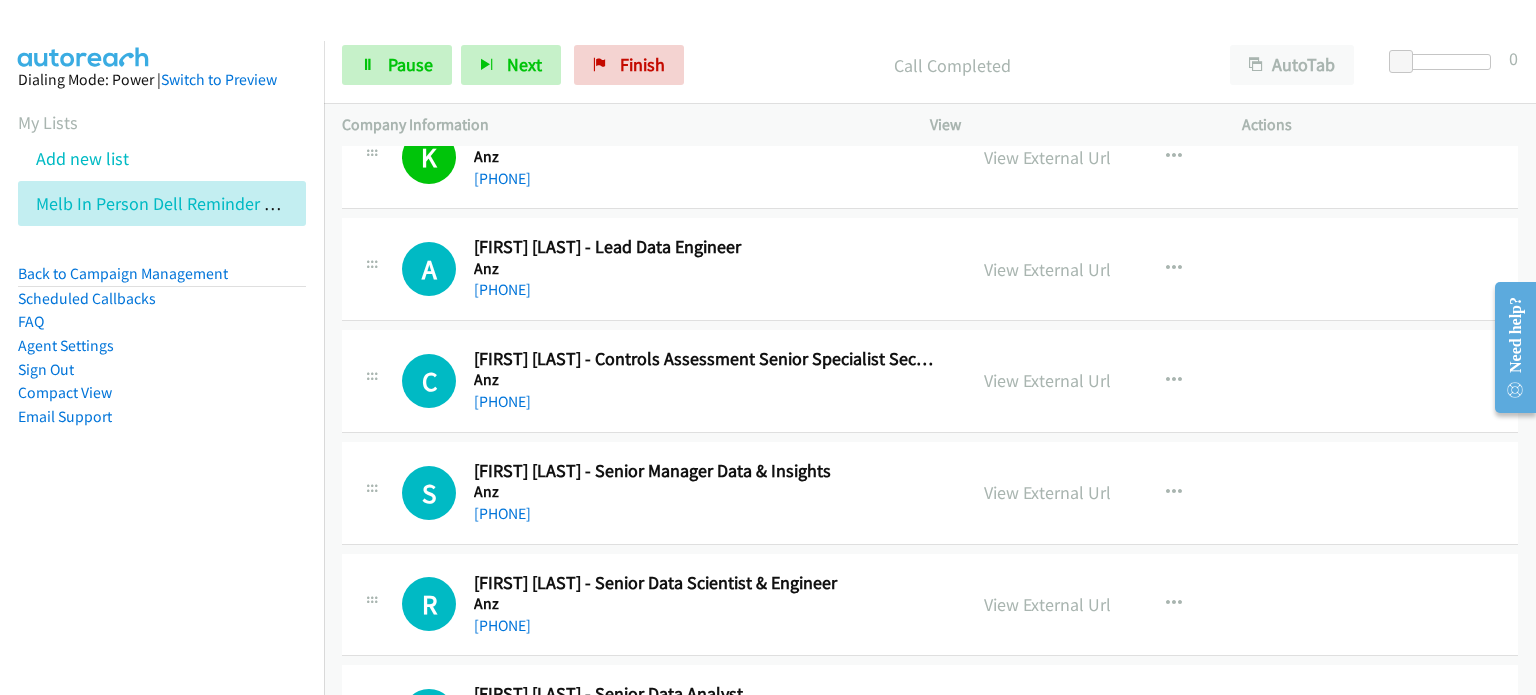 scroll, scrollTop: 3800, scrollLeft: 0, axis: vertical 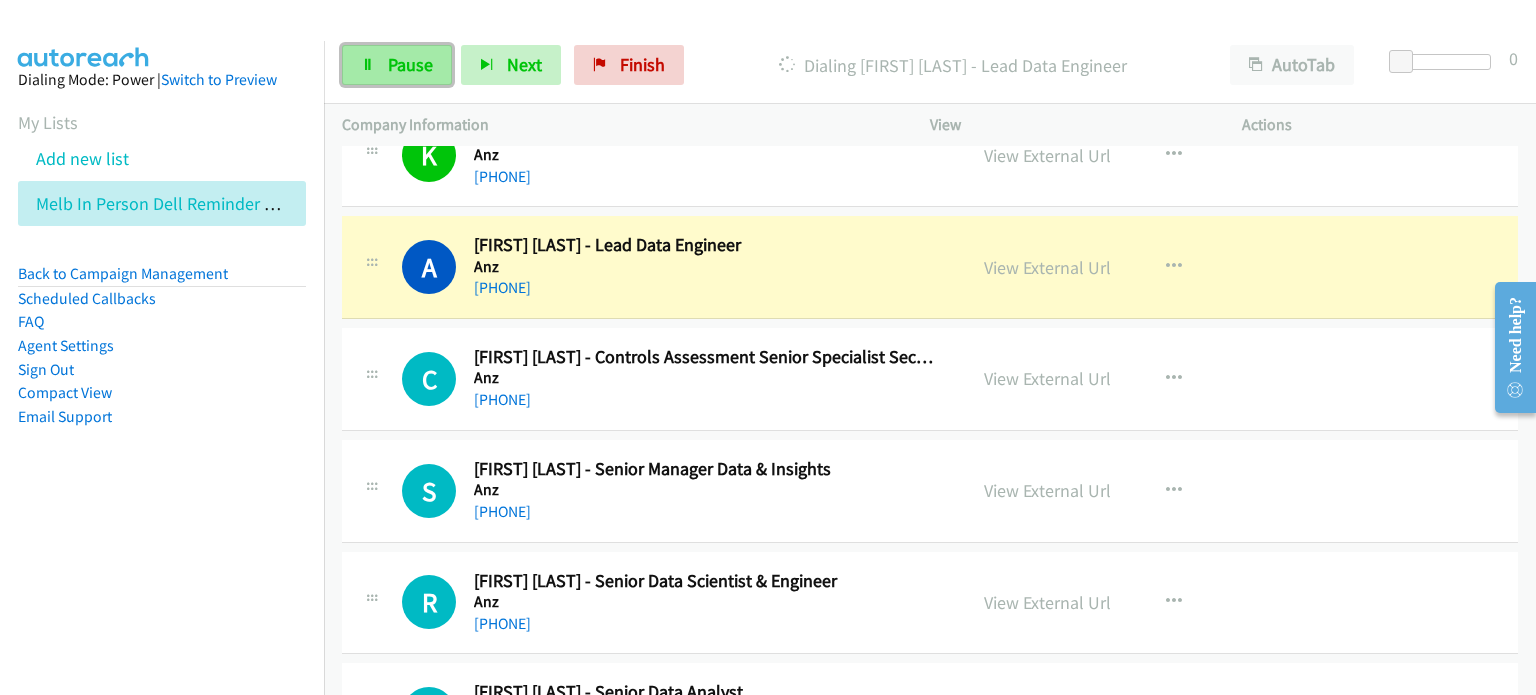 click on "Pause" at bounding box center [410, 64] 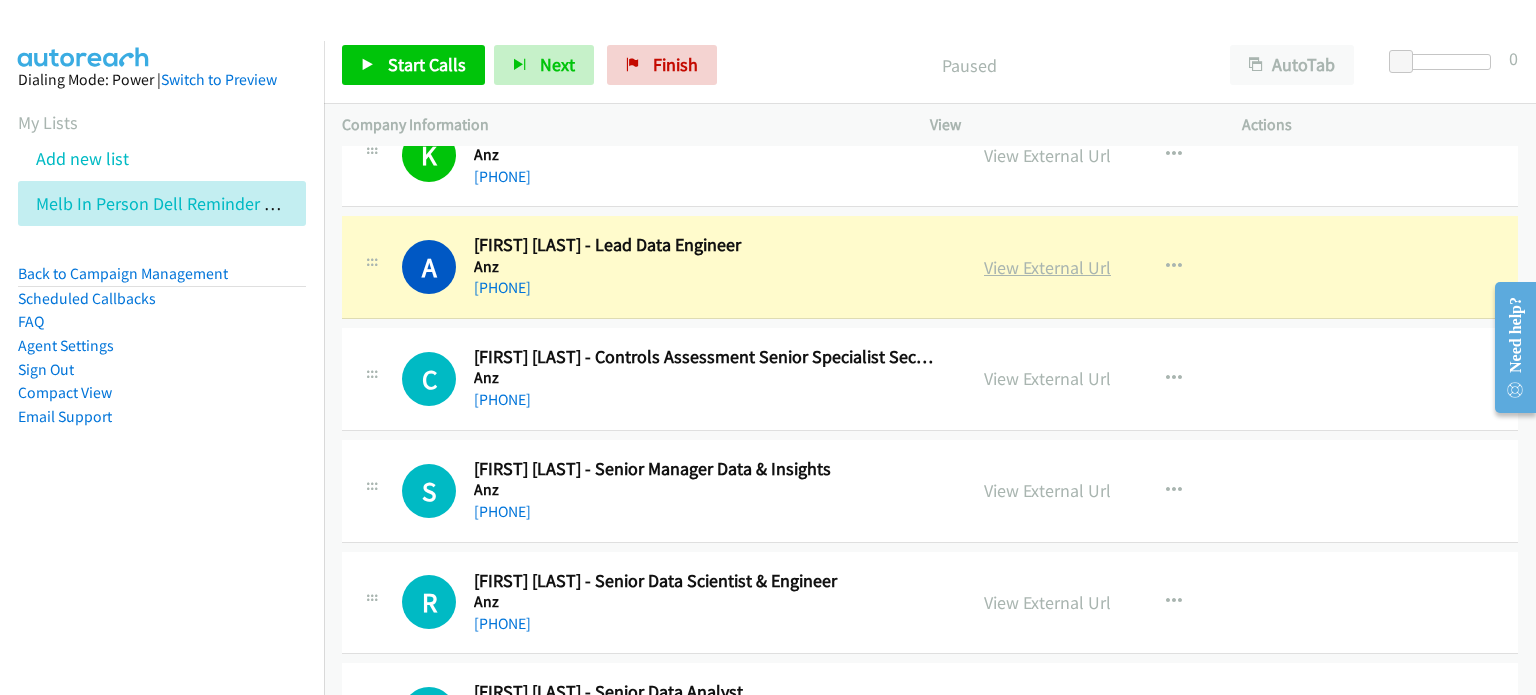 click on "View External Url" at bounding box center (1047, 267) 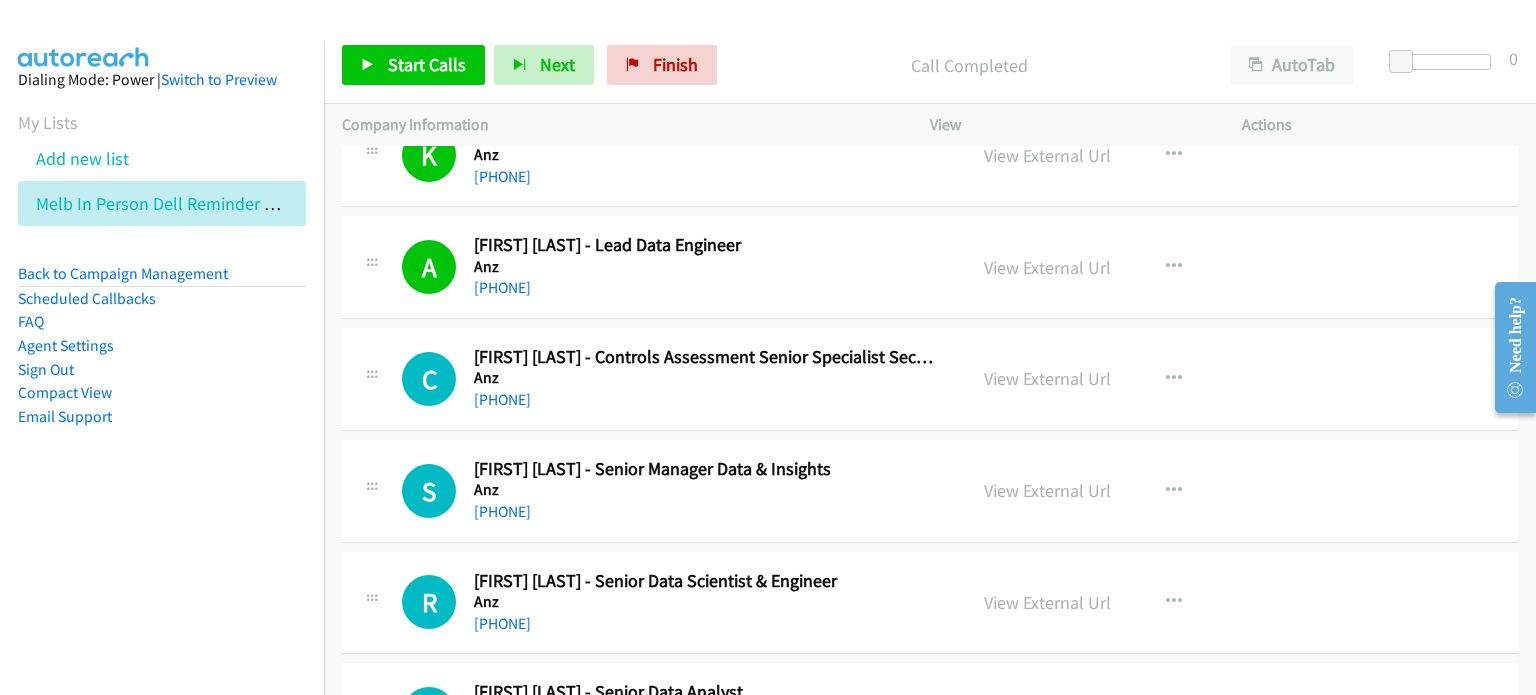 click on "C
Callback Scheduled
Clinton Hardiman - Controls Assessment Senior Specialist   Security & Data   Third Party Risk Management
Anz
Australia/Sydney
+61 400 605 907
View External Url
View External Url
Schedule/Manage Callback
Start Calls Here
Remove from list
Add to do not call list
Reset Call Status" at bounding box center [930, 379] 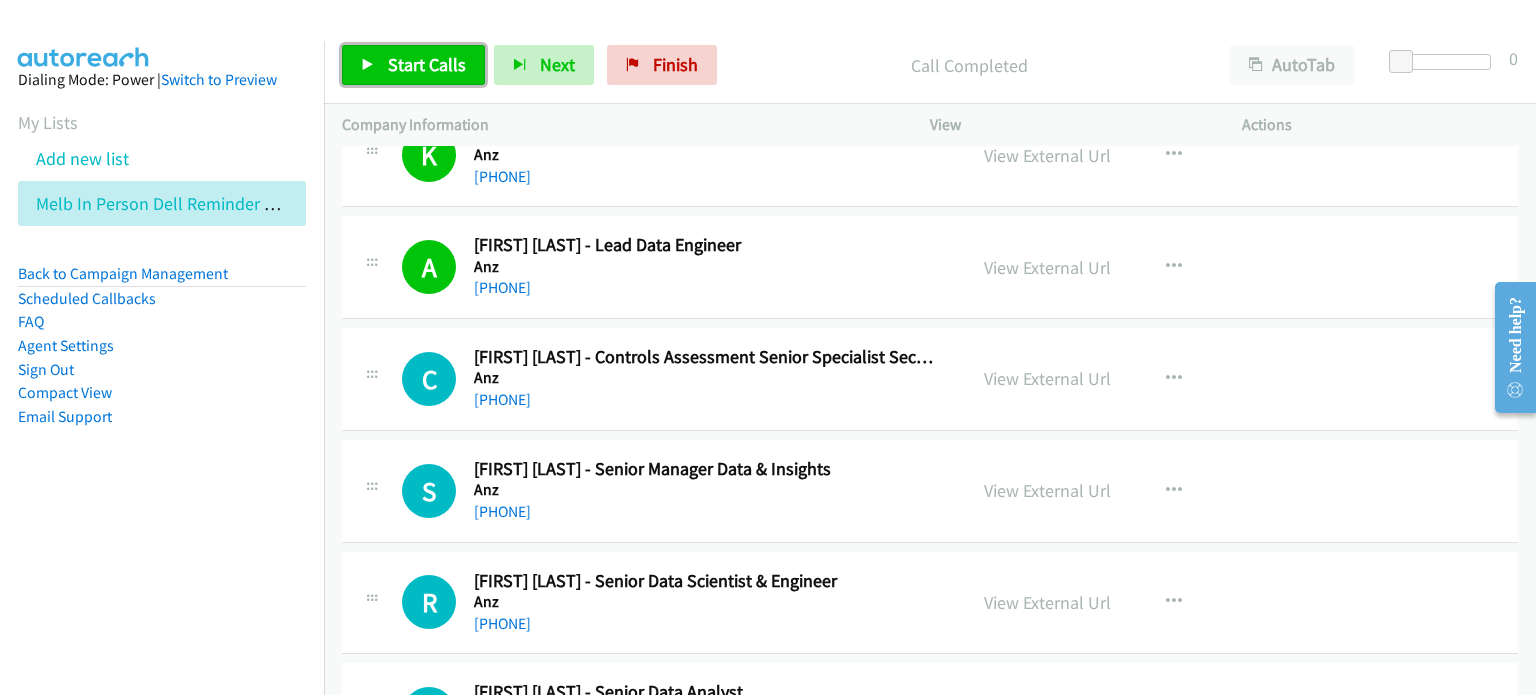 drag, startPoint x: 415, startPoint y: 58, endPoint x: 431, endPoint y: 63, distance: 16.763054 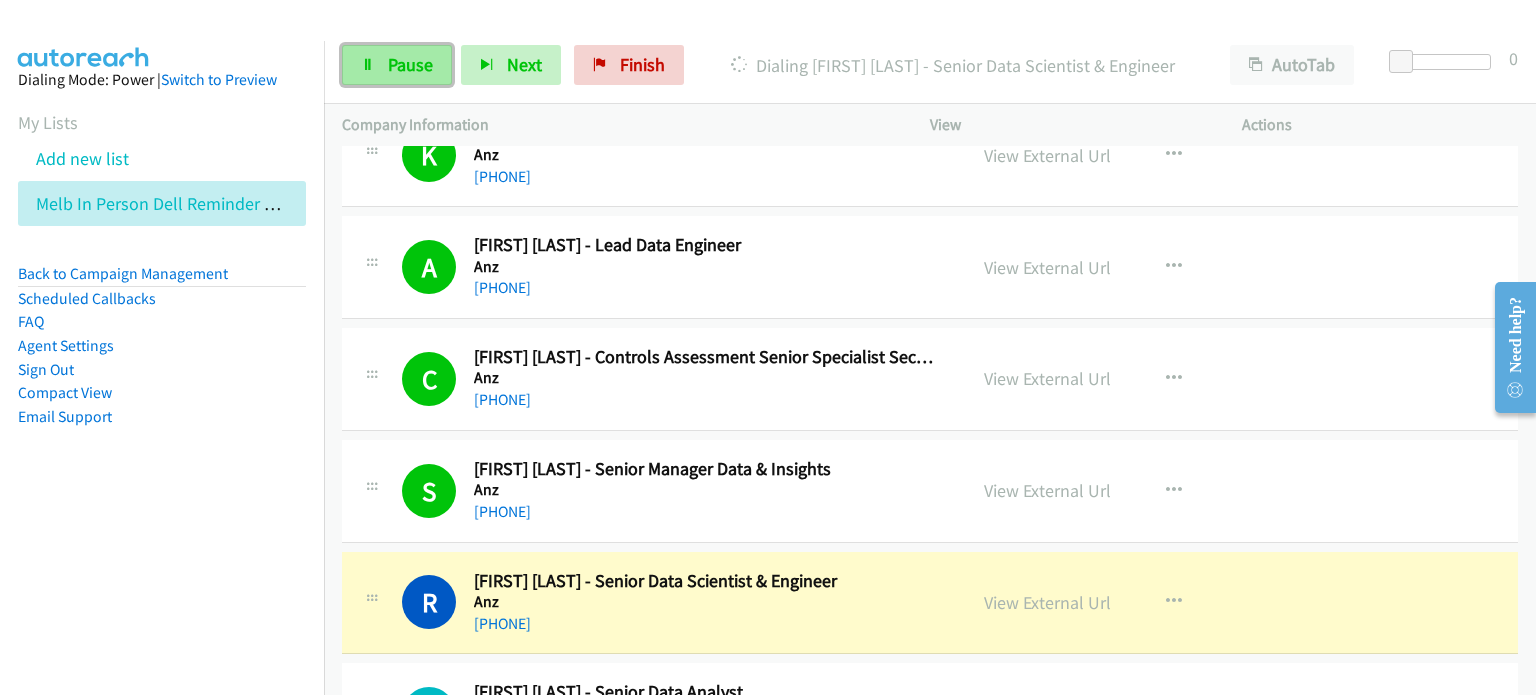 click on "Pause" at bounding box center [410, 64] 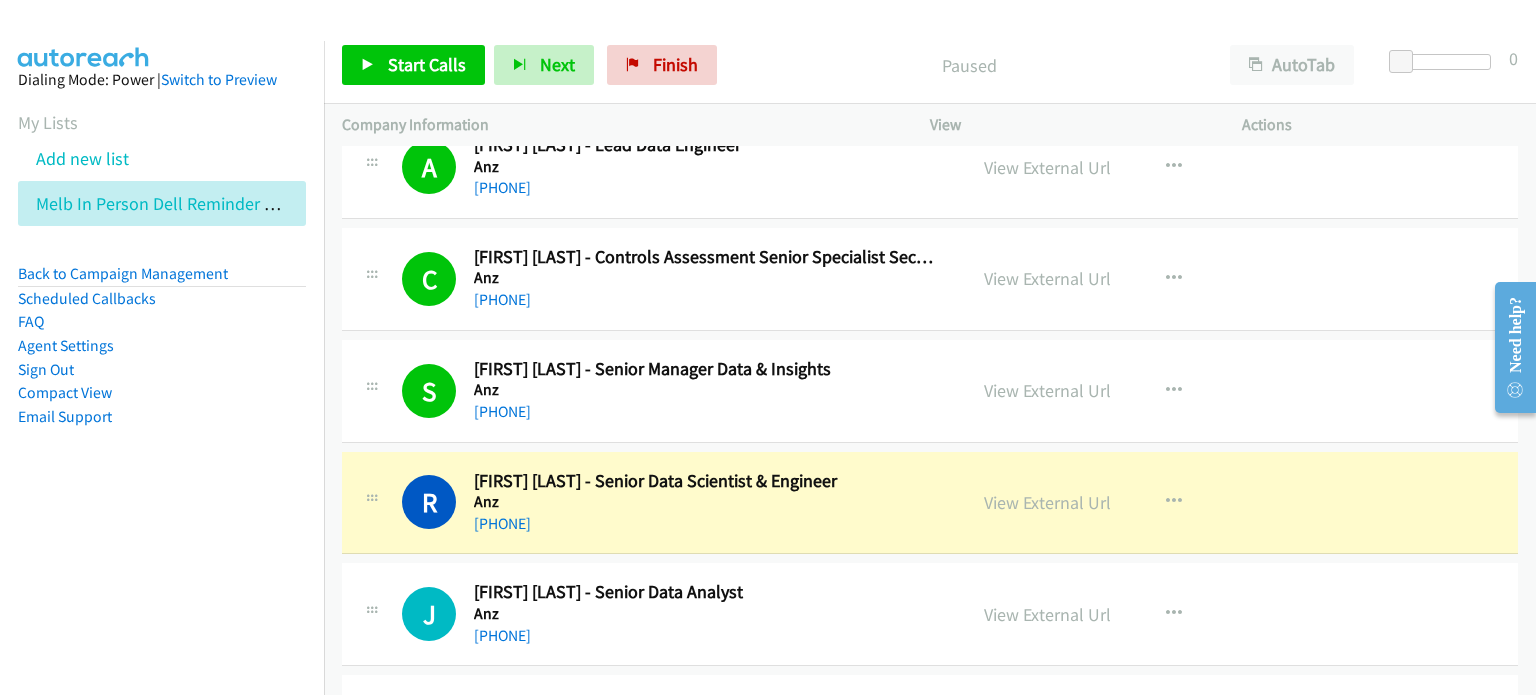 scroll, scrollTop: 4000, scrollLeft: 0, axis: vertical 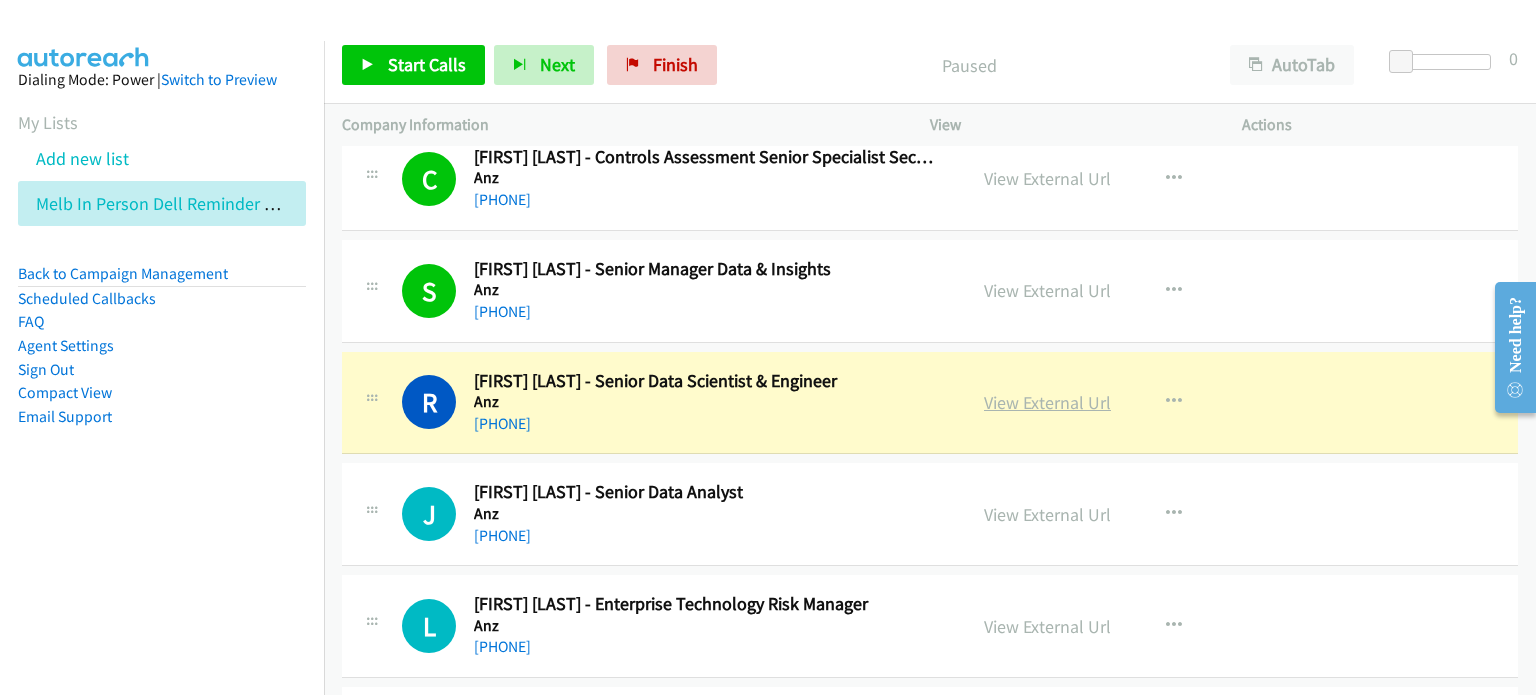 click on "View External Url" at bounding box center [1047, 402] 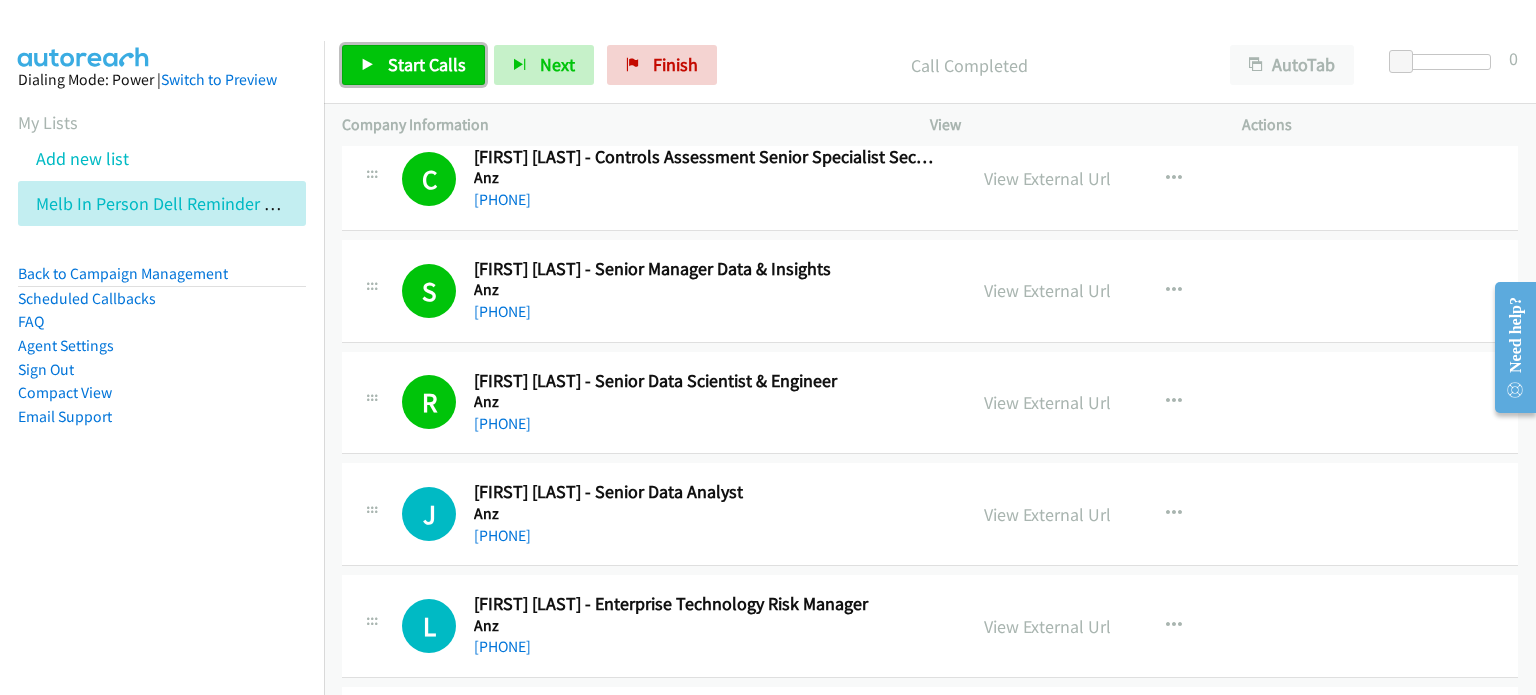 click on "Start Calls" at bounding box center [427, 64] 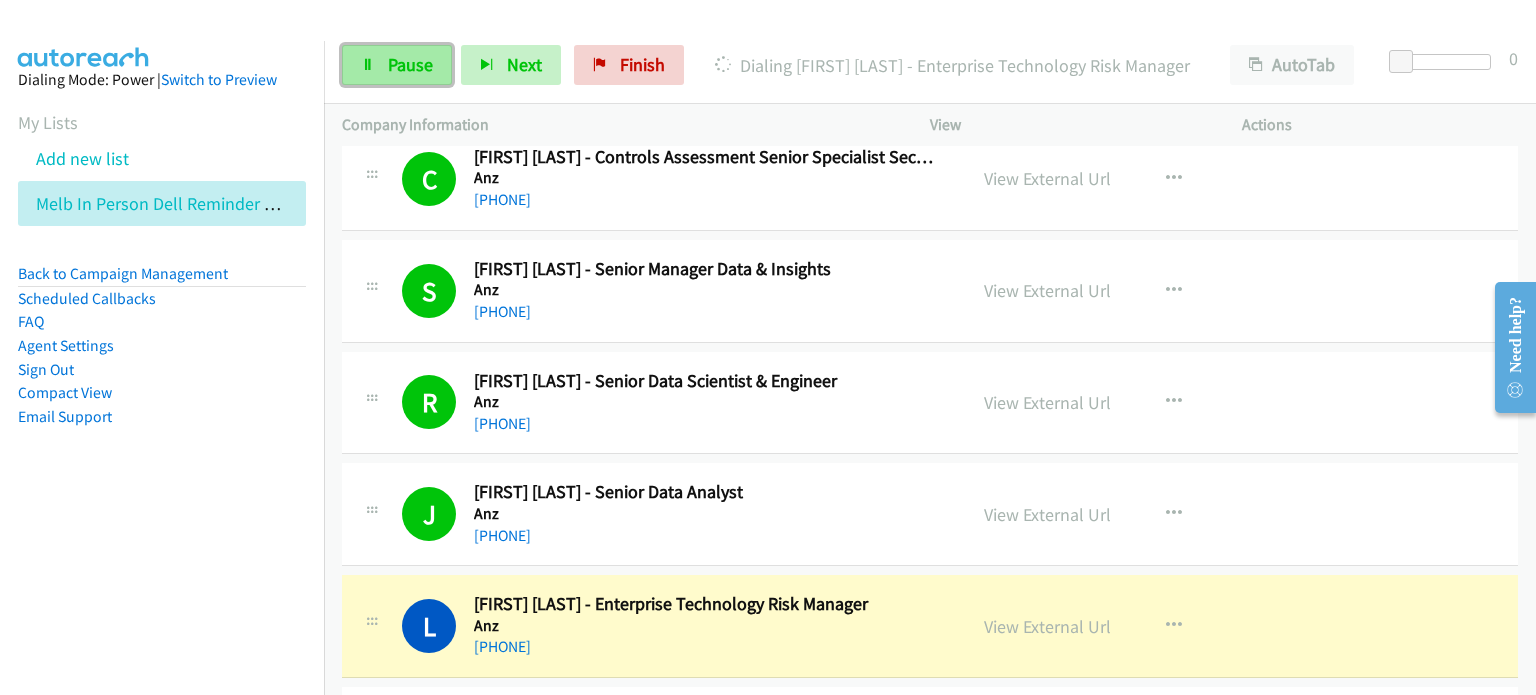 click on "Pause" at bounding box center (410, 64) 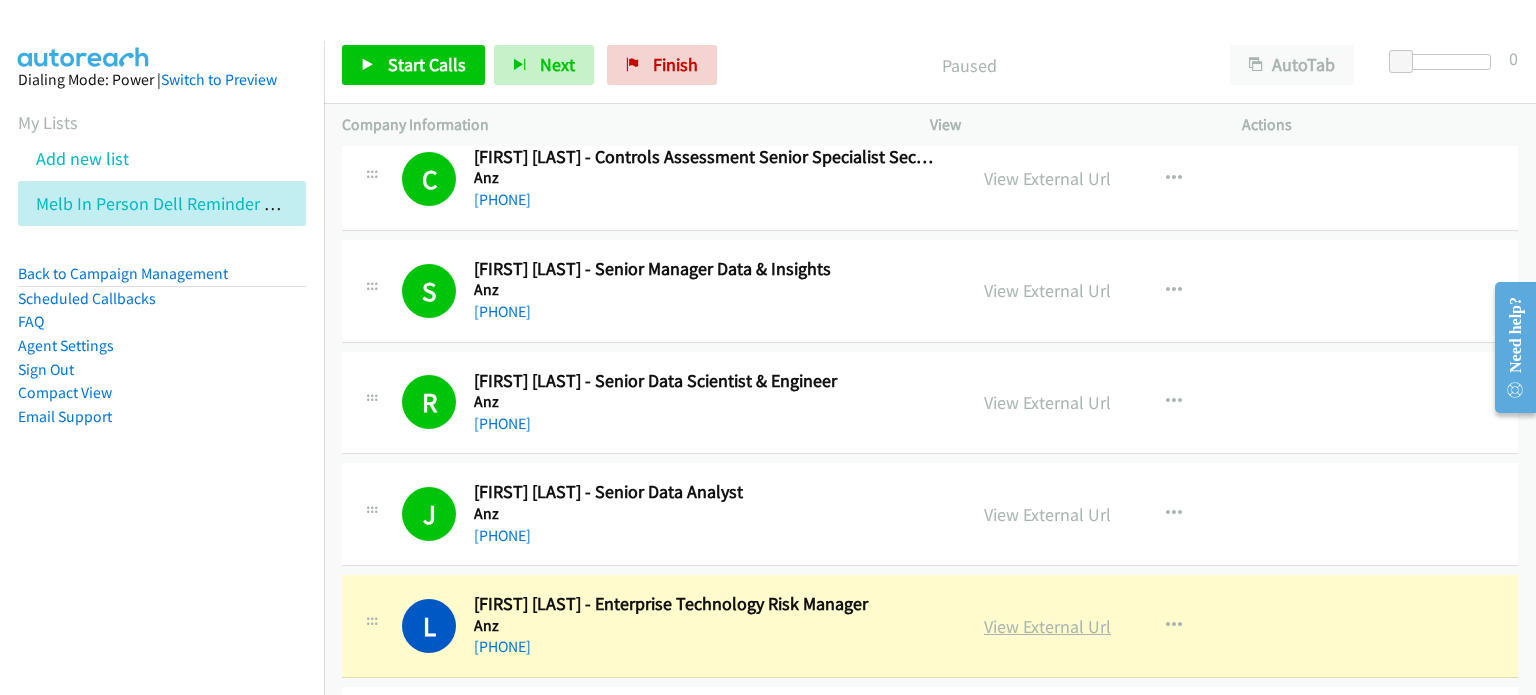 click on "View External Url" at bounding box center (1047, 626) 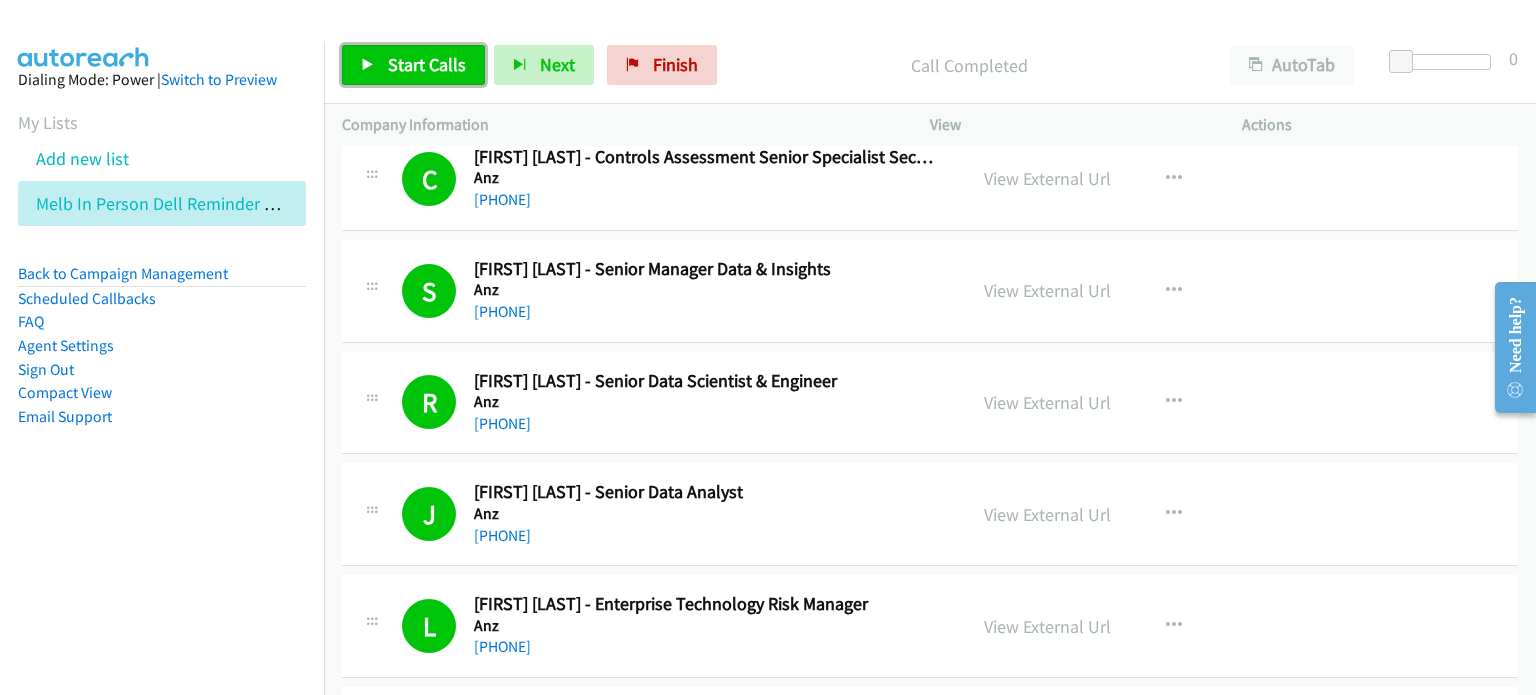 click on "Start Calls" at bounding box center [427, 64] 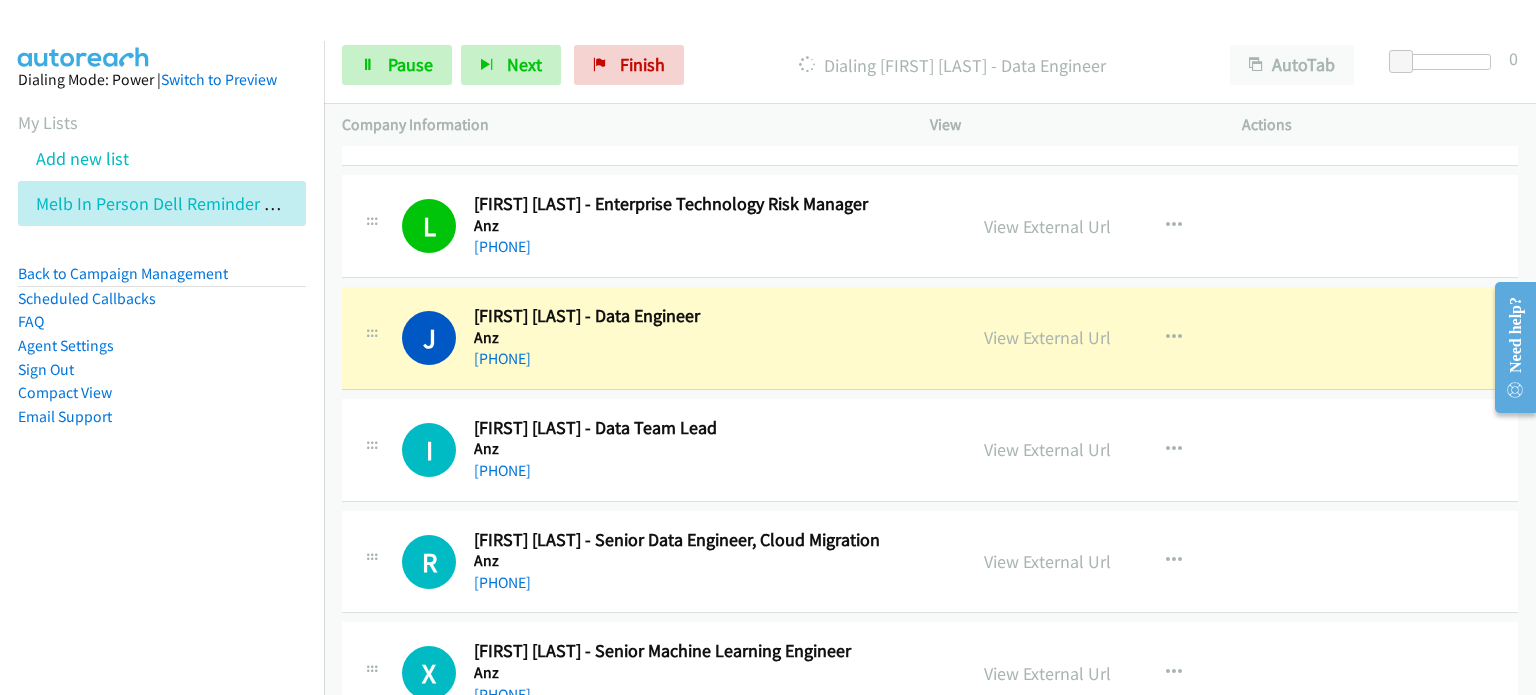 scroll, scrollTop: 4500, scrollLeft: 0, axis: vertical 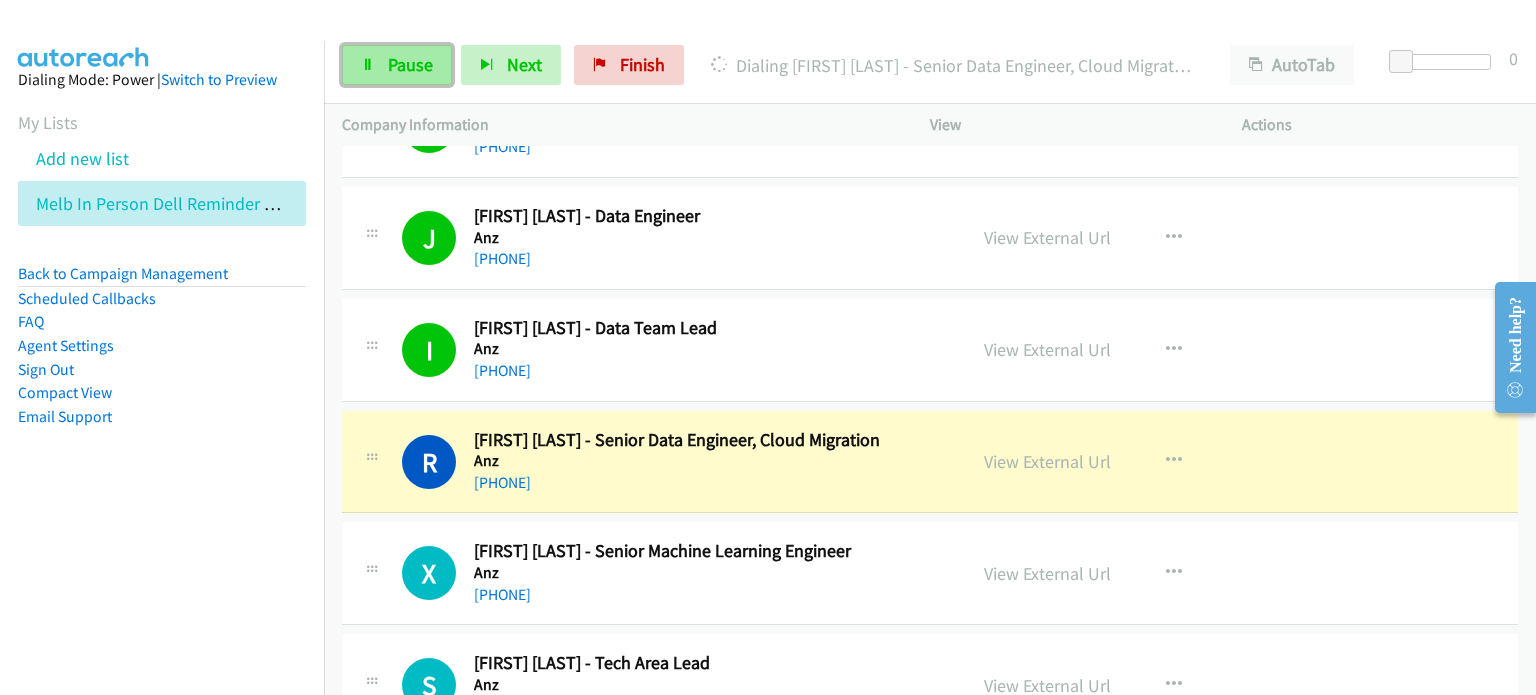 click on "Pause" at bounding box center (410, 64) 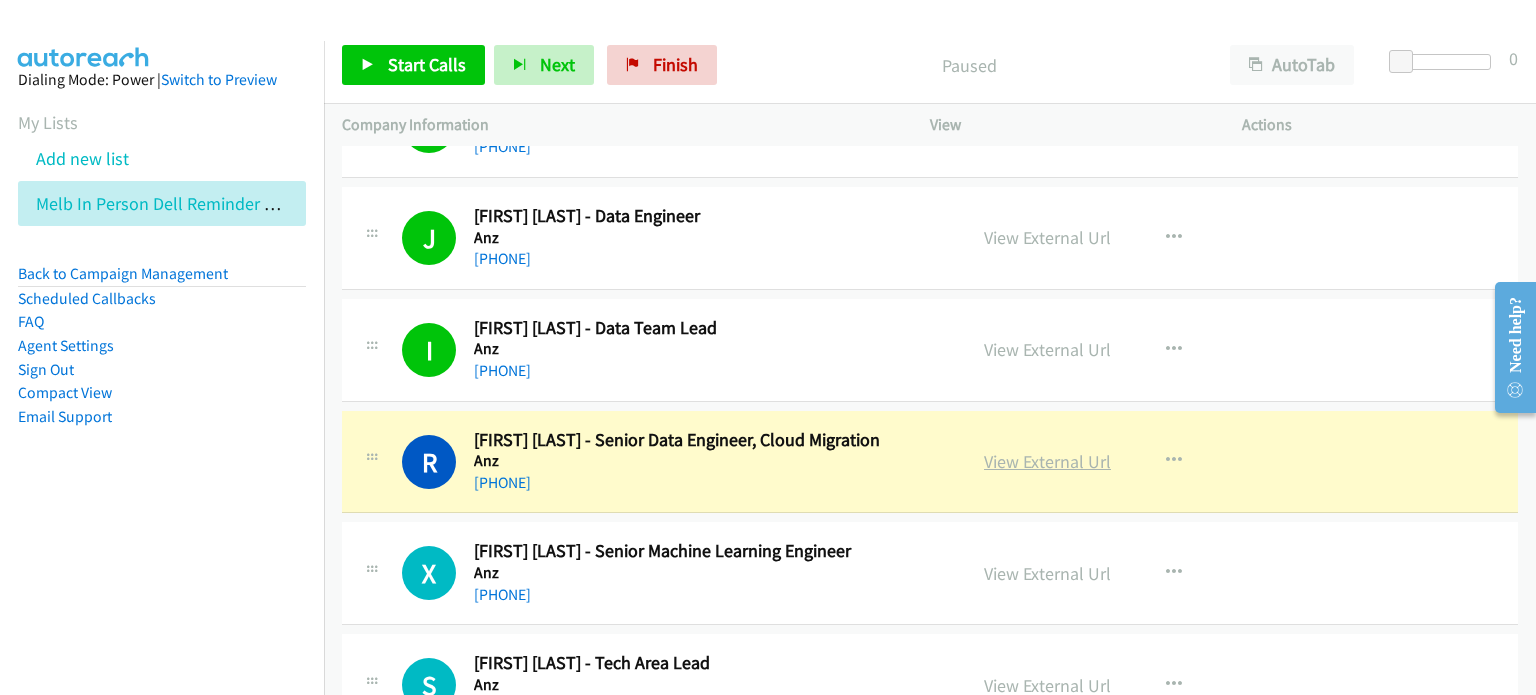 click on "View External Url" at bounding box center (1047, 461) 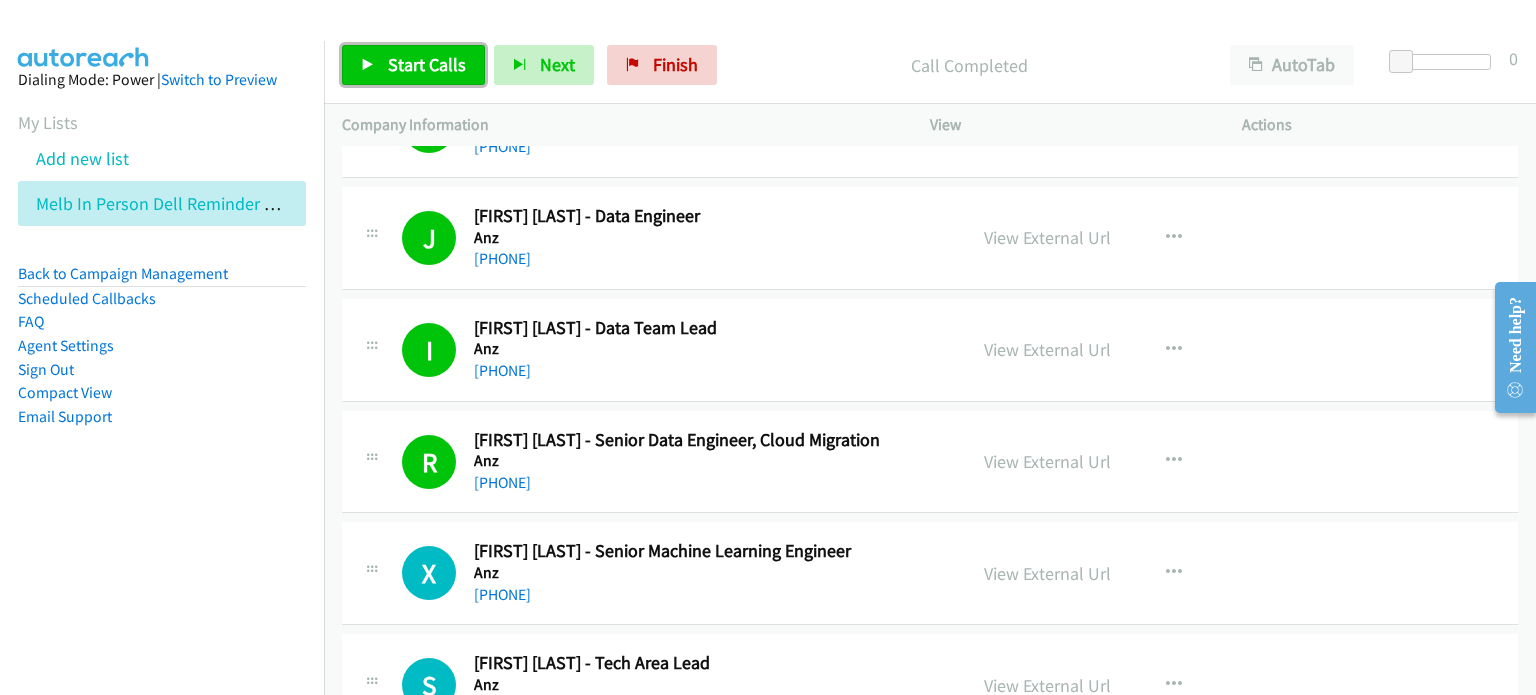 click on "Start Calls" at bounding box center [427, 64] 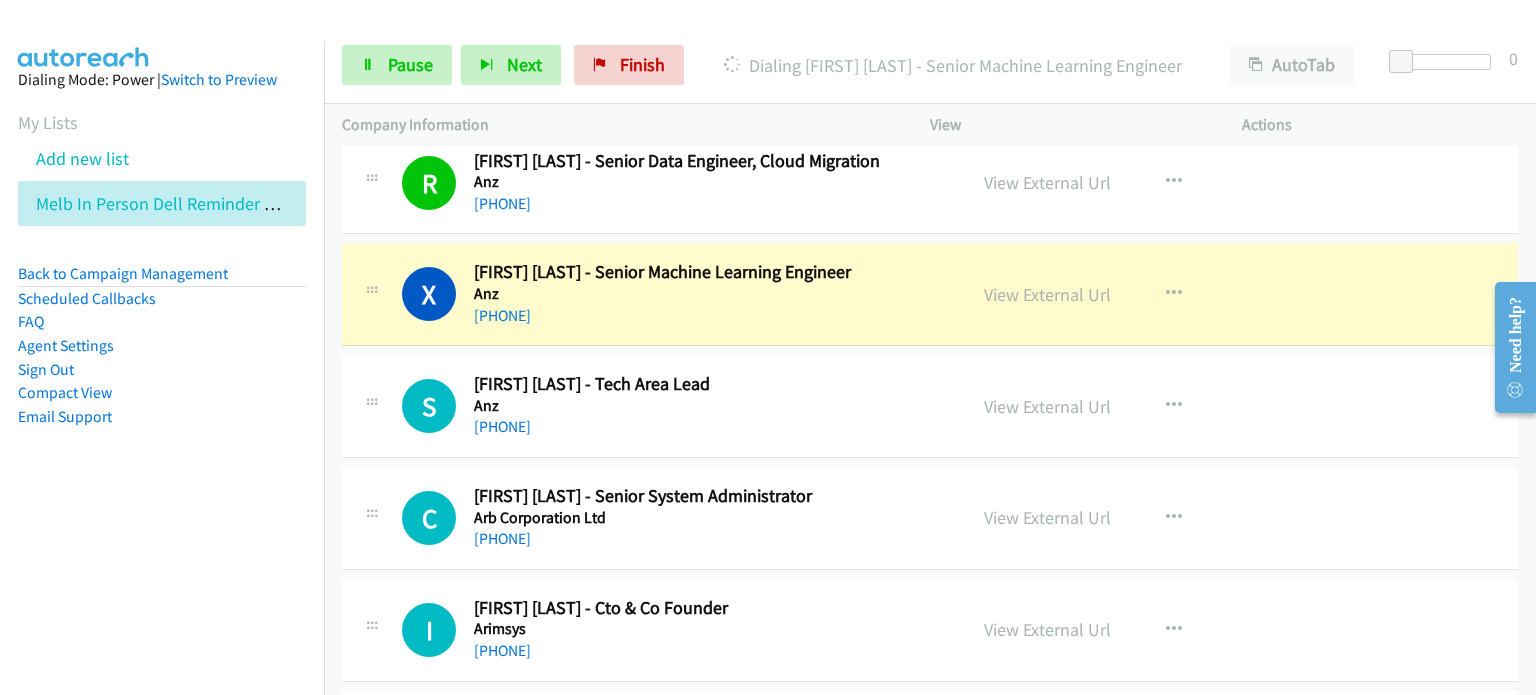 scroll, scrollTop: 4800, scrollLeft: 0, axis: vertical 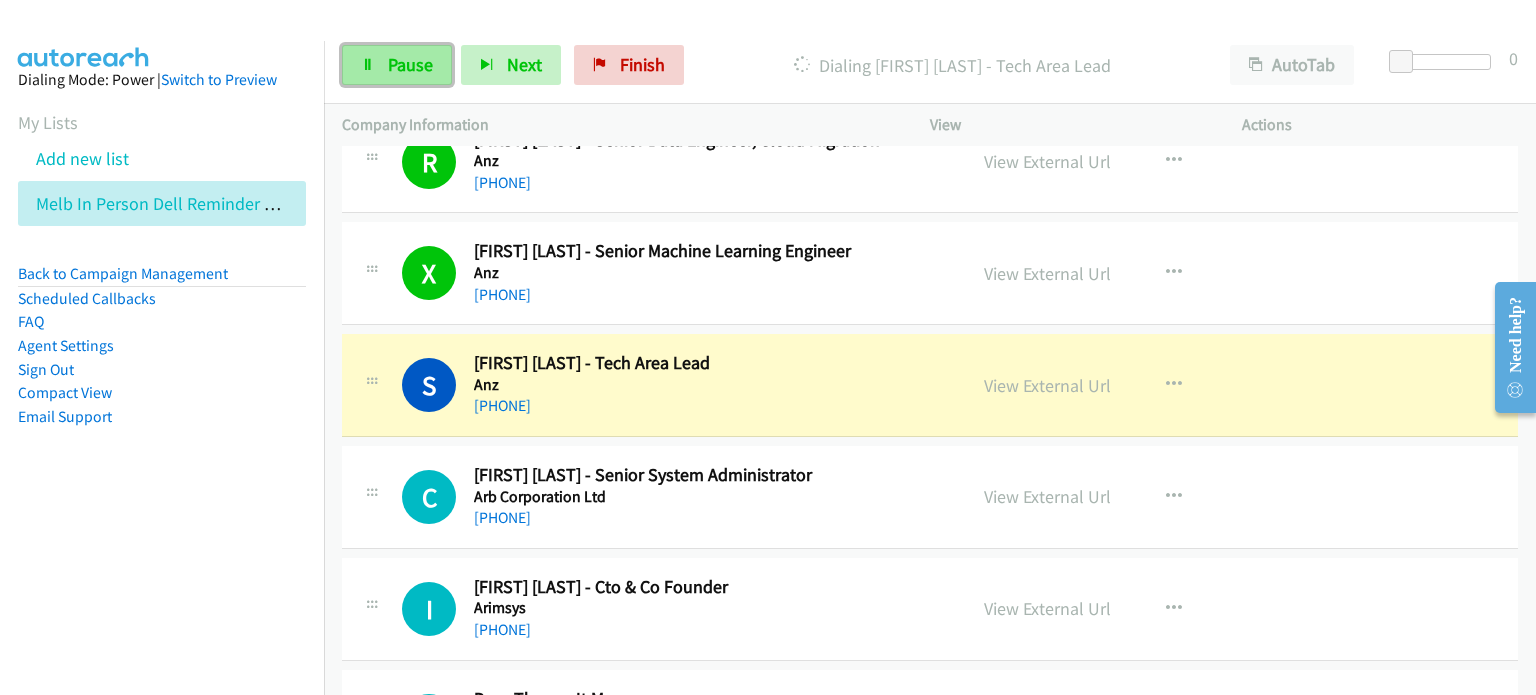click on "Pause" at bounding box center [410, 64] 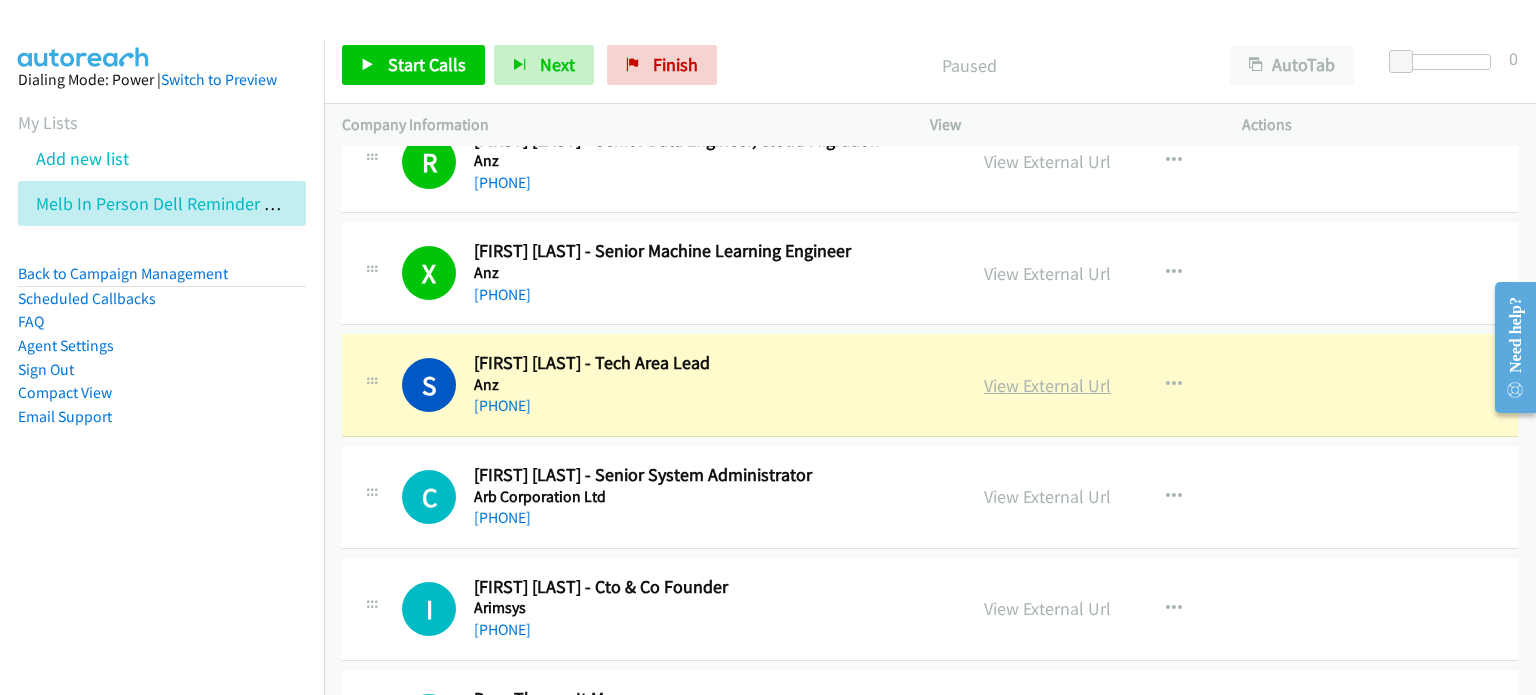 click on "View External Url" at bounding box center [1047, 385] 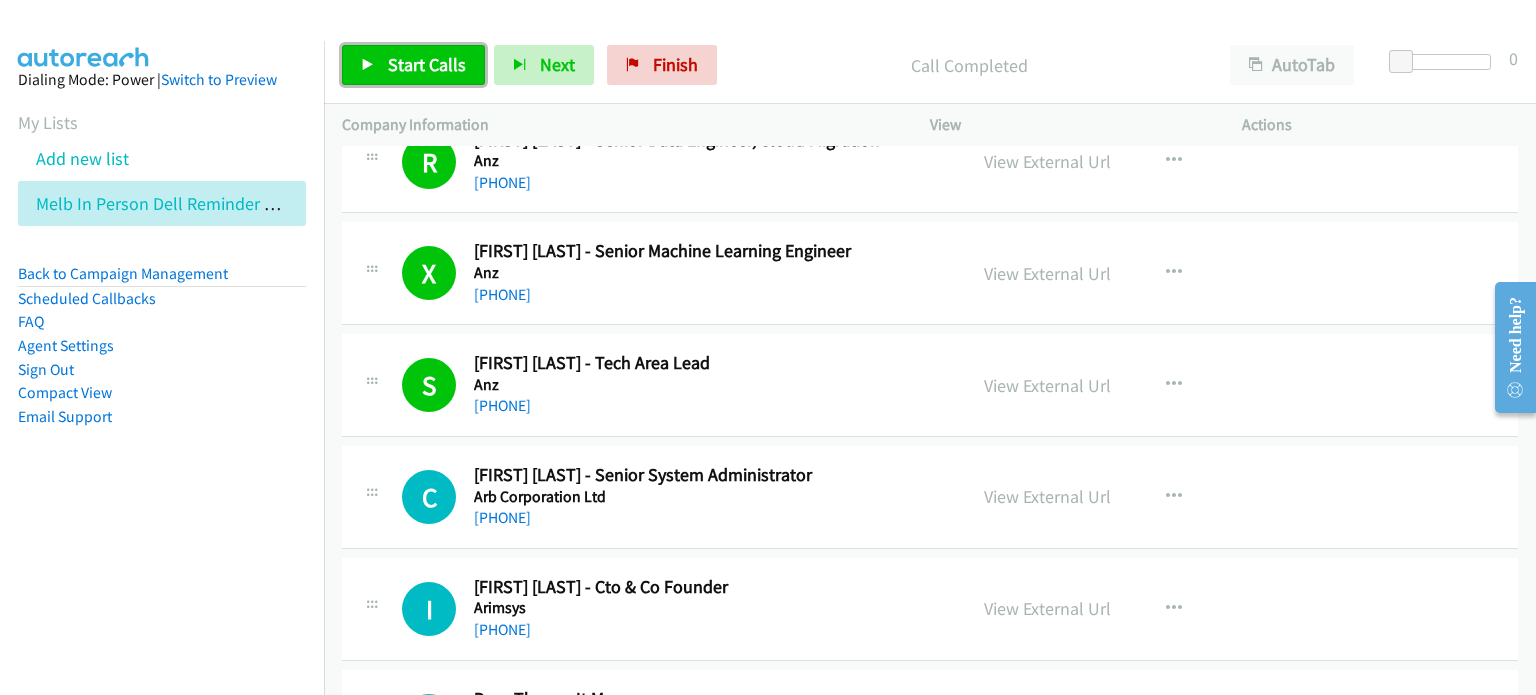 click on "Start Calls" at bounding box center (427, 64) 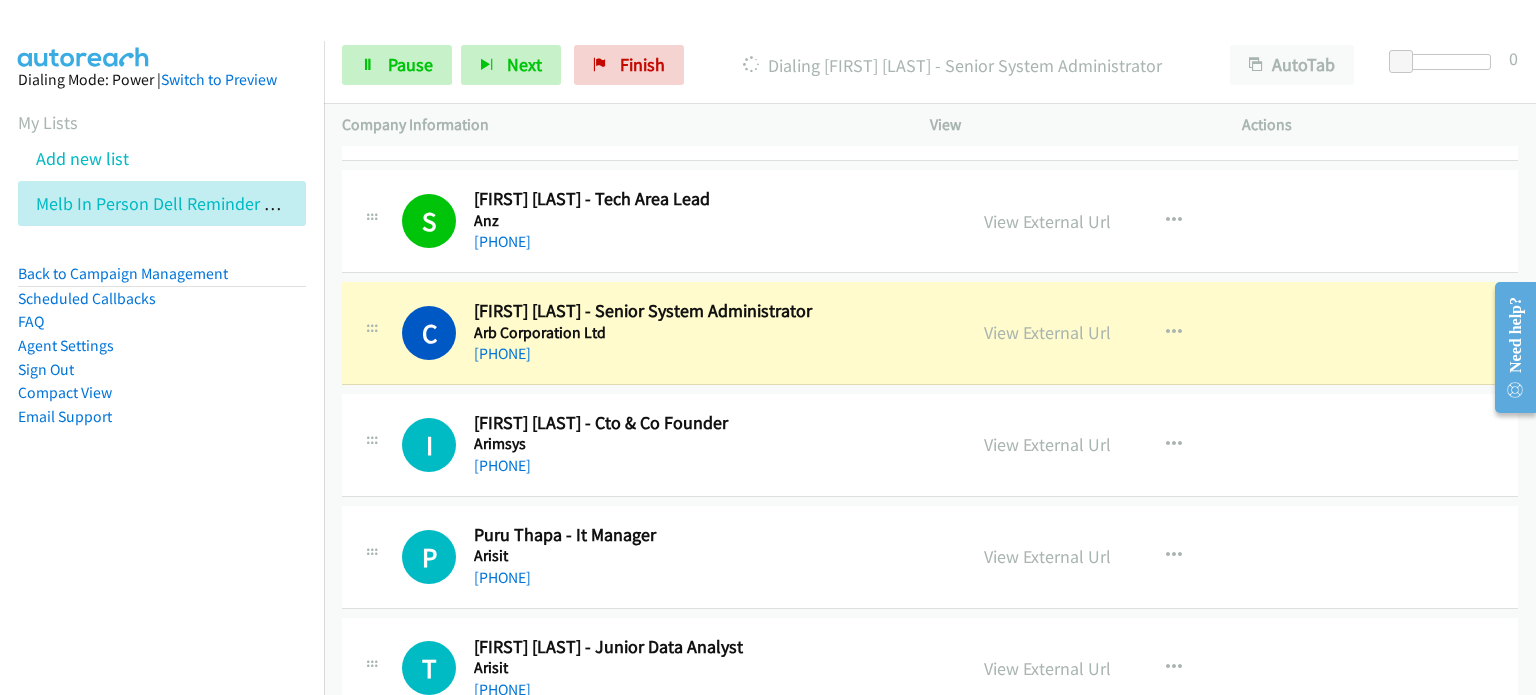 scroll, scrollTop: 5000, scrollLeft: 0, axis: vertical 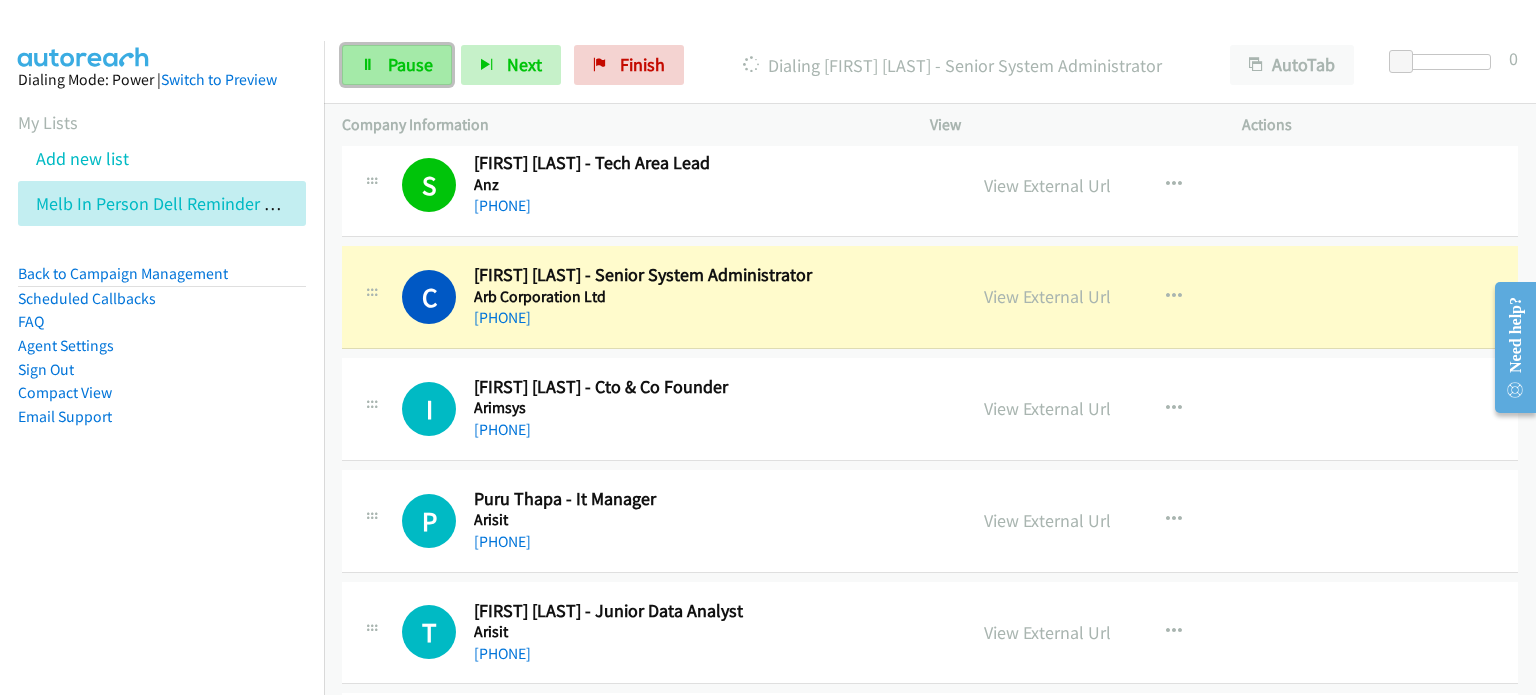 click on "Pause" at bounding box center (410, 64) 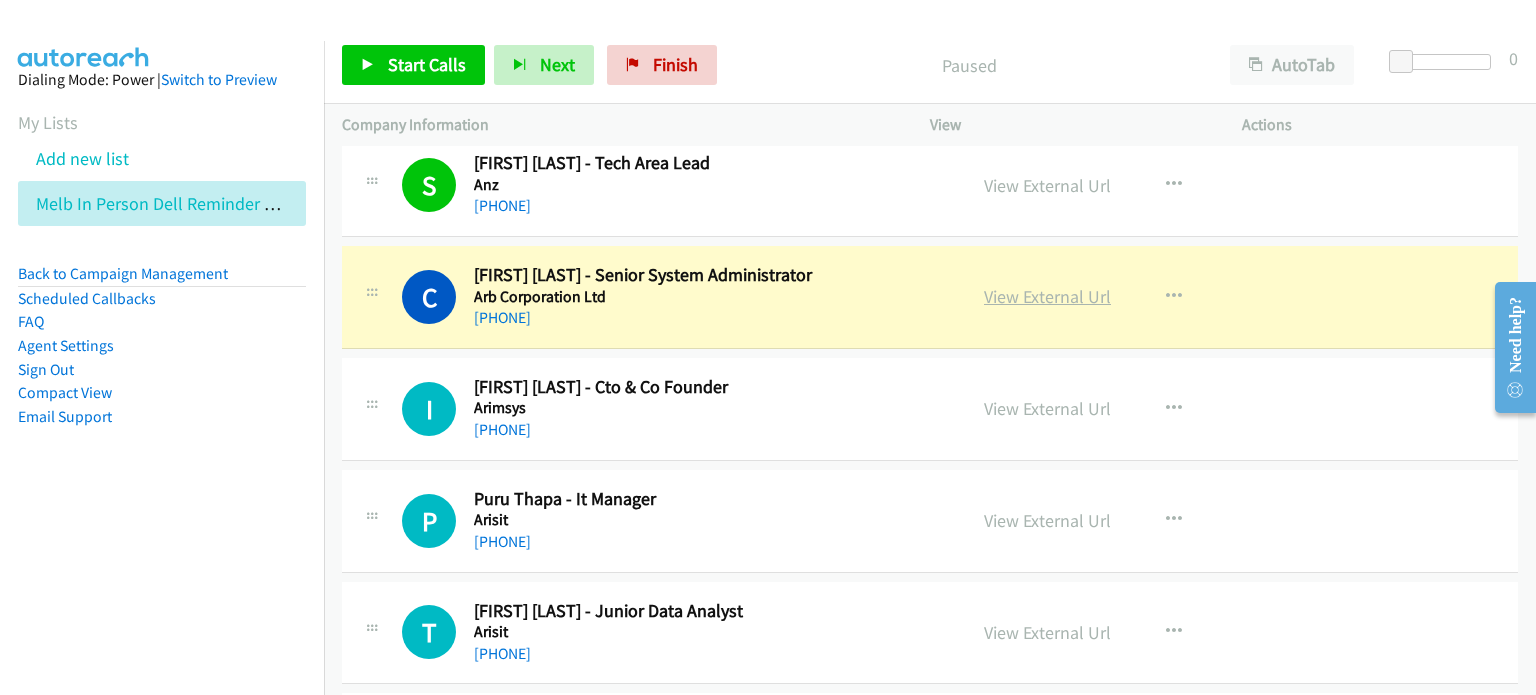 click on "View External Url" at bounding box center (1047, 296) 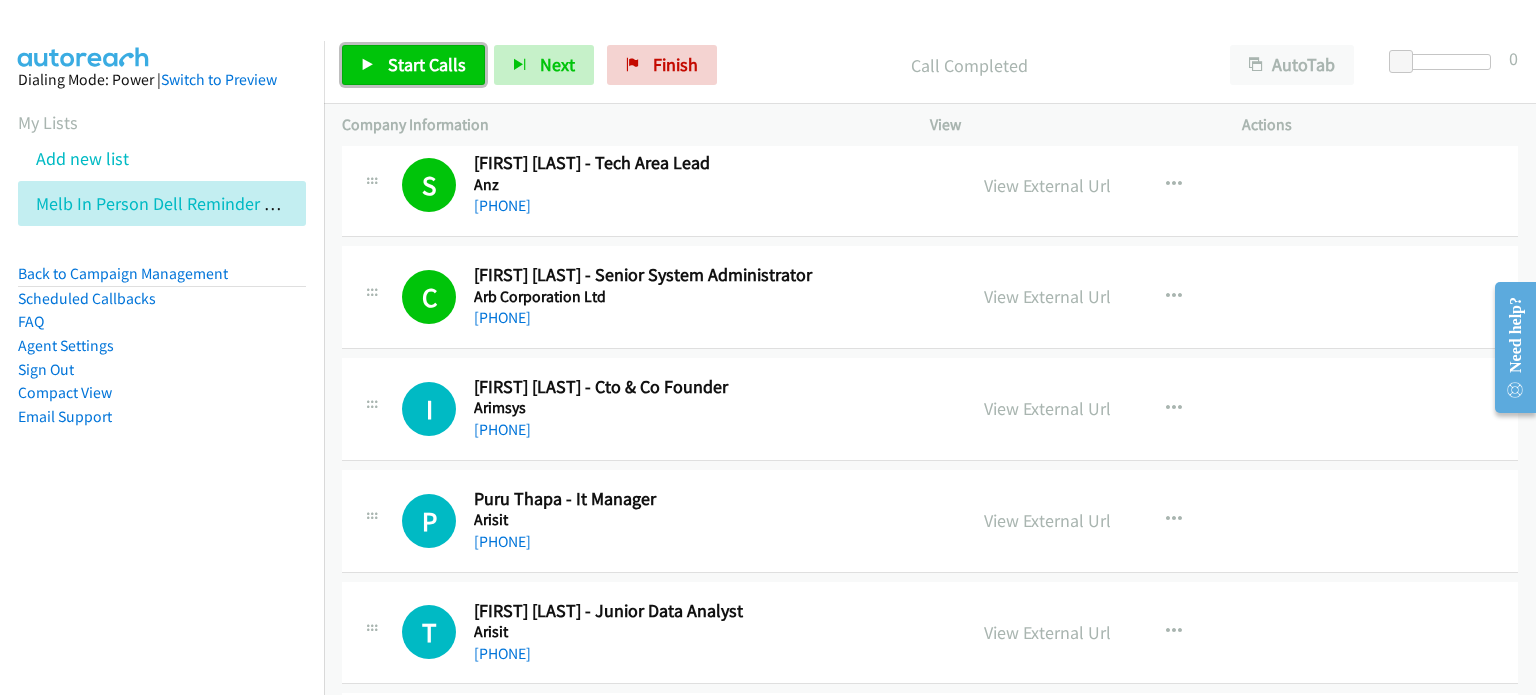 click on "Start Calls" at bounding box center (427, 64) 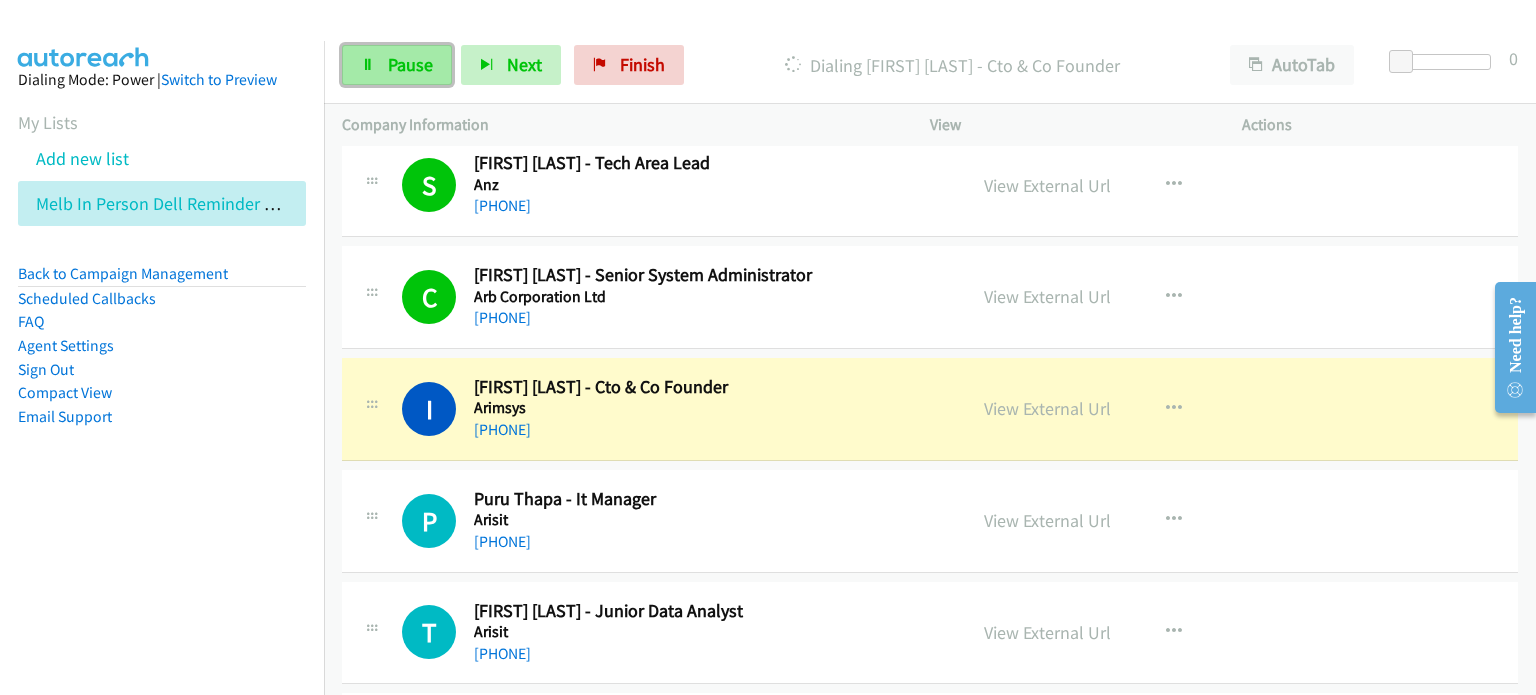 click on "Pause" at bounding box center [410, 64] 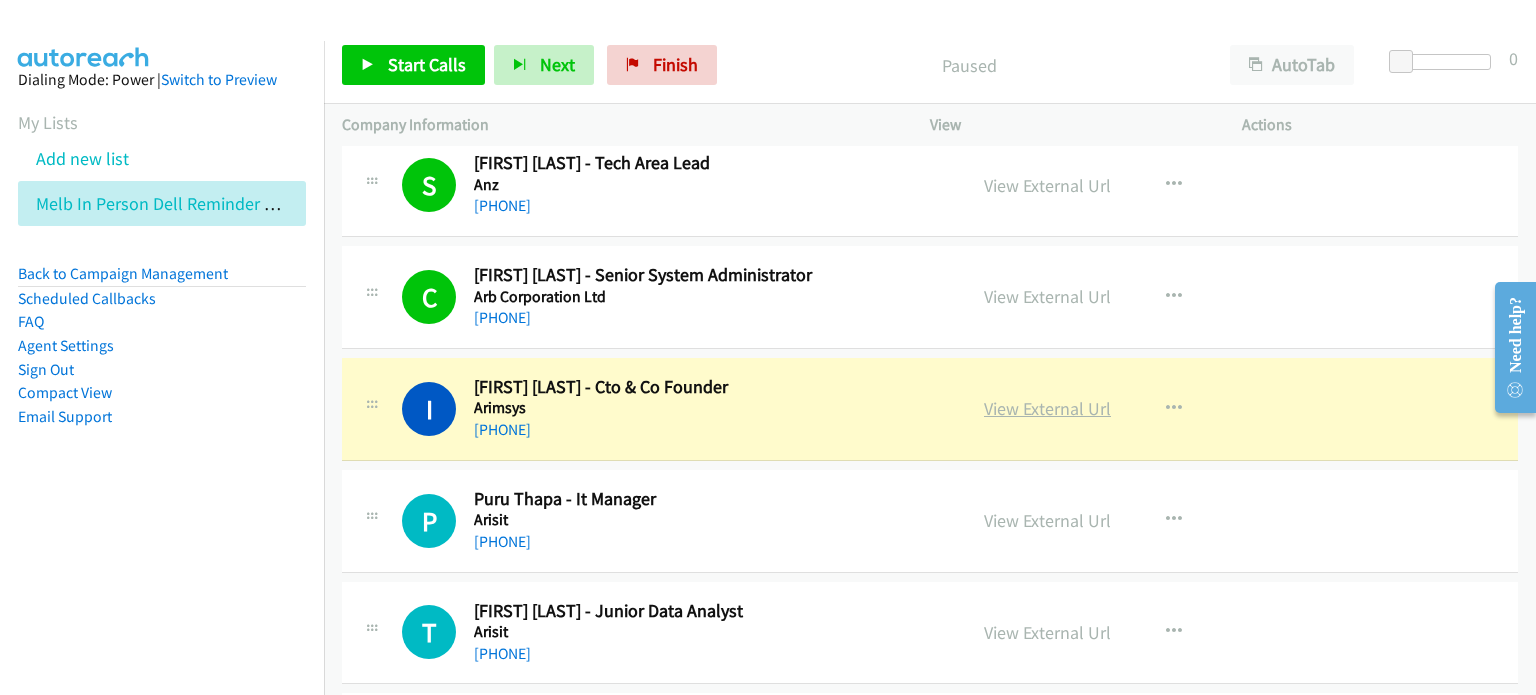 click on "View External Url" at bounding box center (1047, 408) 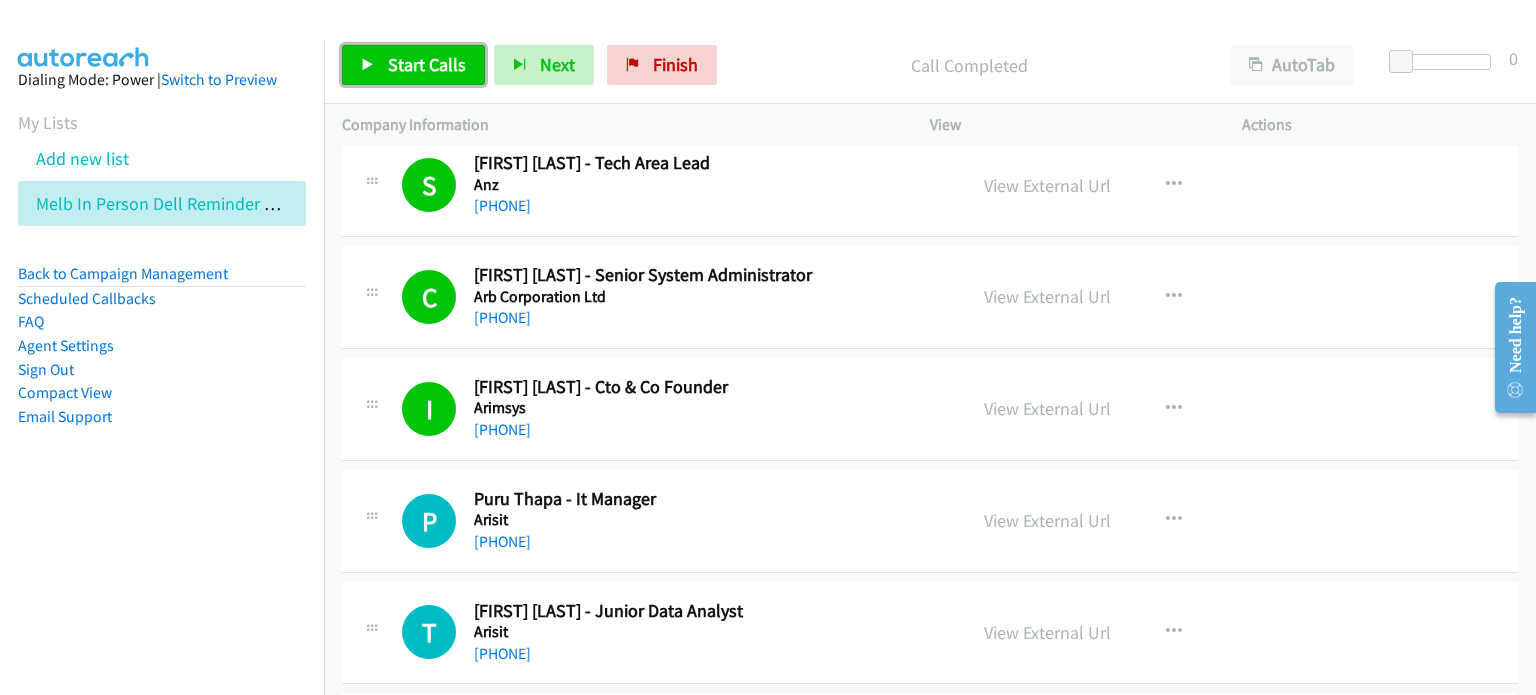 click on "Start Calls" at bounding box center [427, 64] 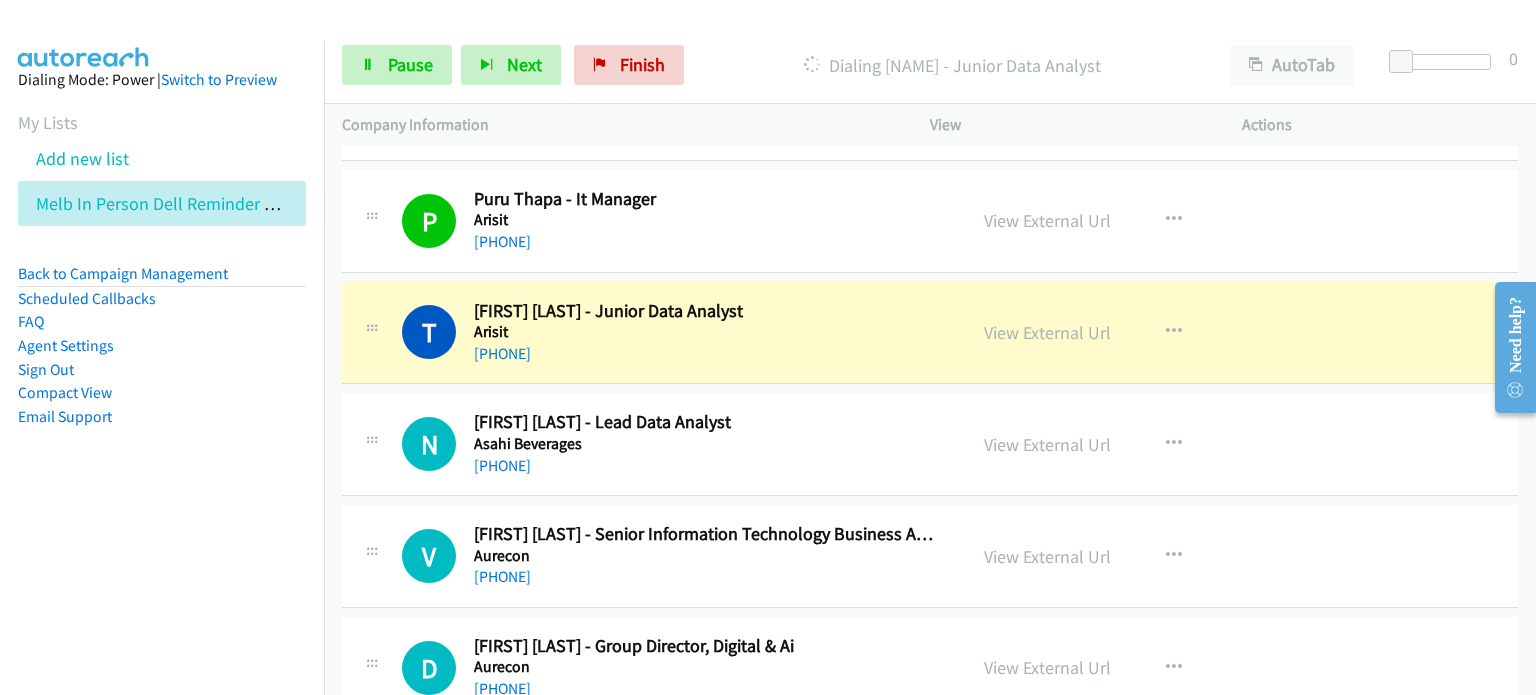 scroll, scrollTop: 5400, scrollLeft: 0, axis: vertical 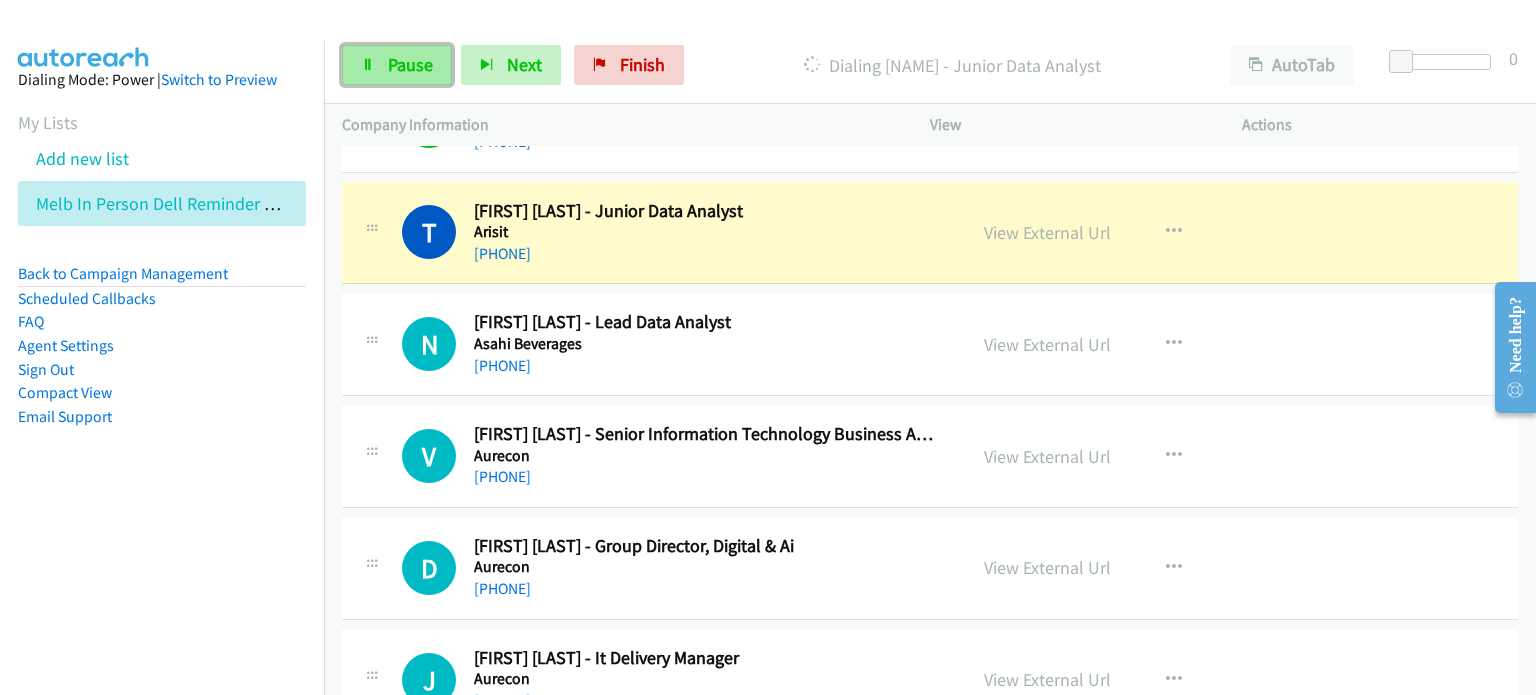 click on "Pause" at bounding box center [410, 64] 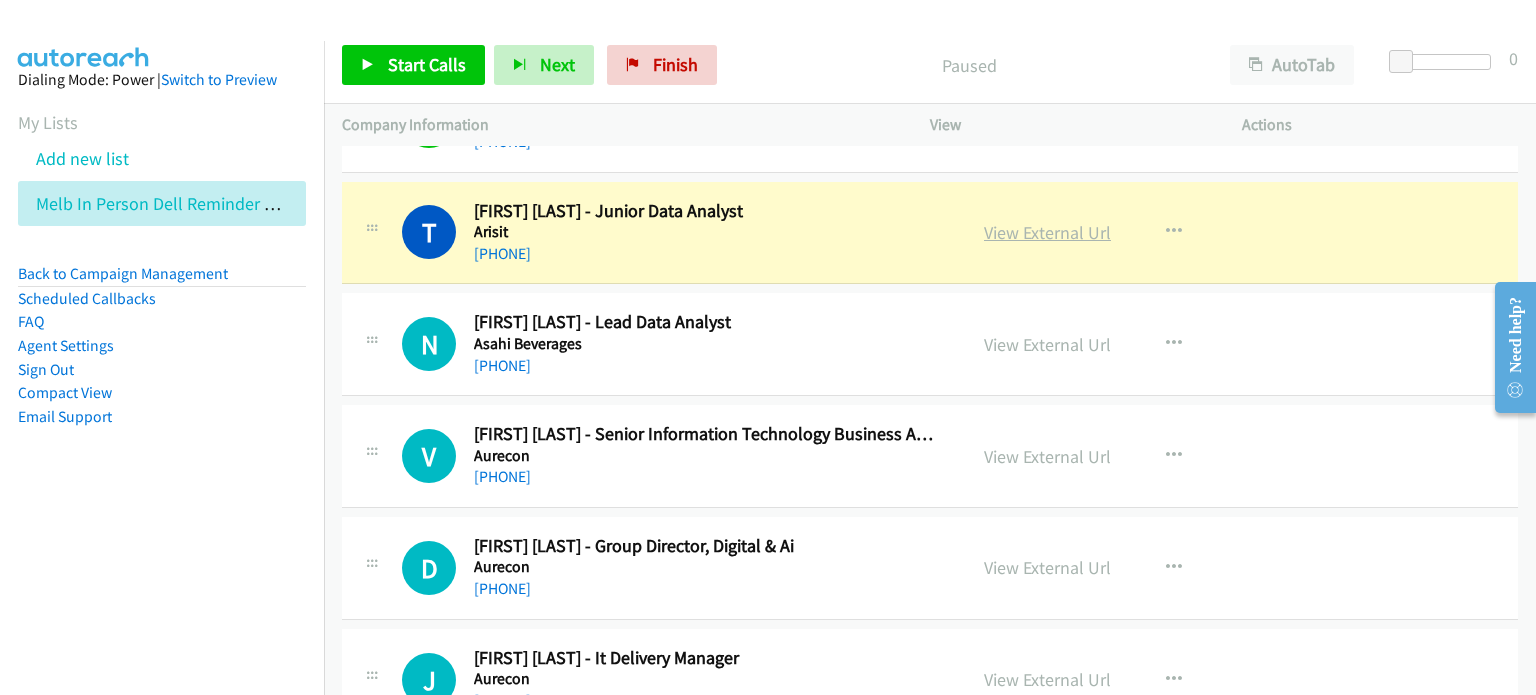 click on "View External Url" at bounding box center [1047, 232] 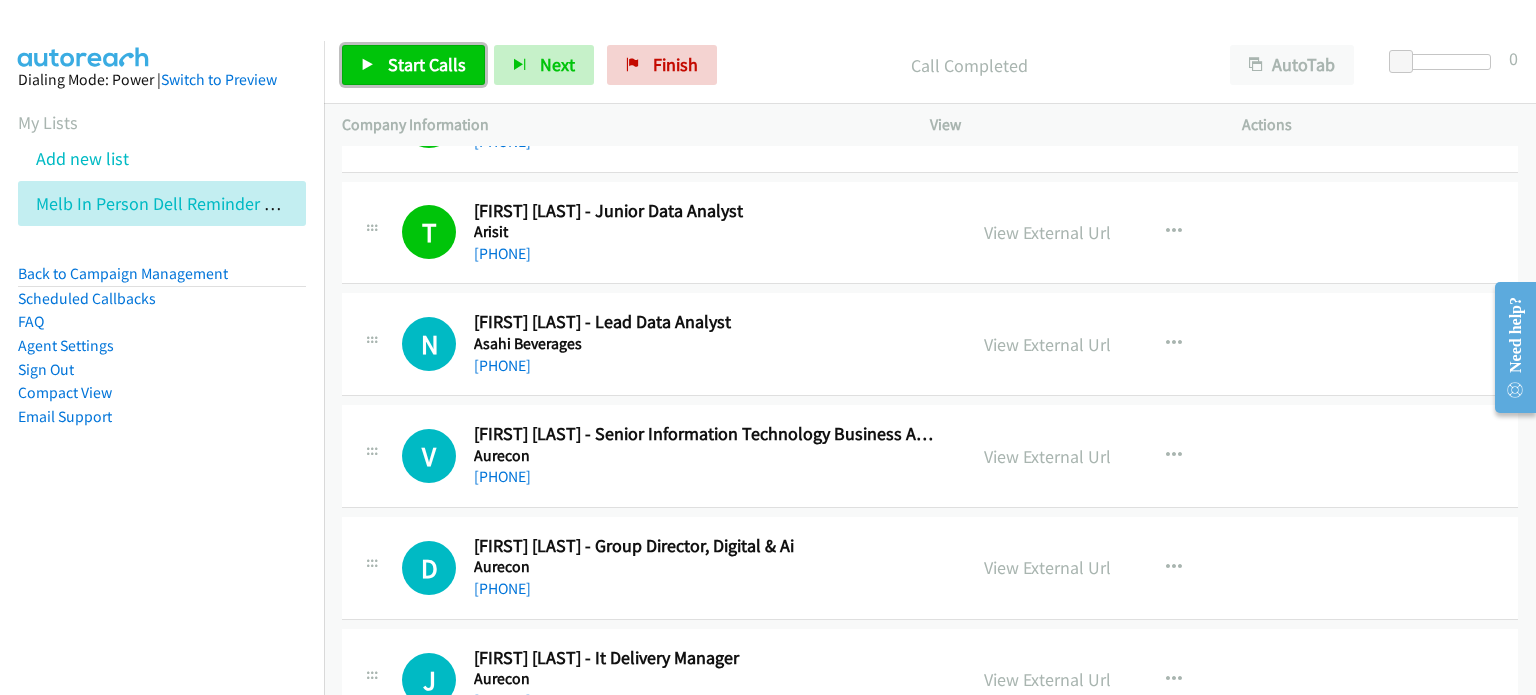 click on "Start Calls" at bounding box center [427, 64] 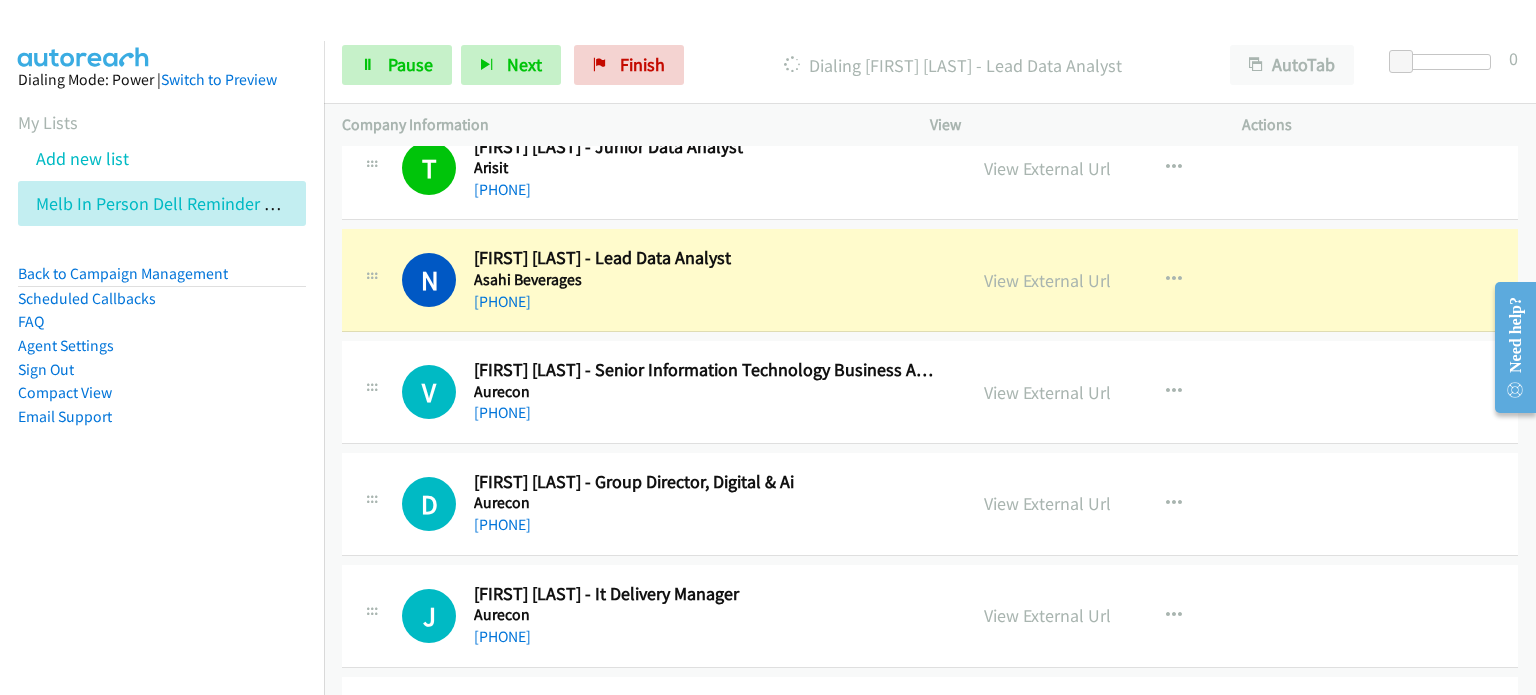 scroll, scrollTop: 5500, scrollLeft: 0, axis: vertical 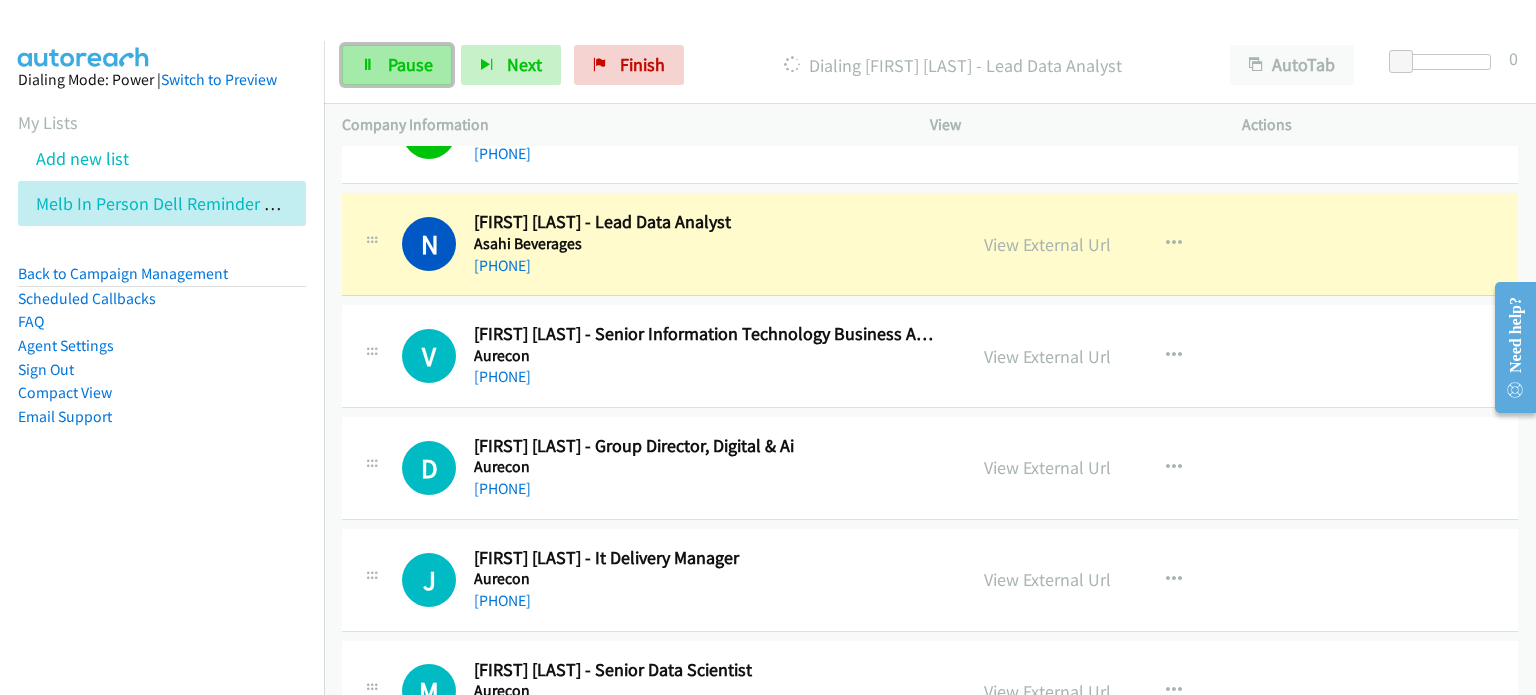 click on "Pause" at bounding box center [410, 64] 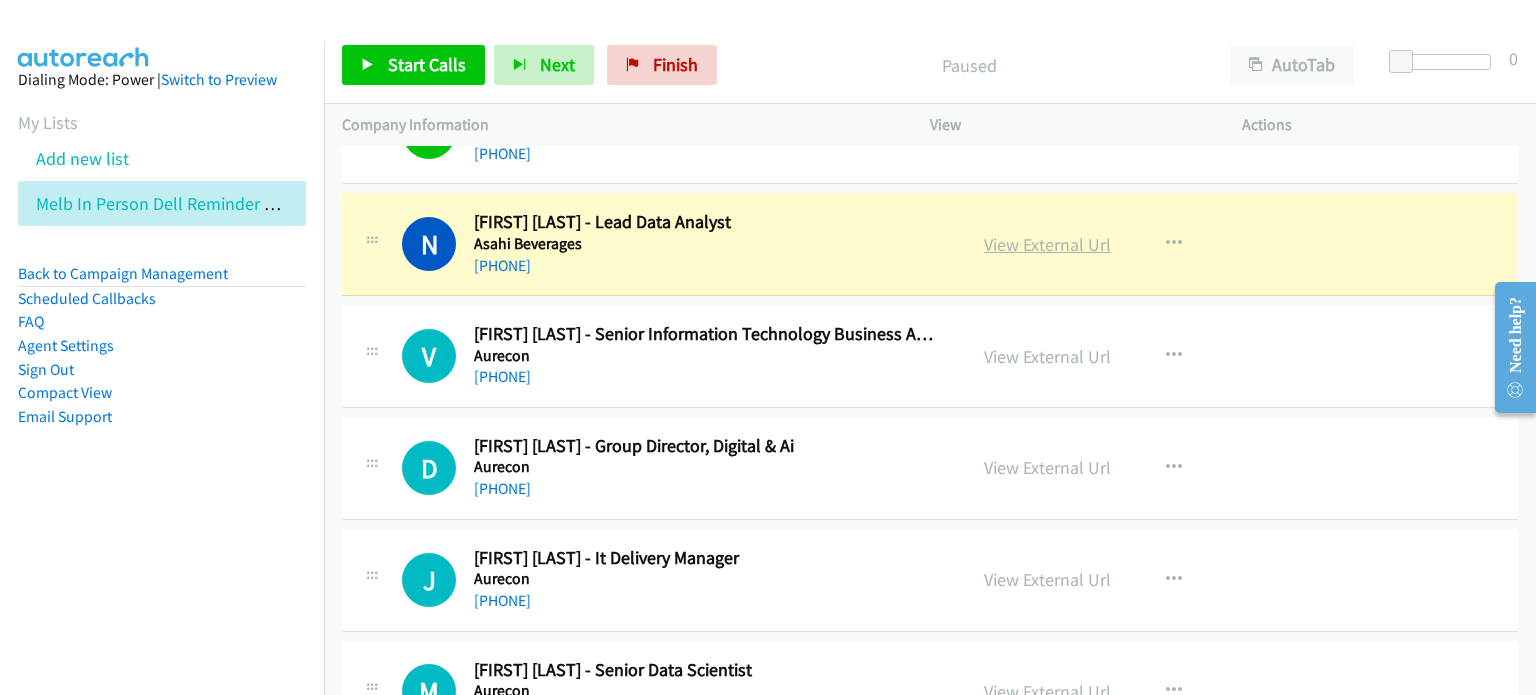 click on "View External Url" at bounding box center [1047, 244] 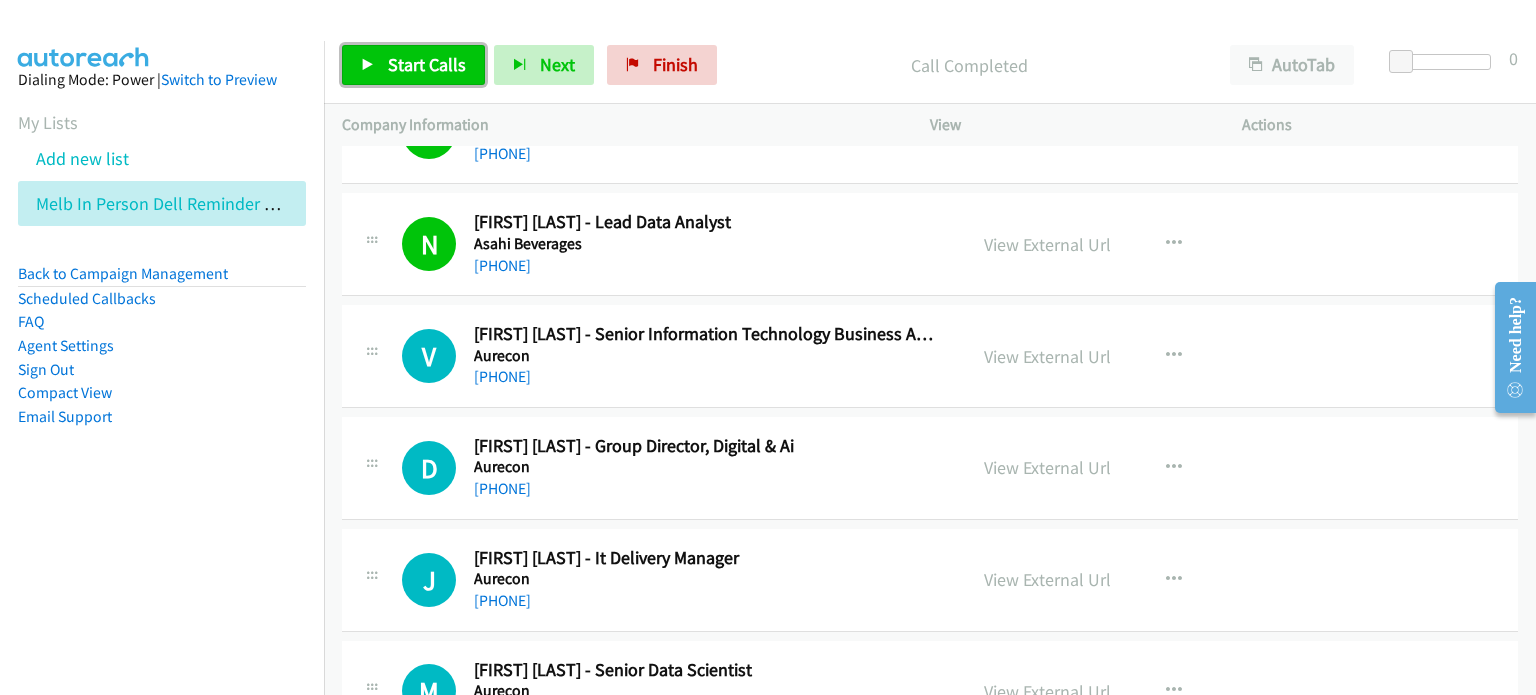 click on "Start Calls" at bounding box center [427, 64] 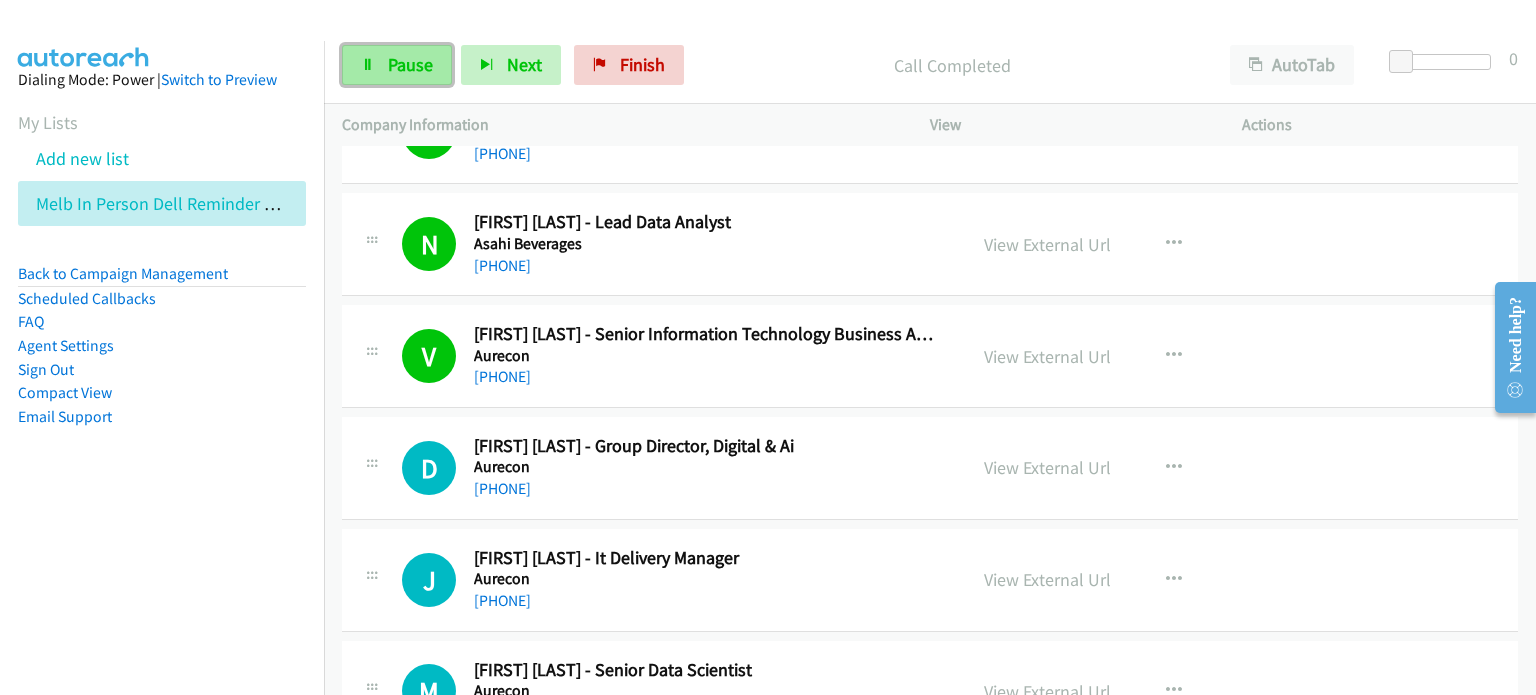 drag, startPoint x: 392, startPoint y: 58, endPoint x: 416, endPoint y: 63, distance: 24.5153 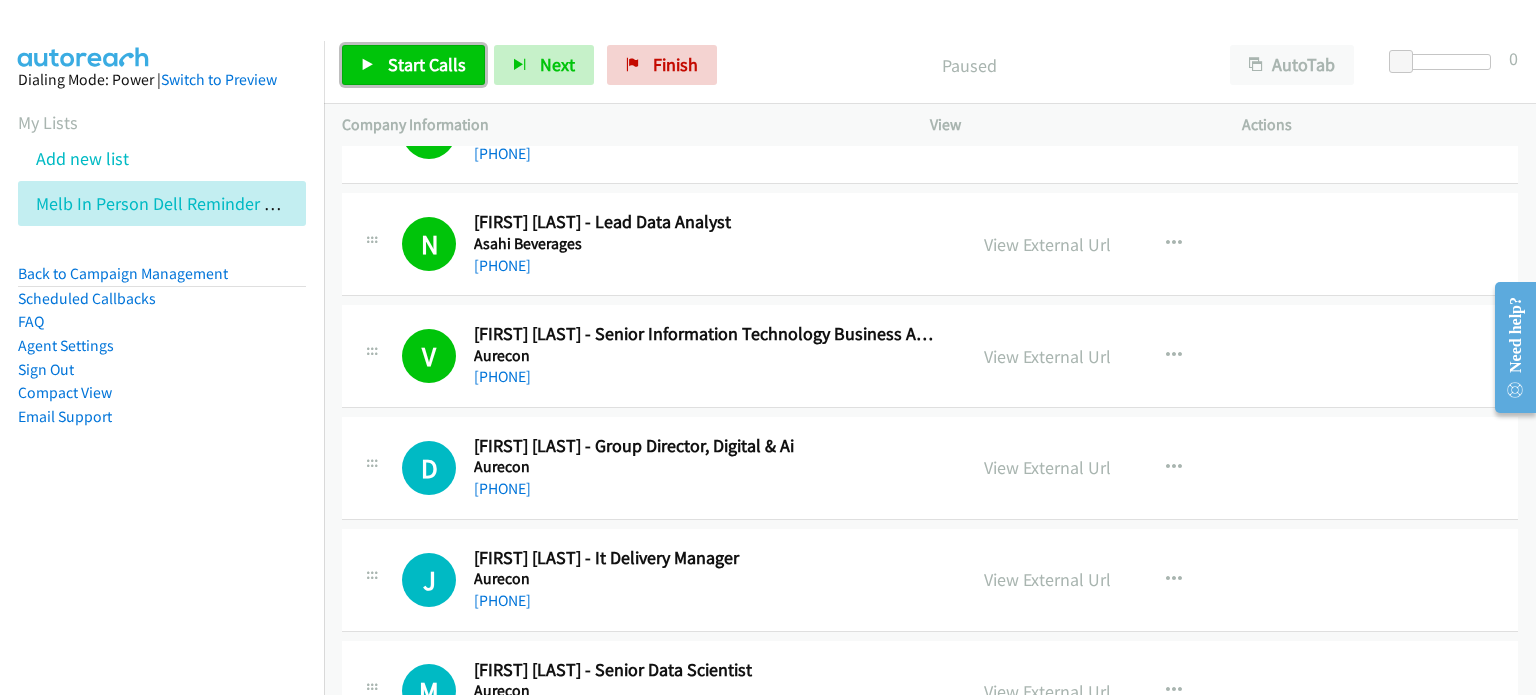 click on "Start Calls" at bounding box center (427, 64) 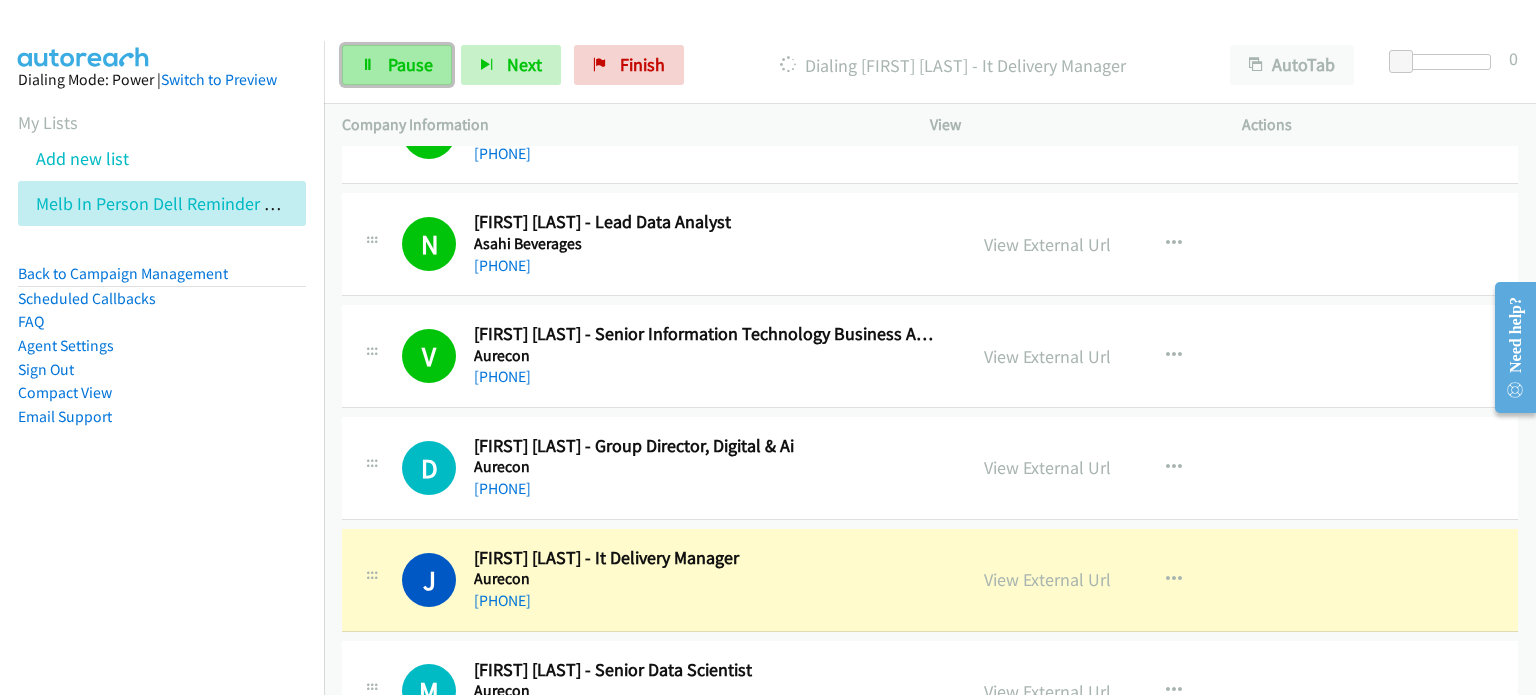 click on "Pause" at bounding box center [410, 64] 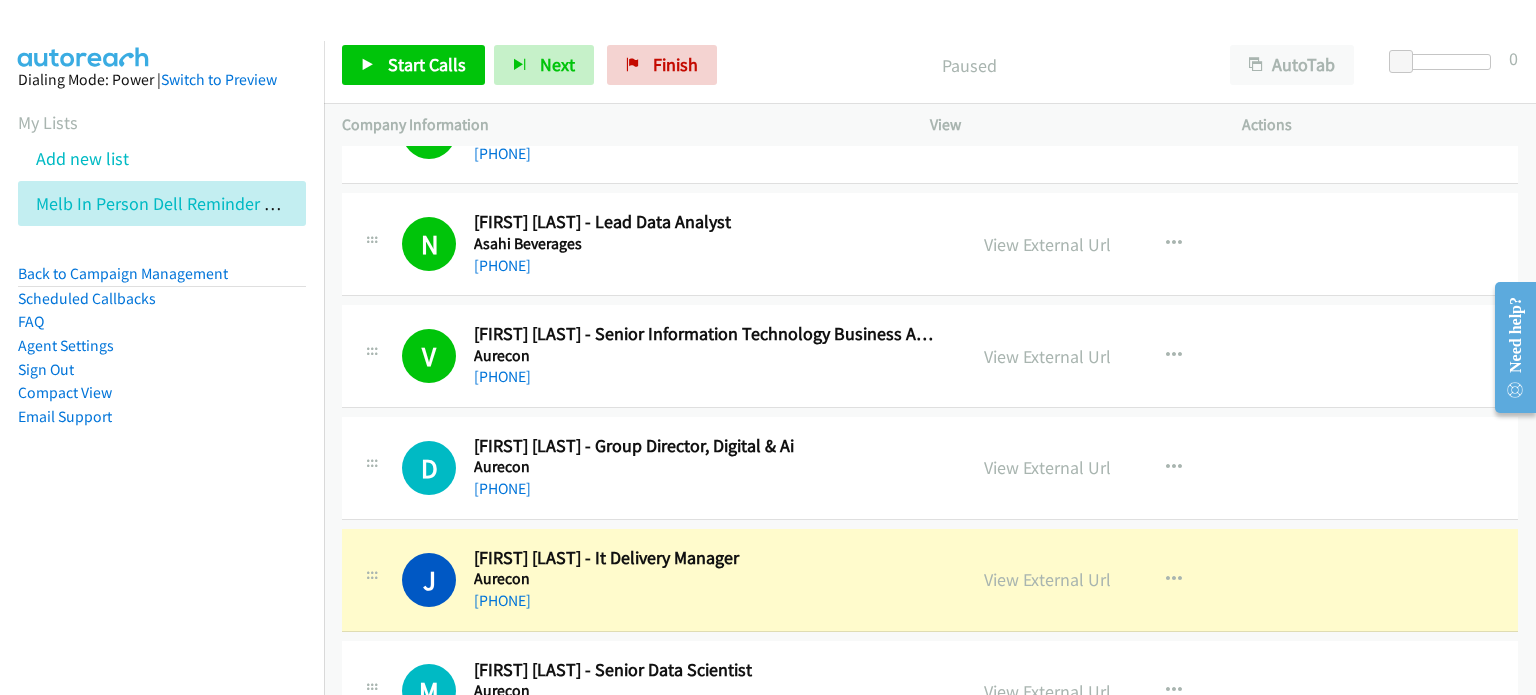 scroll, scrollTop: 5700, scrollLeft: 0, axis: vertical 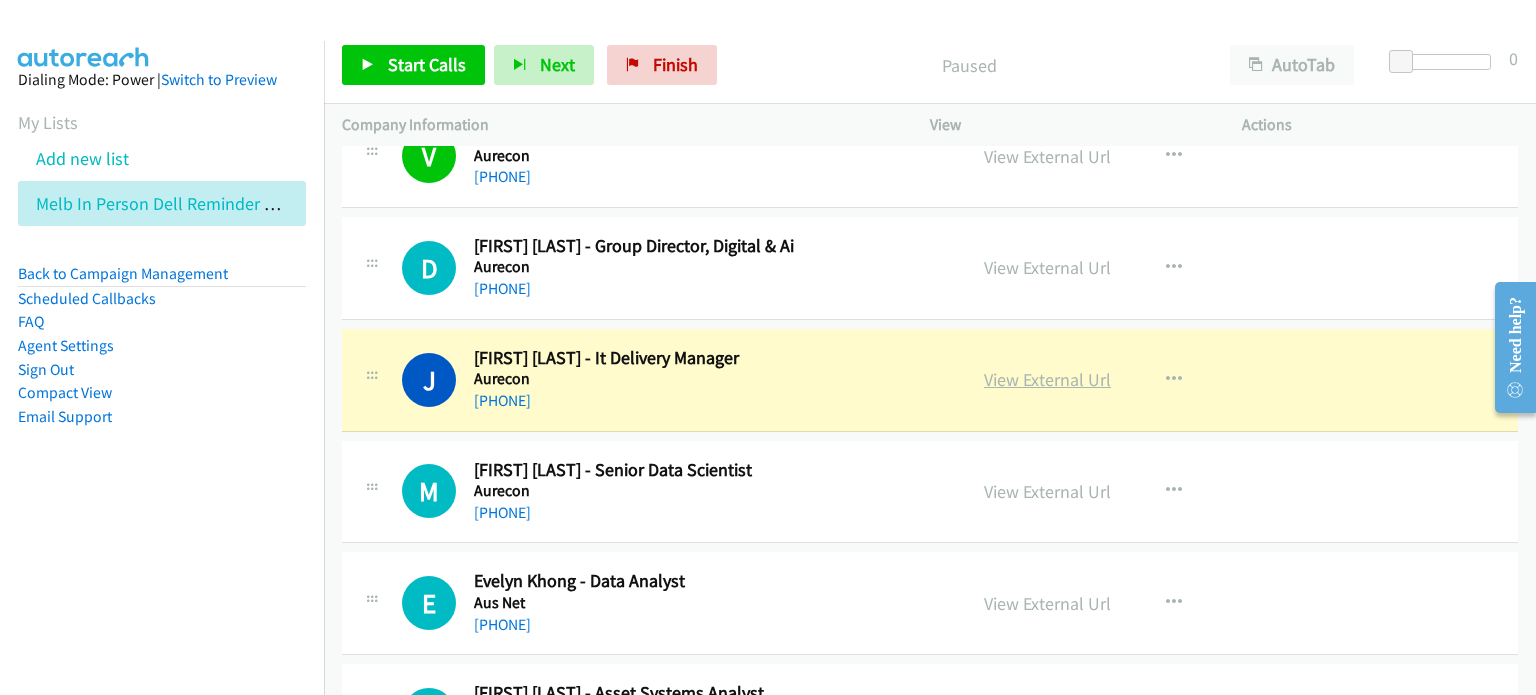 click on "View External Url" at bounding box center [1047, 379] 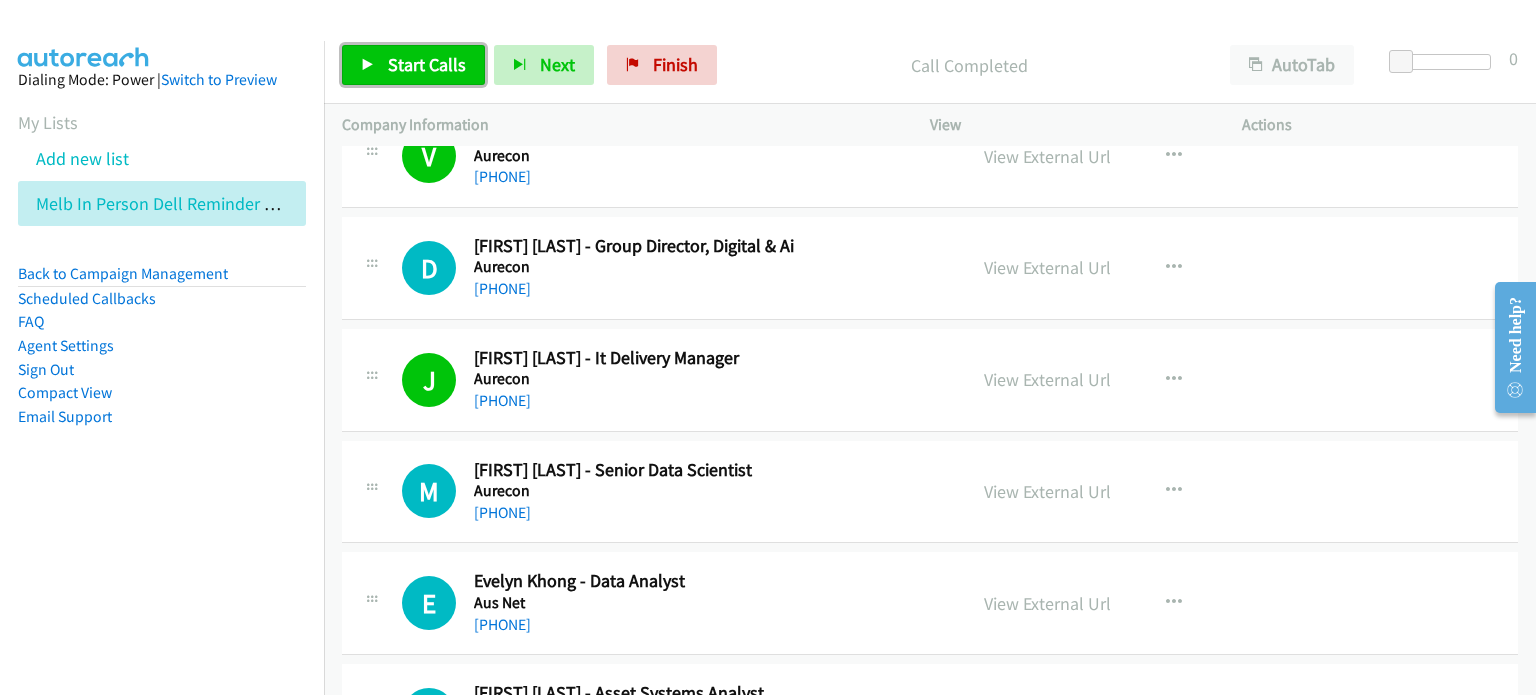 click on "Start Calls" at bounding box center (427, 64) 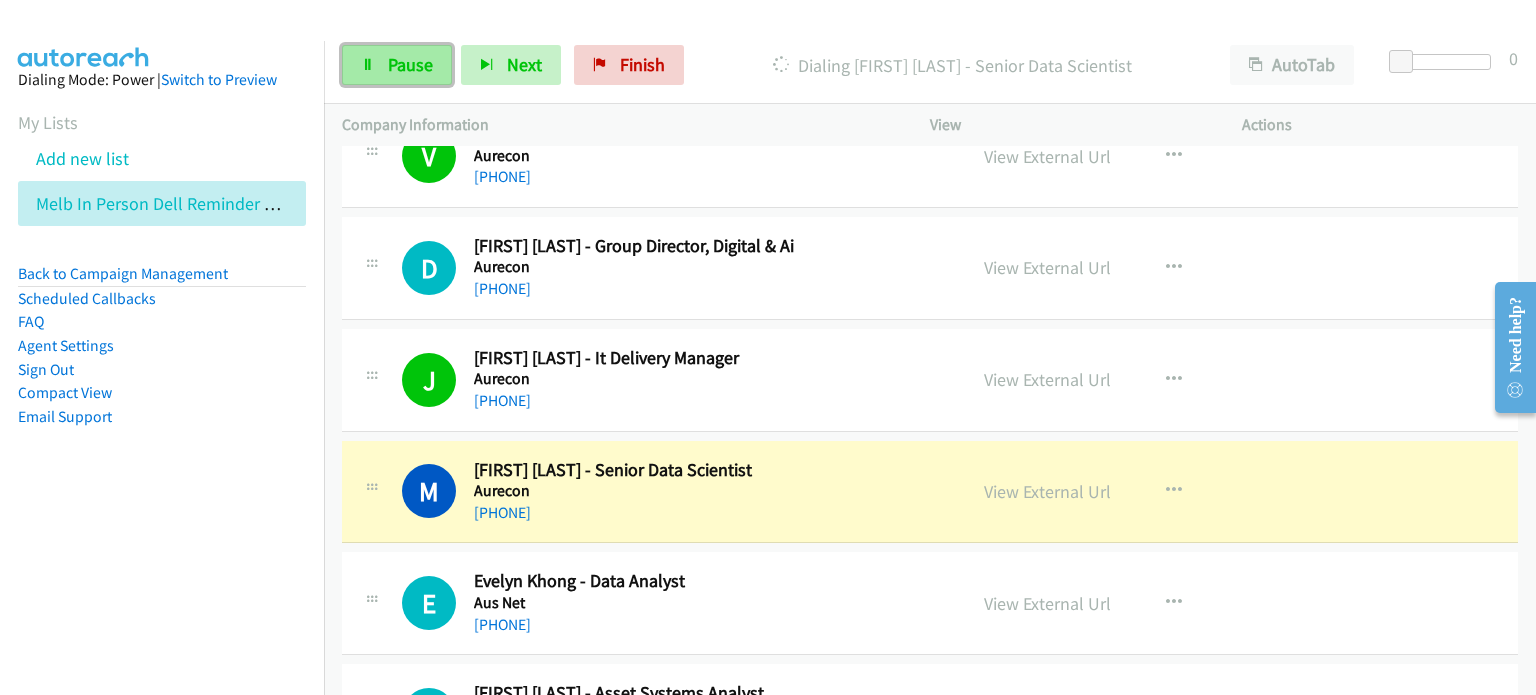 click on "Pause" at bounding box center [410, 64] 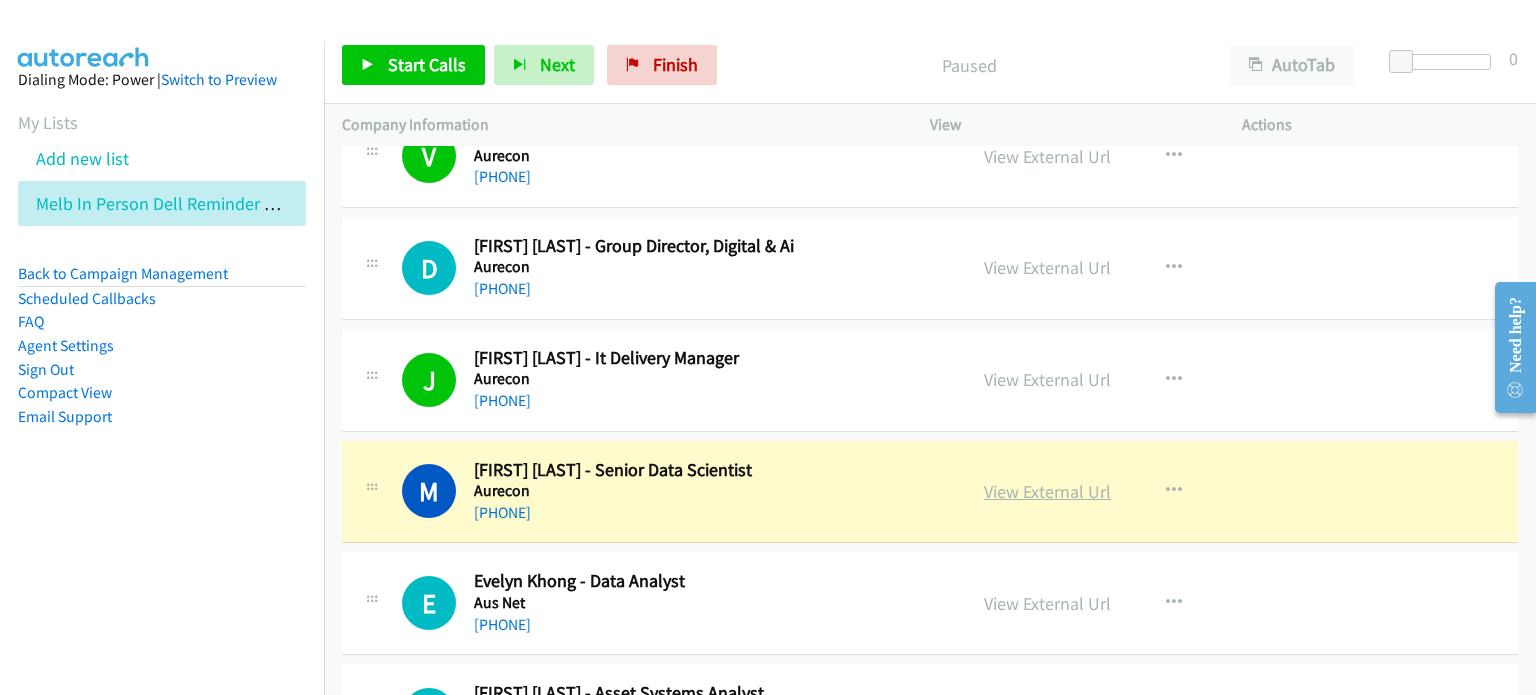 click on "View External Url" at bounding box center (1047, 491) 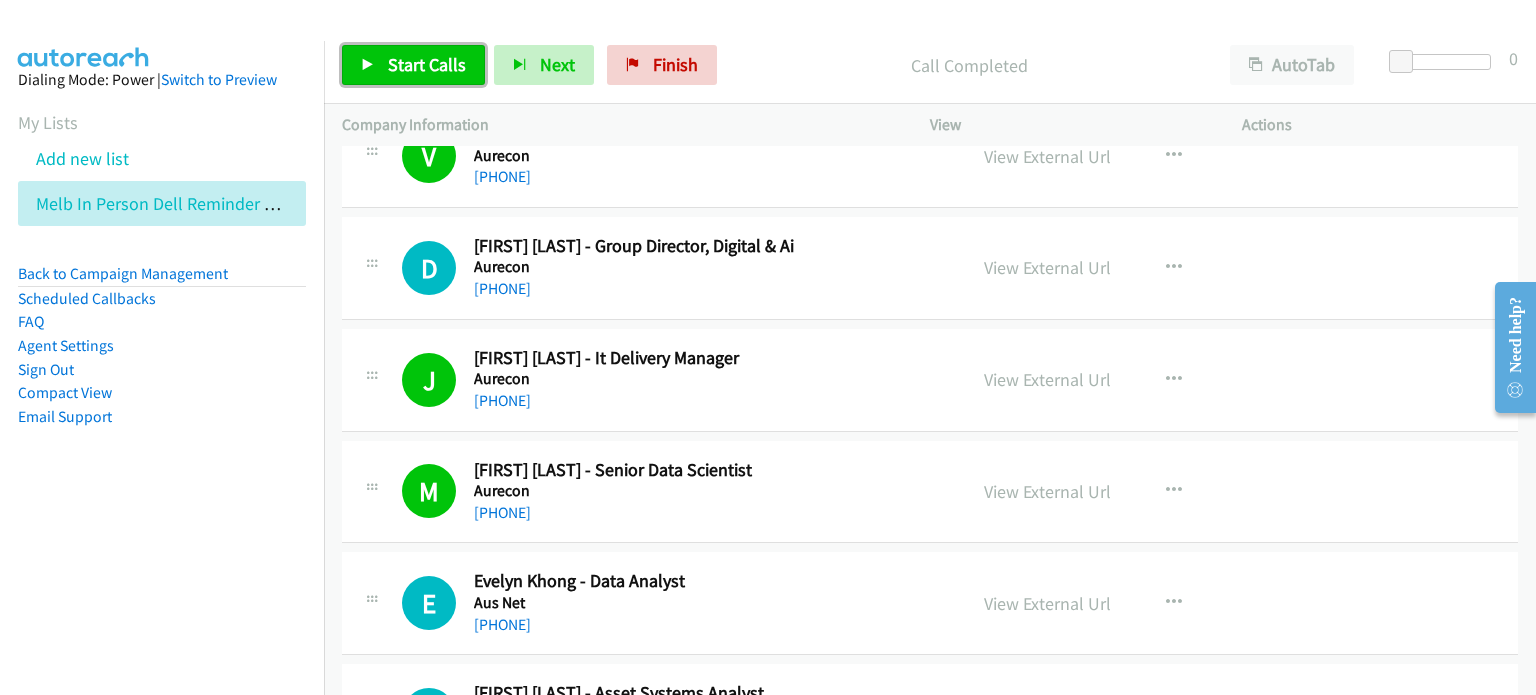 click on "Start Calls" at bounding box center (427, 64) 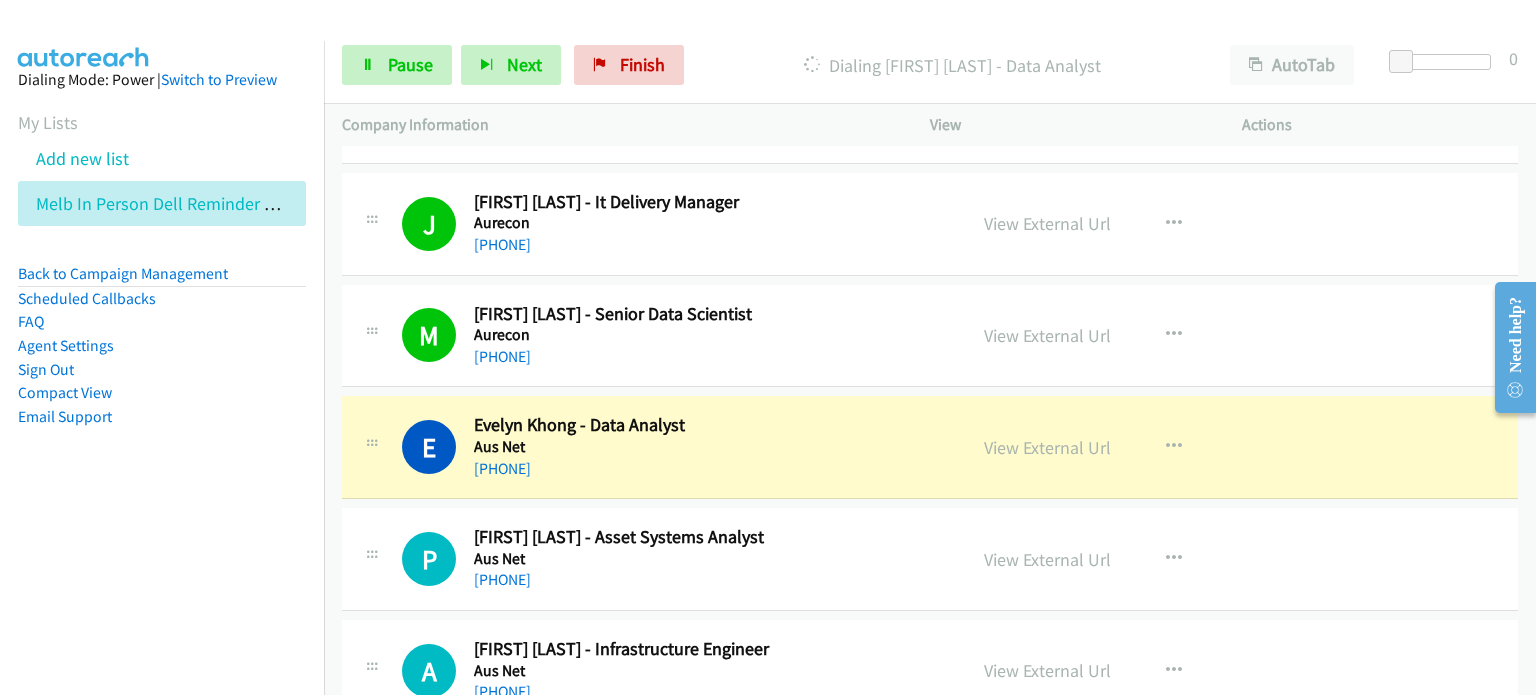 scroll, scrollTop: 5900, scrollLeft: 0, axis: vertical 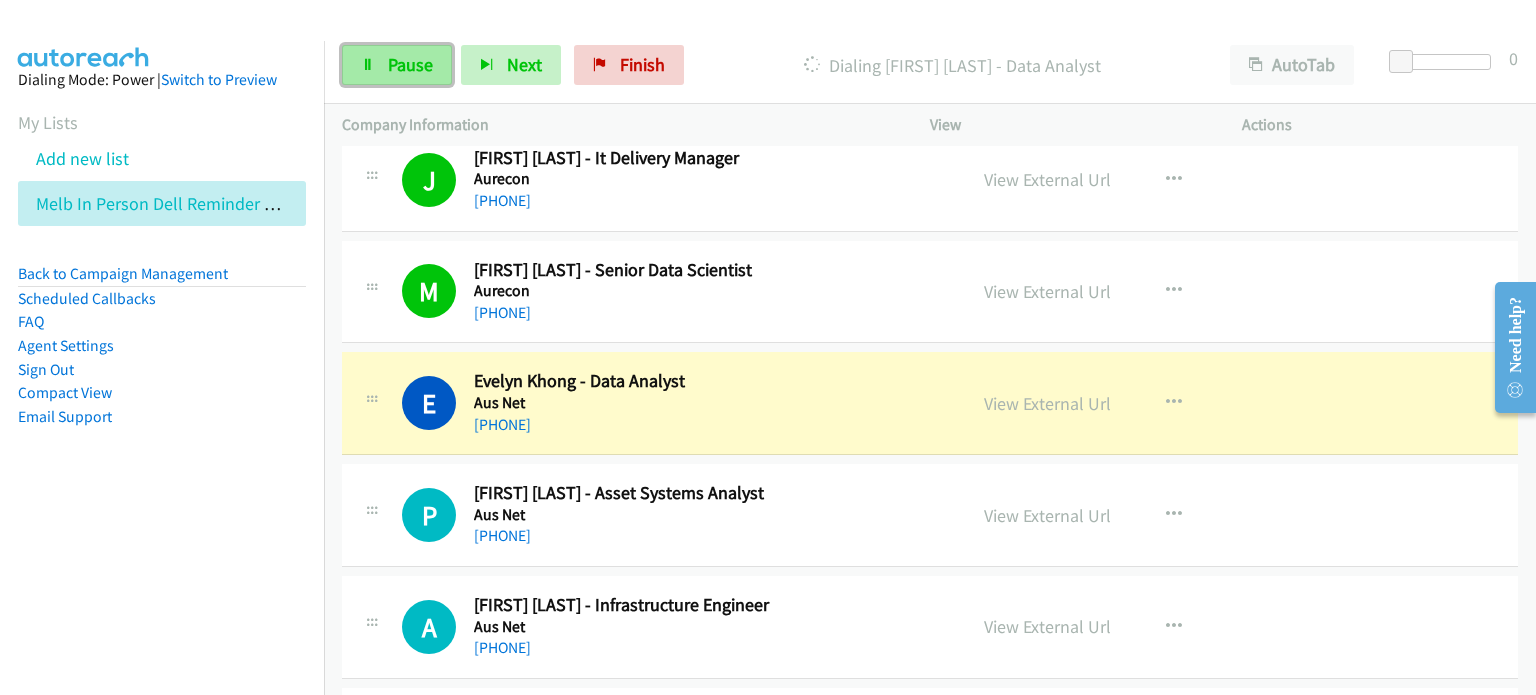 click on "Pause" at bounding box center [410, 64] 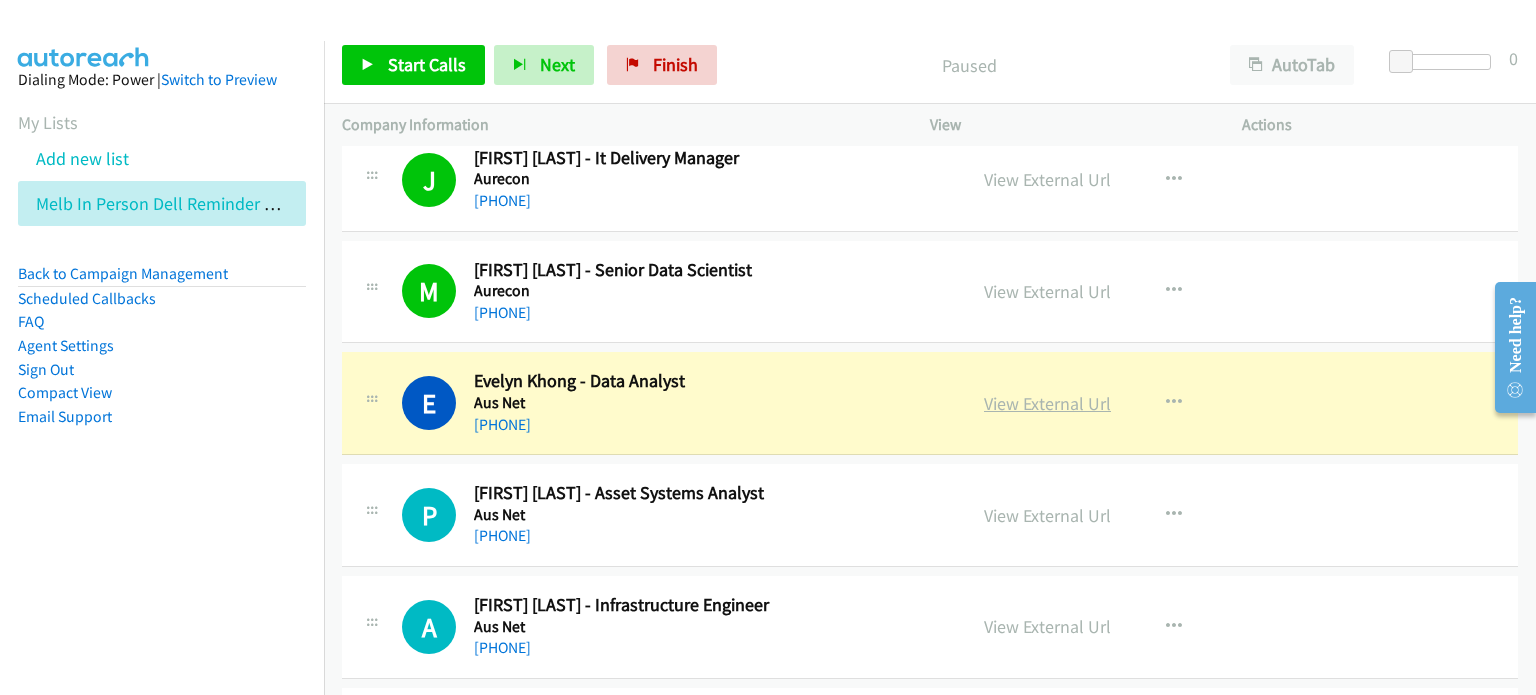 click on "View External Url" at bounding box center (1047, 403) 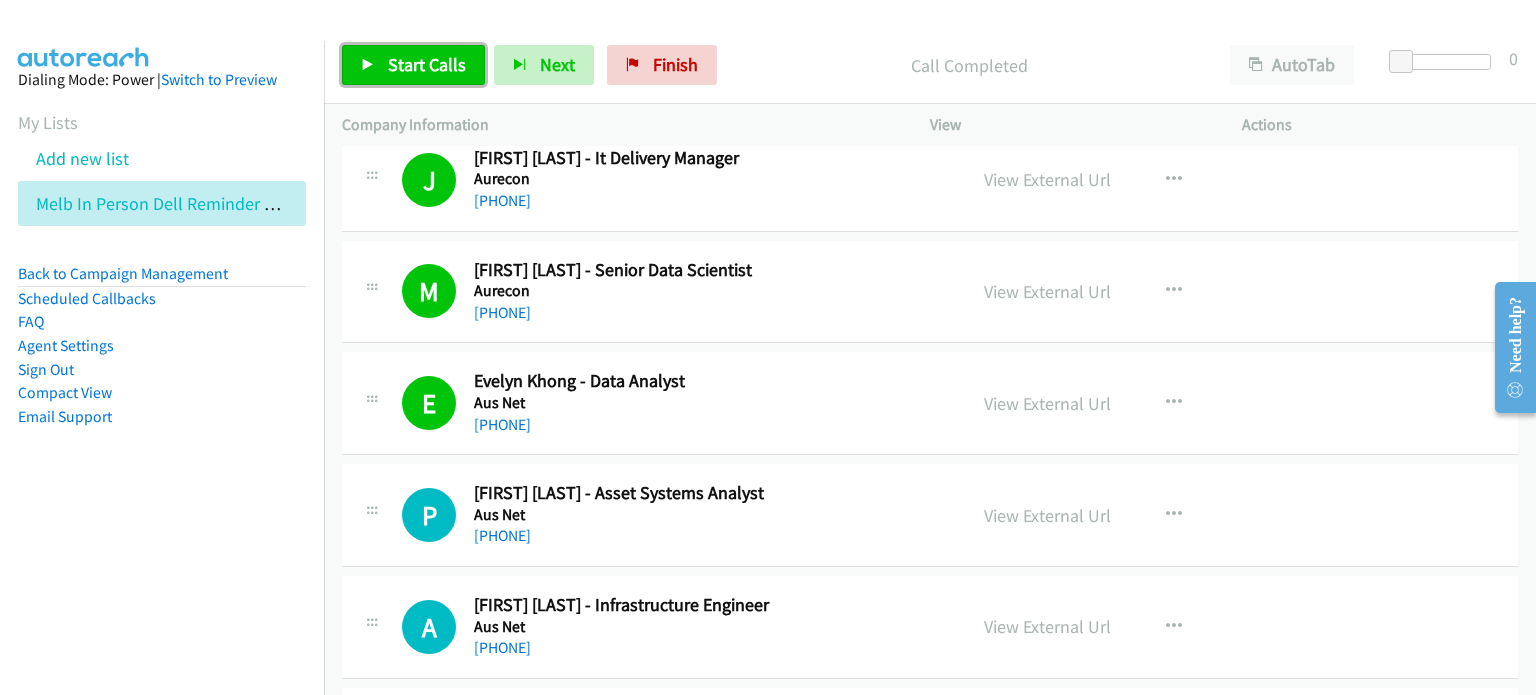 click on "Start Calls" at bounding box center (413, 65) 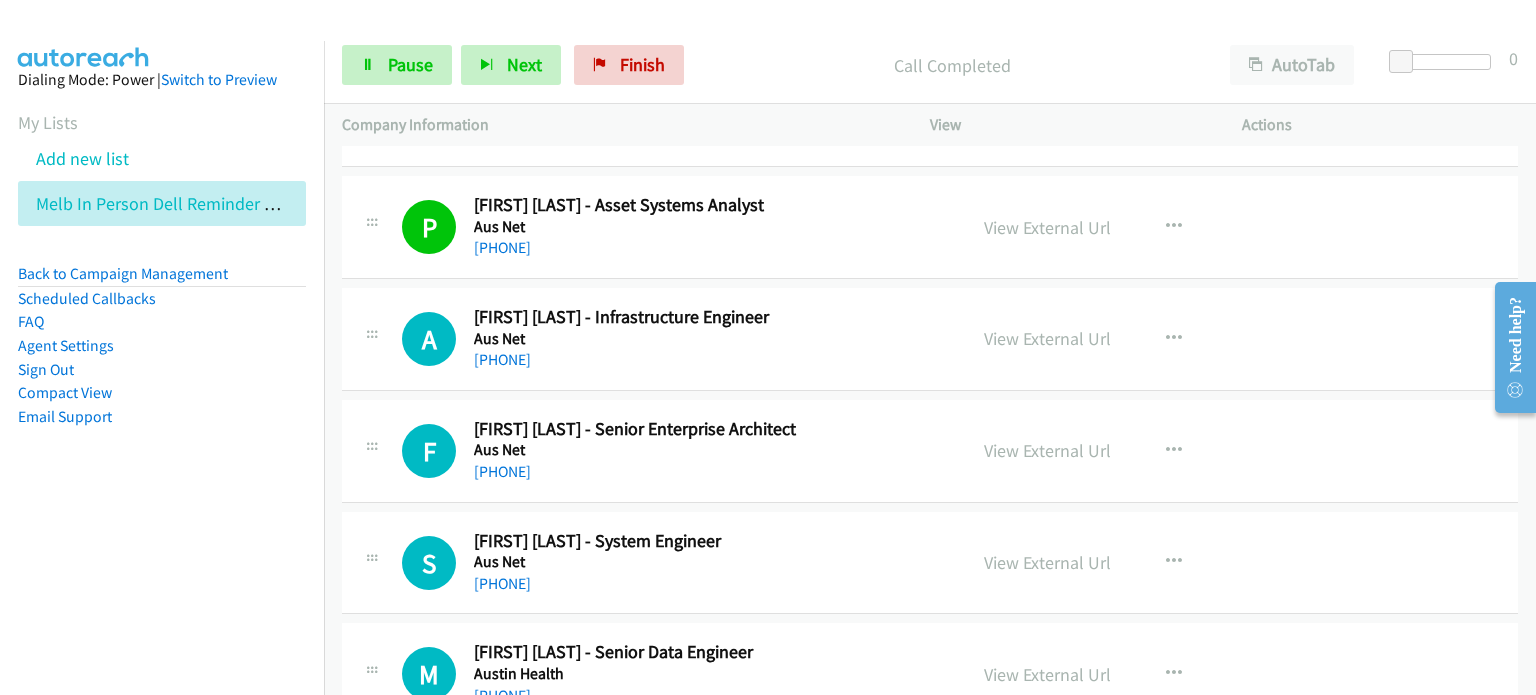 scroll, scrollTop: 6200, scrollLeft: 0, axis: vertical 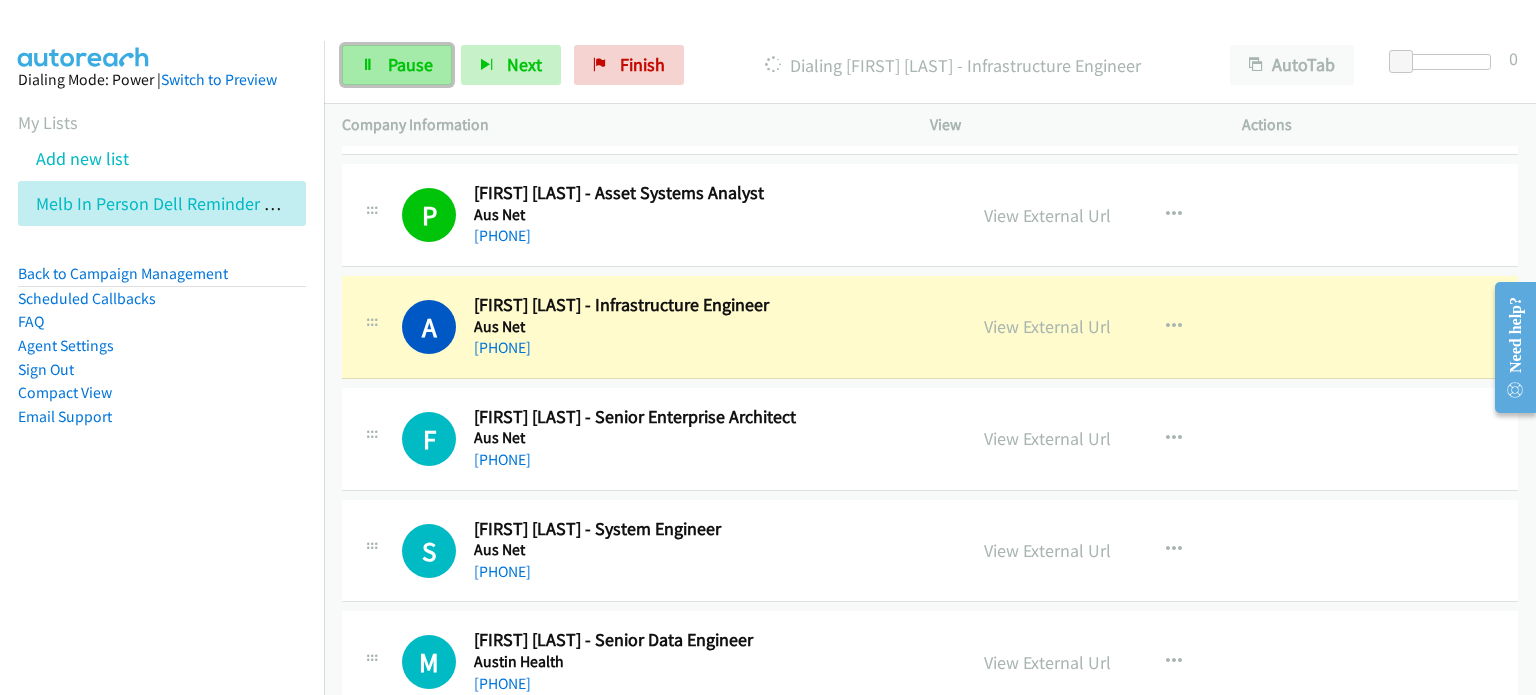 click on "Pause" at bounding box center [410, 64] 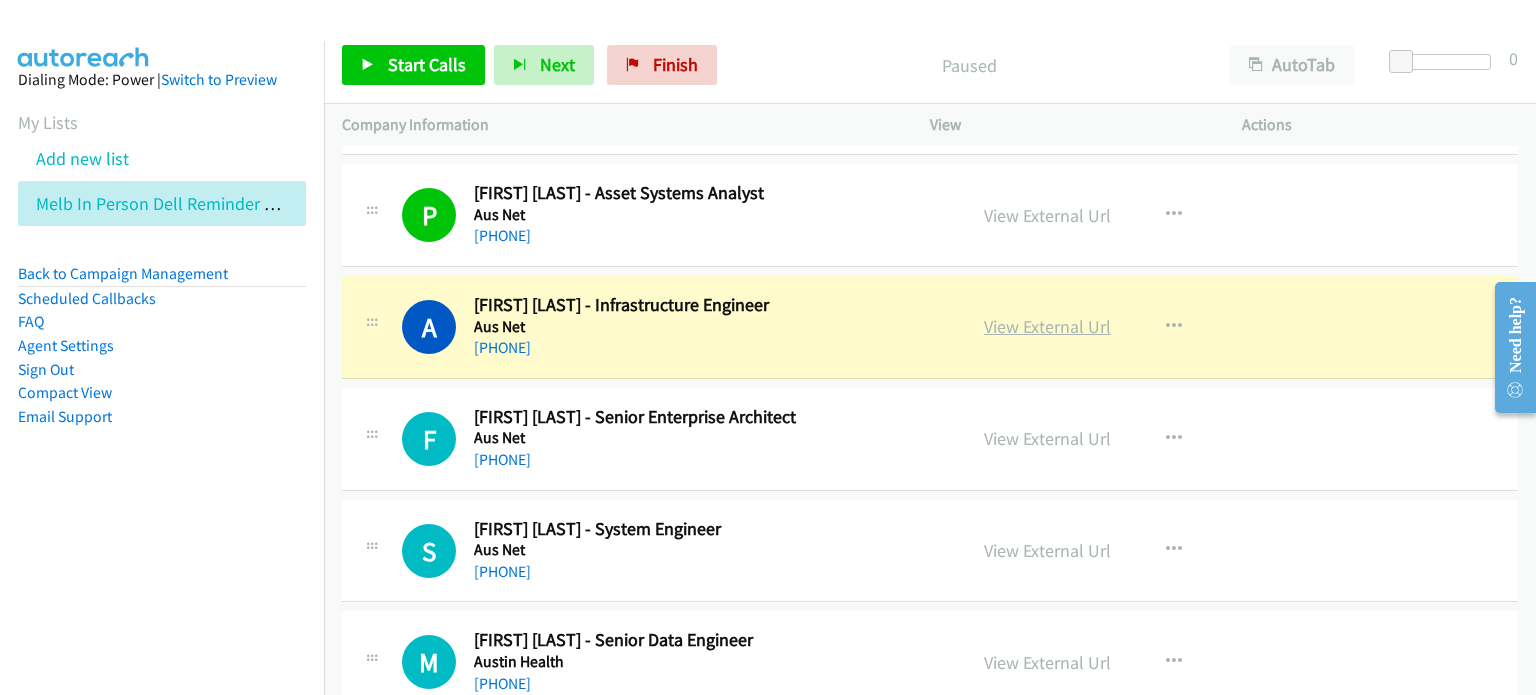 click on "View External Url" at bounding box center [1047, 326] 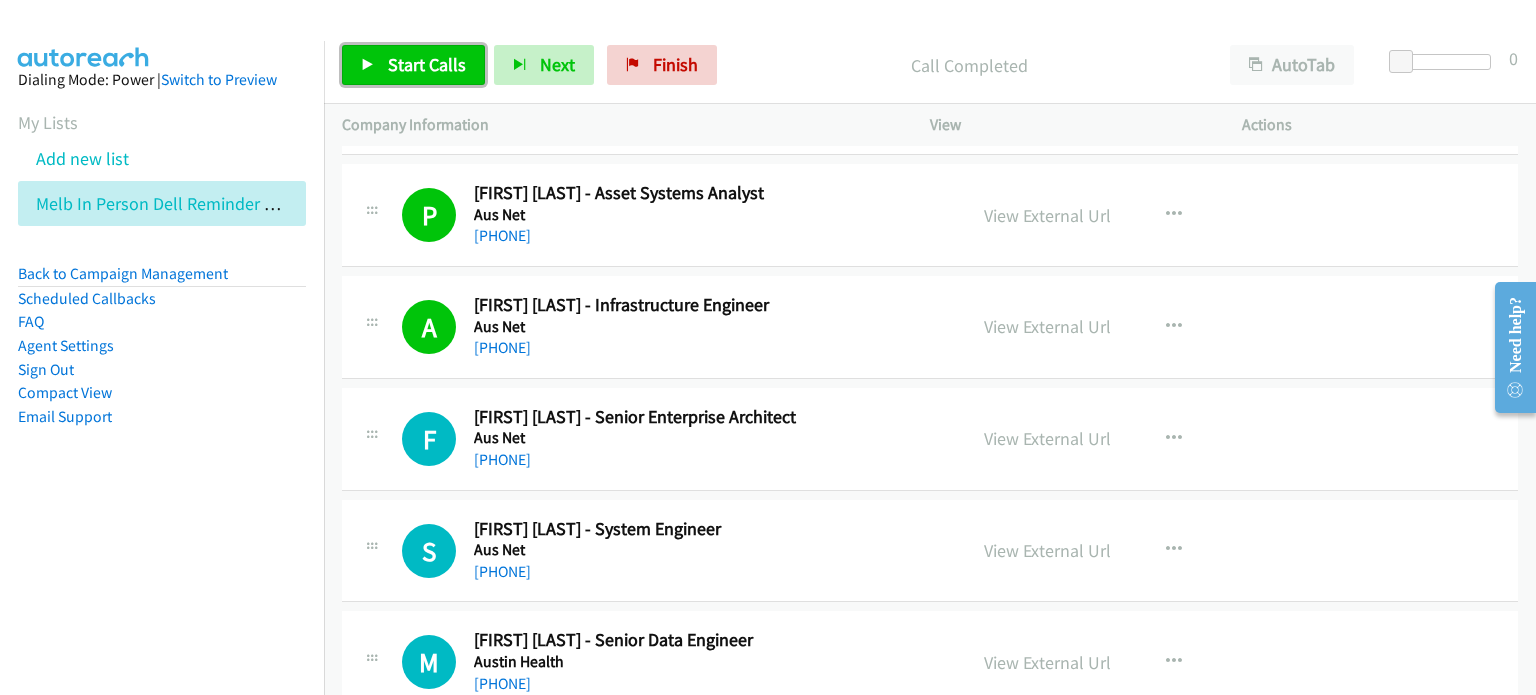 click on "Start Calls" at bounding box center [427, 64] 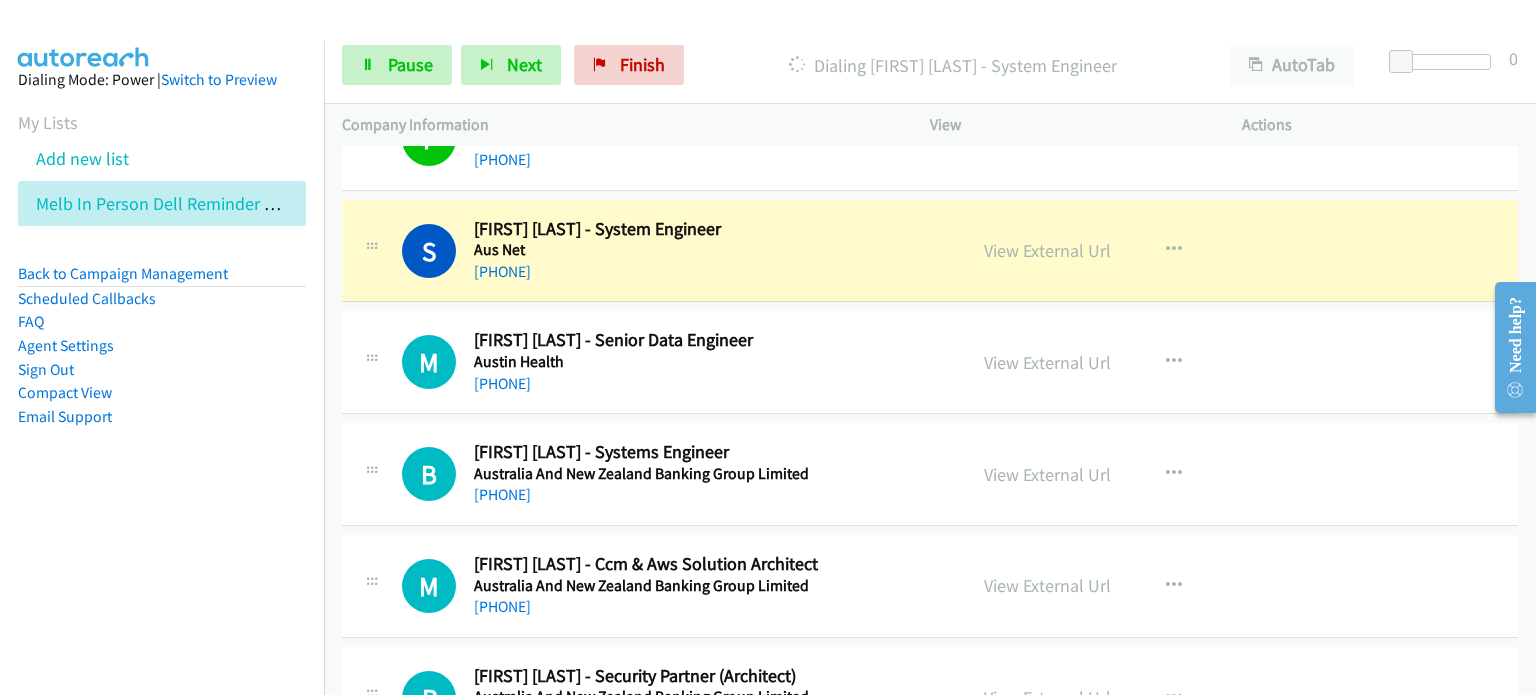 scroll, scrollTop: 6400, scrollLeft: 0, axis: vertical 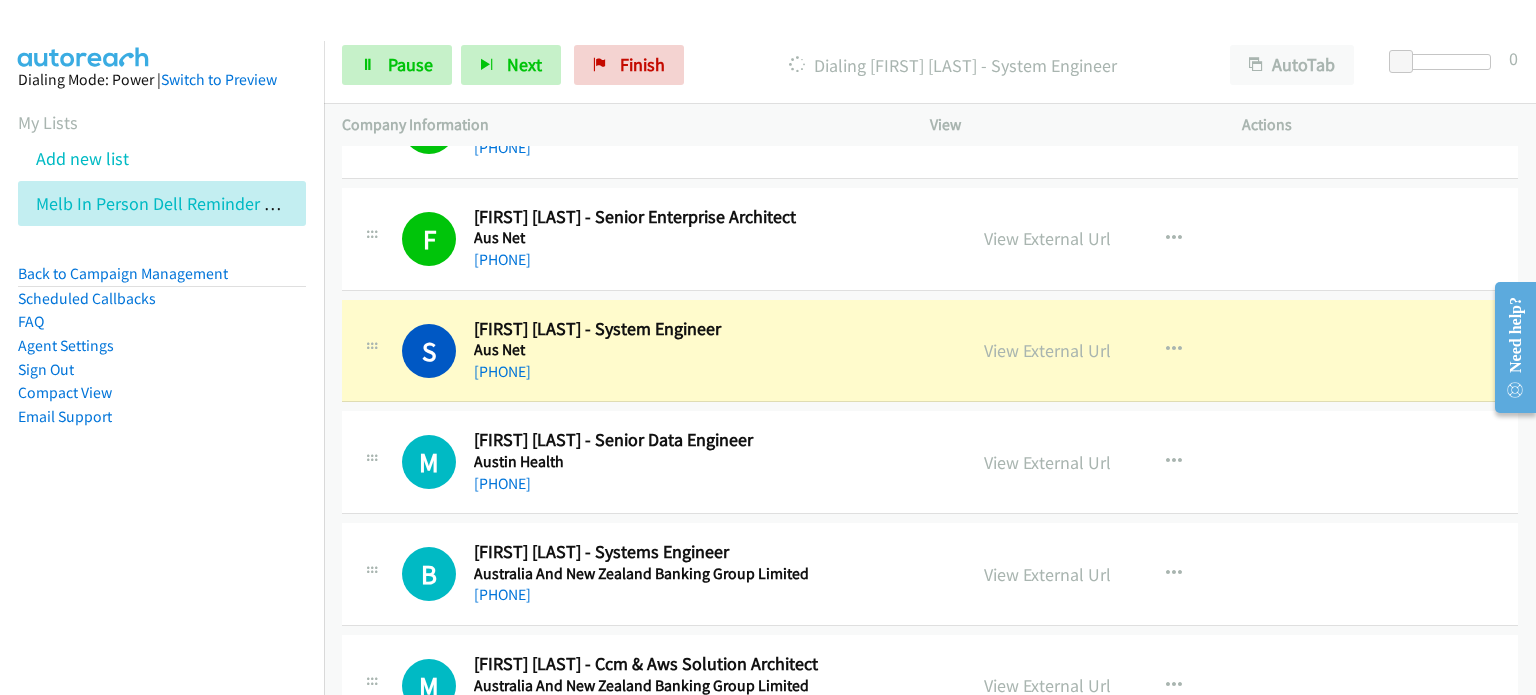 click on "Dialing Mode: Power
|
Switch to Preview
My Lists
Add new list
Melb In Person Dell Reminder Wed 1
Back to Campaign Management
Scheduled Callbacks
FAQ
Agent Settings
Sign Out
Compact View
Email Support" at bounding box center [162, 388] 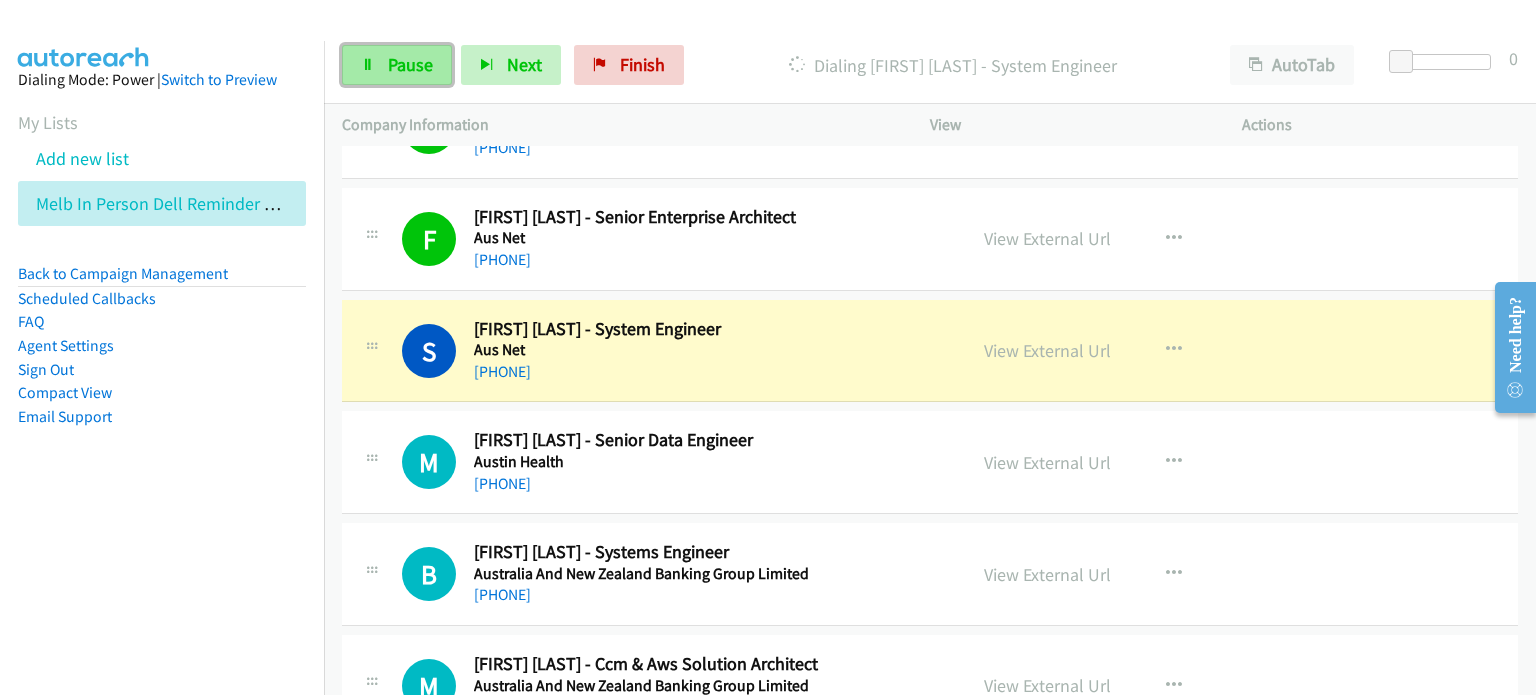 click on "Pause" at bounding box center [410, 64] 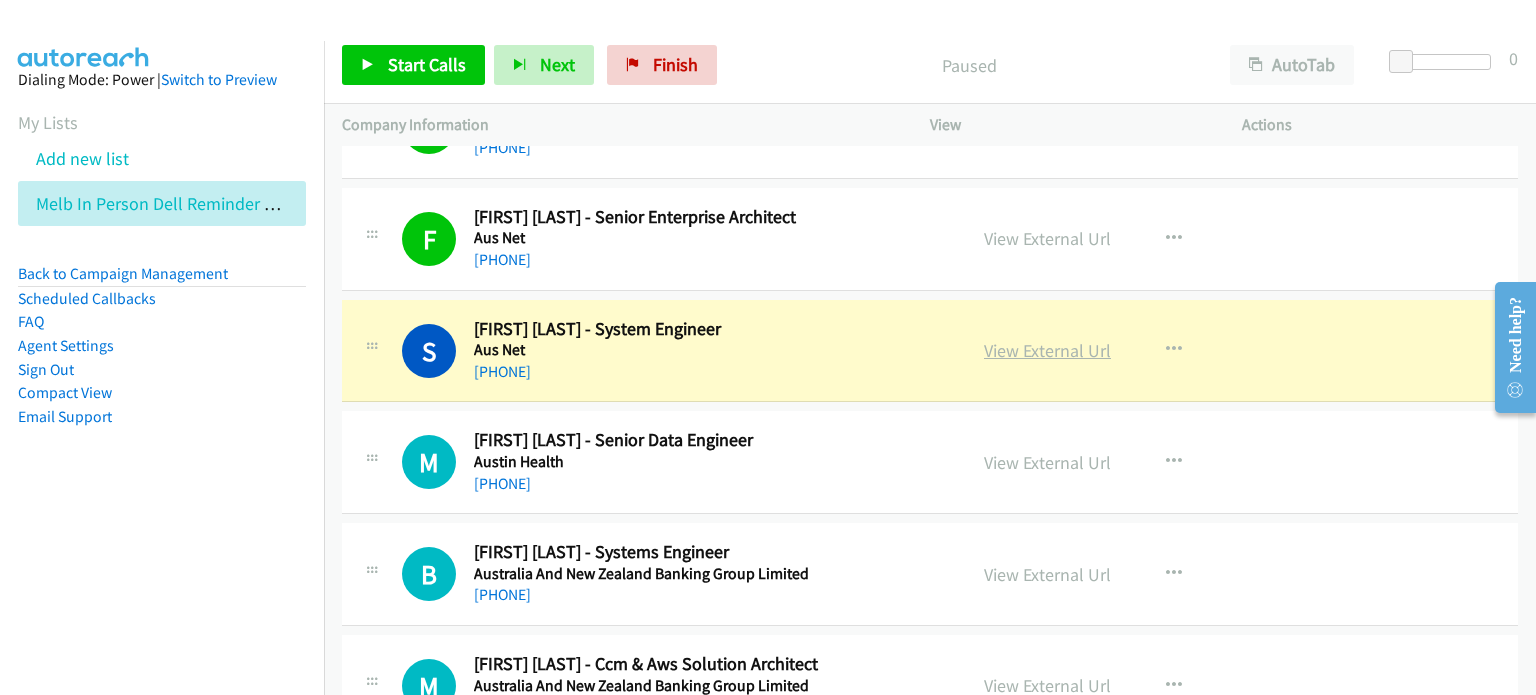 click on "View External Url" at bounding box center (1047, 350) 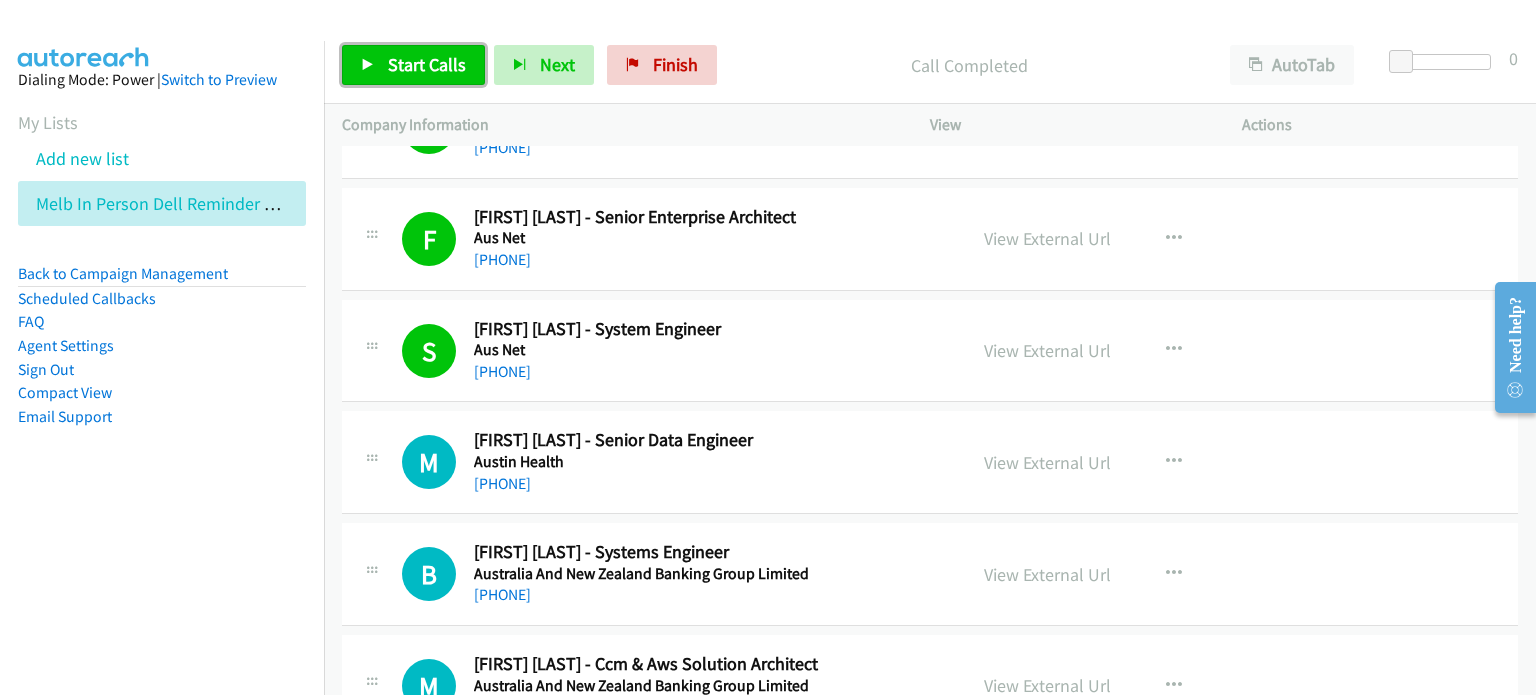 click on "Start Calls" at bounding box center [427, 64] 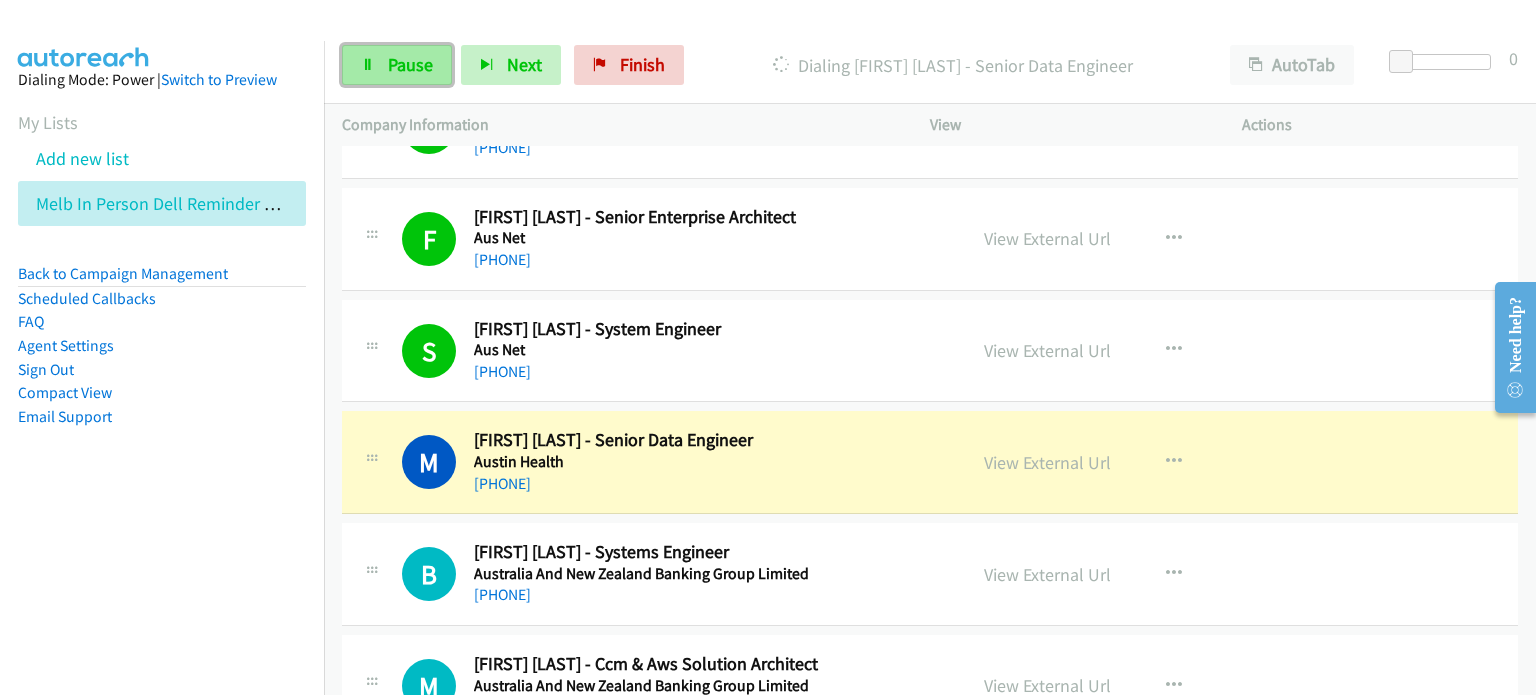 click on "Pause" at bounding box center (397, 65) 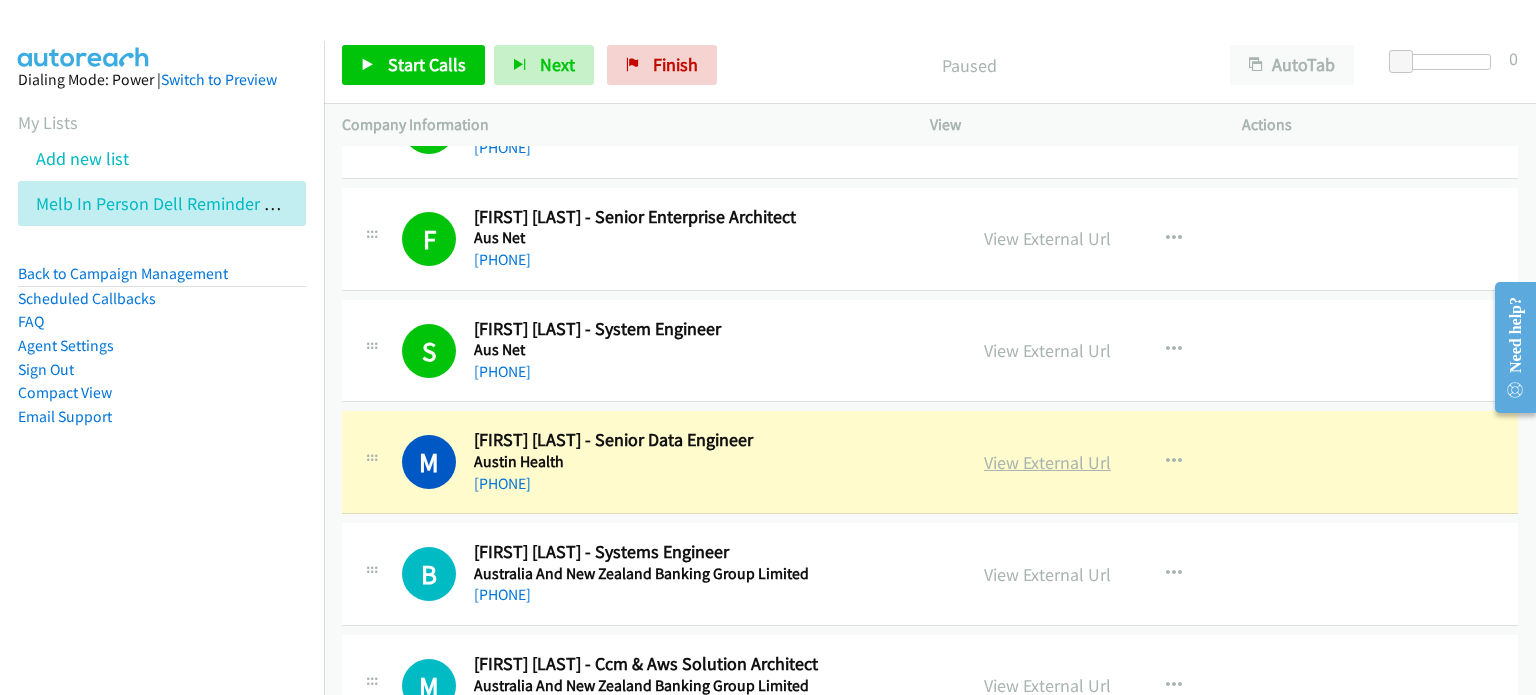 click on "View External Url" at bounding box center [1047, 462] 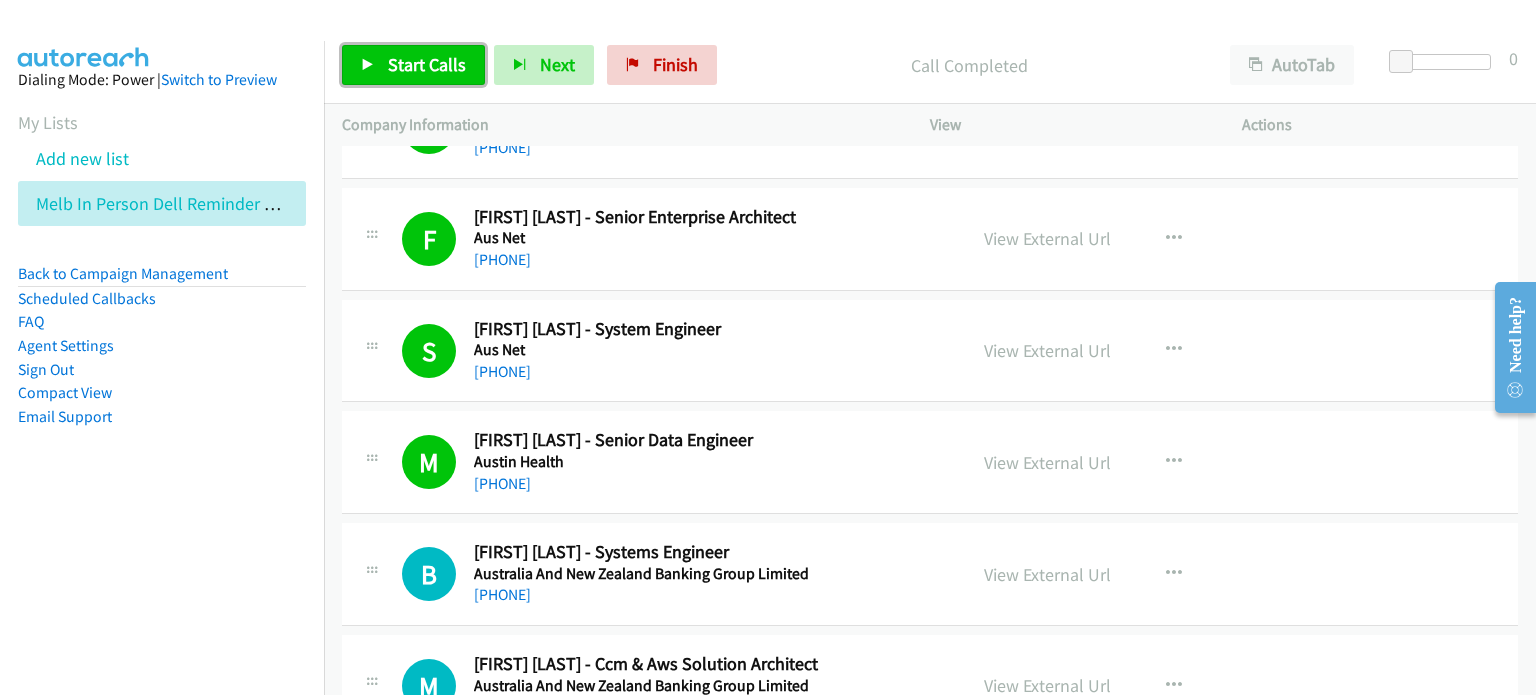 click on "Start Calls" at bounding box center [427, 64] 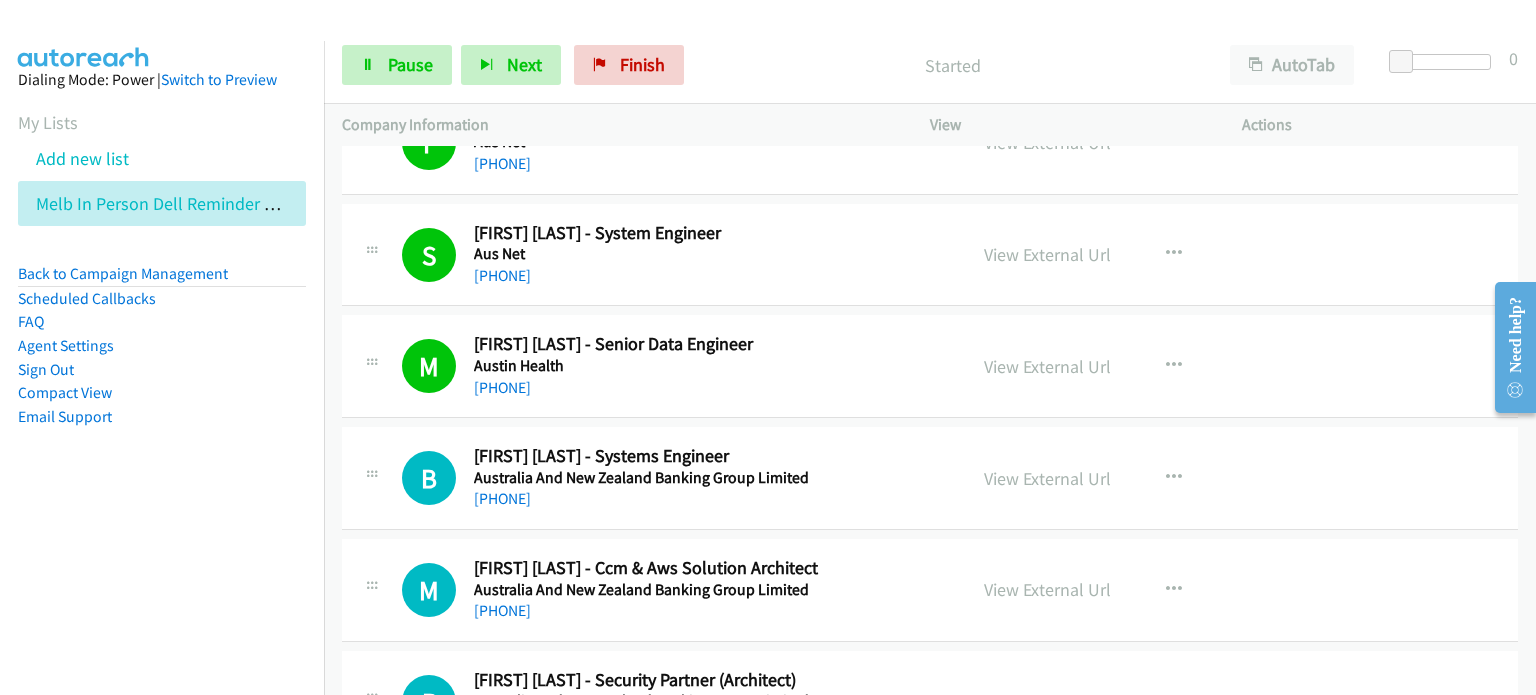 scroll, scrollTop: 6600, scrollLeft: 0, axis: vertical 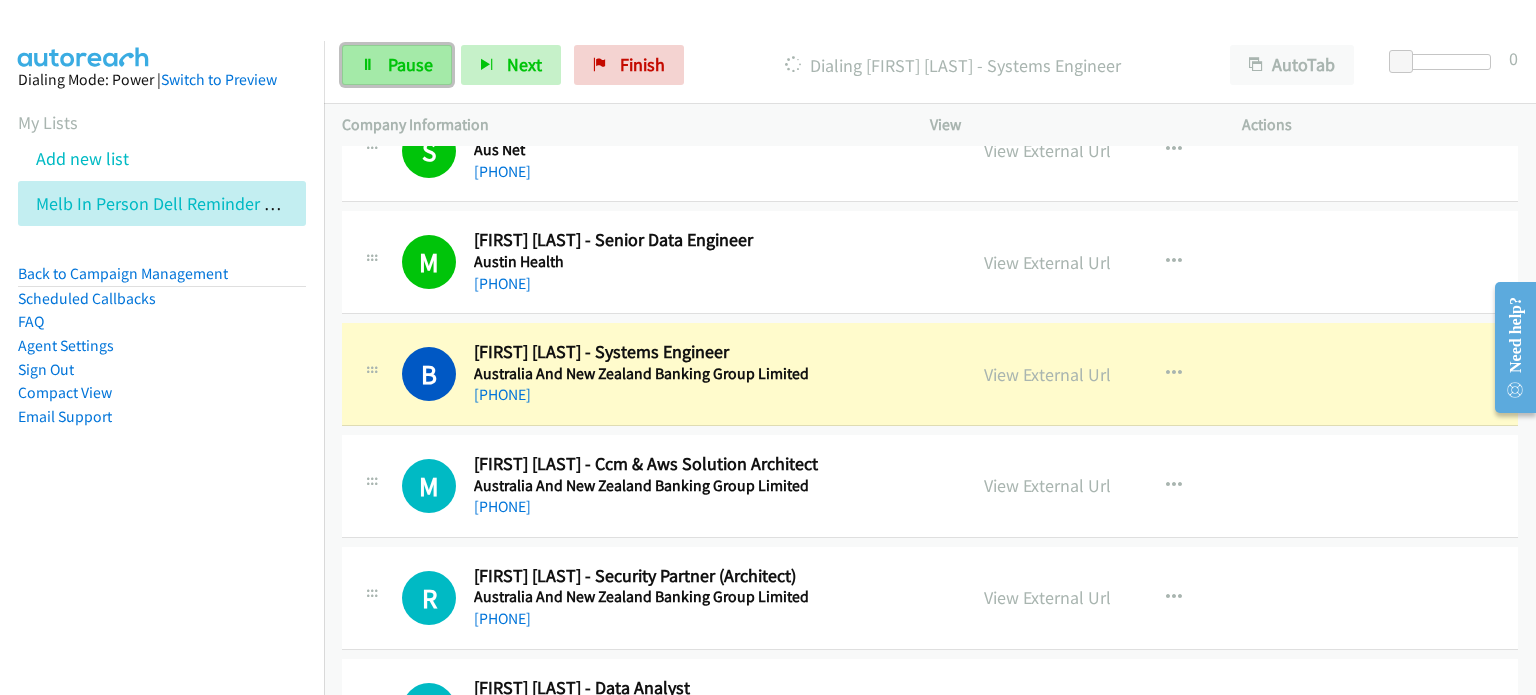 click on "Pause" at bounding box center [410, 64] 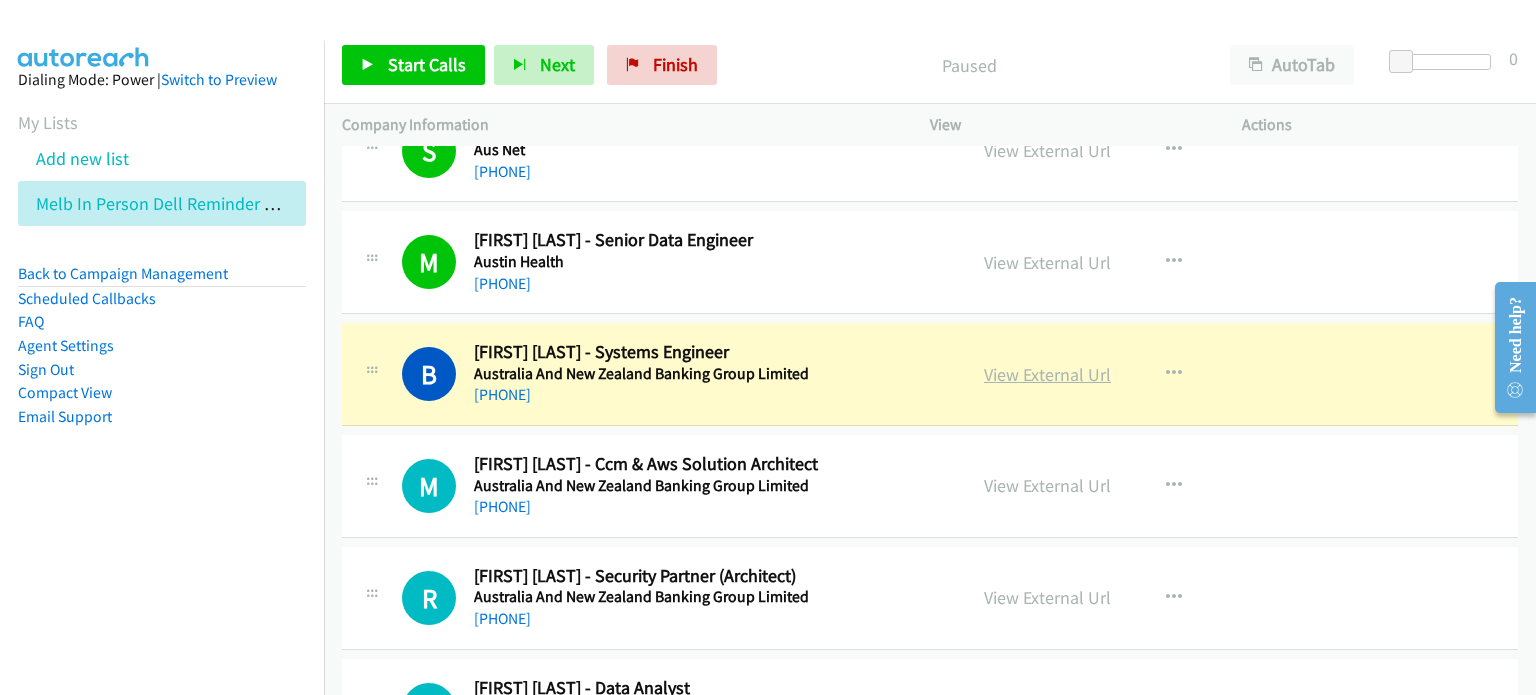 click on "View External Url" at bounding box center (1047, 374) 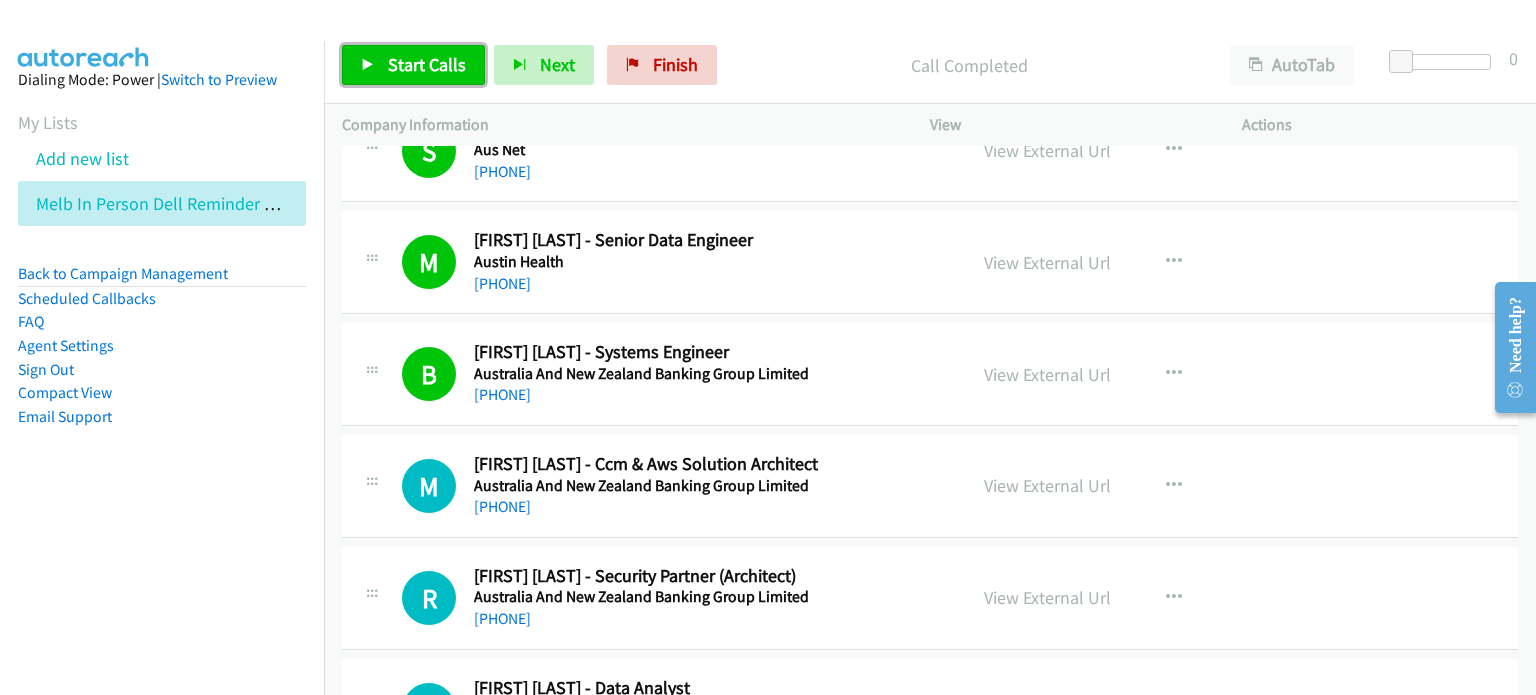 click on "Start Calls" at bounding box center [427, 64] 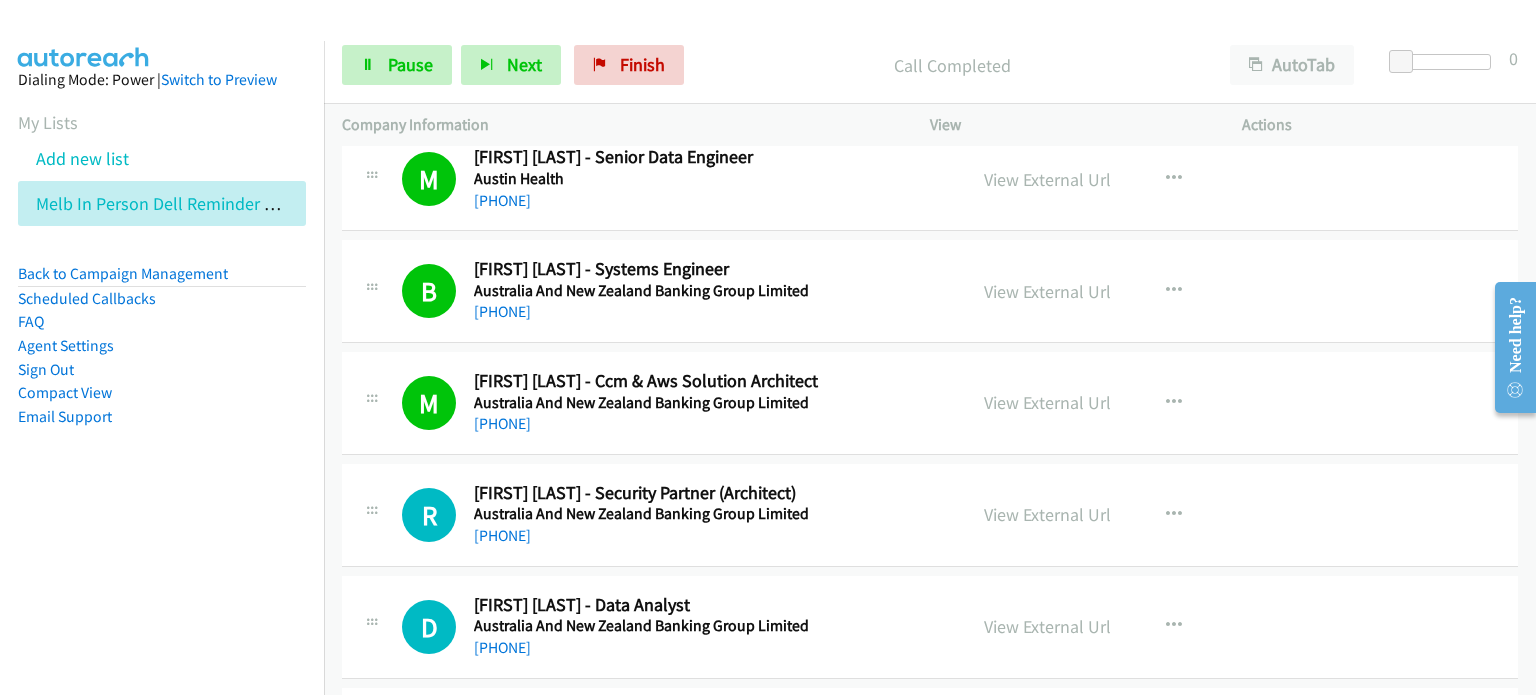 scroll, scrollTop: 6800, scrollLeft: 0, axis: vertical 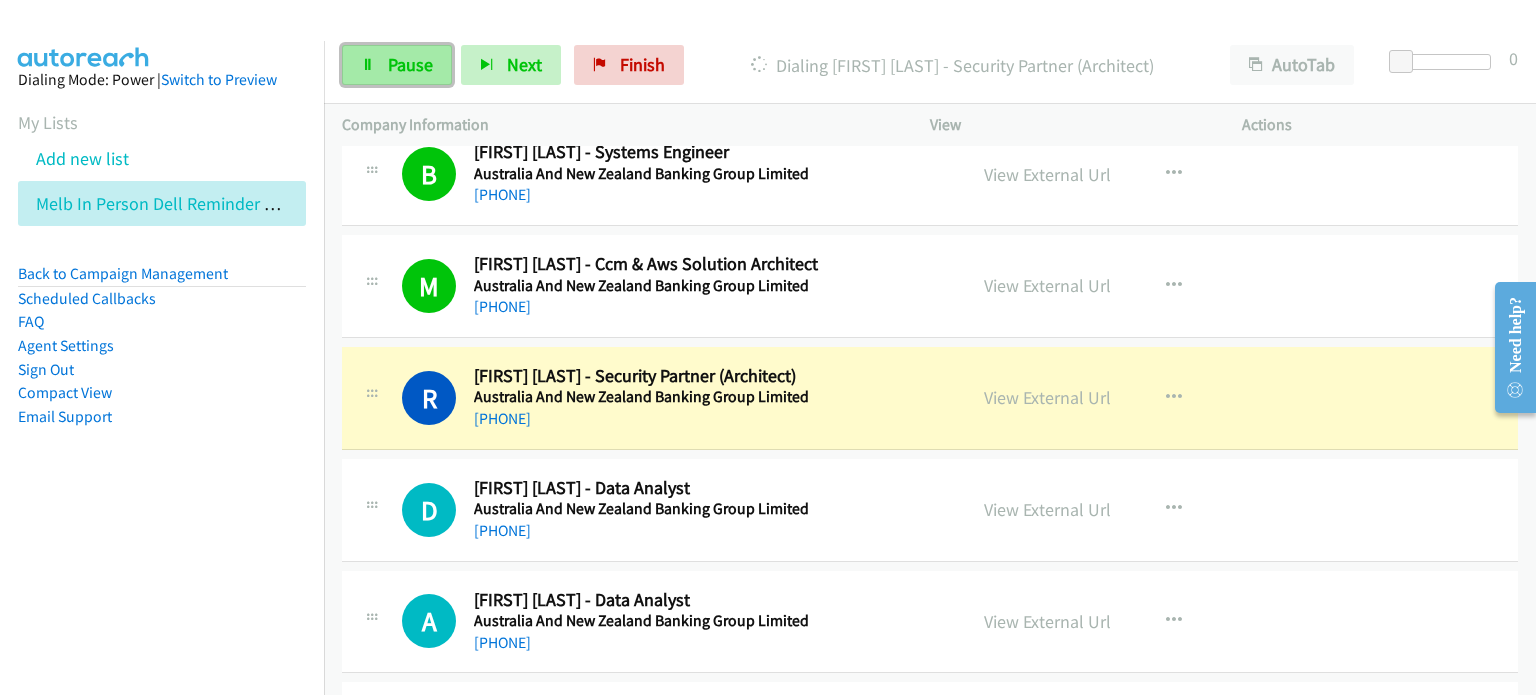 click on "Pause" at bounding box center [410, 64] 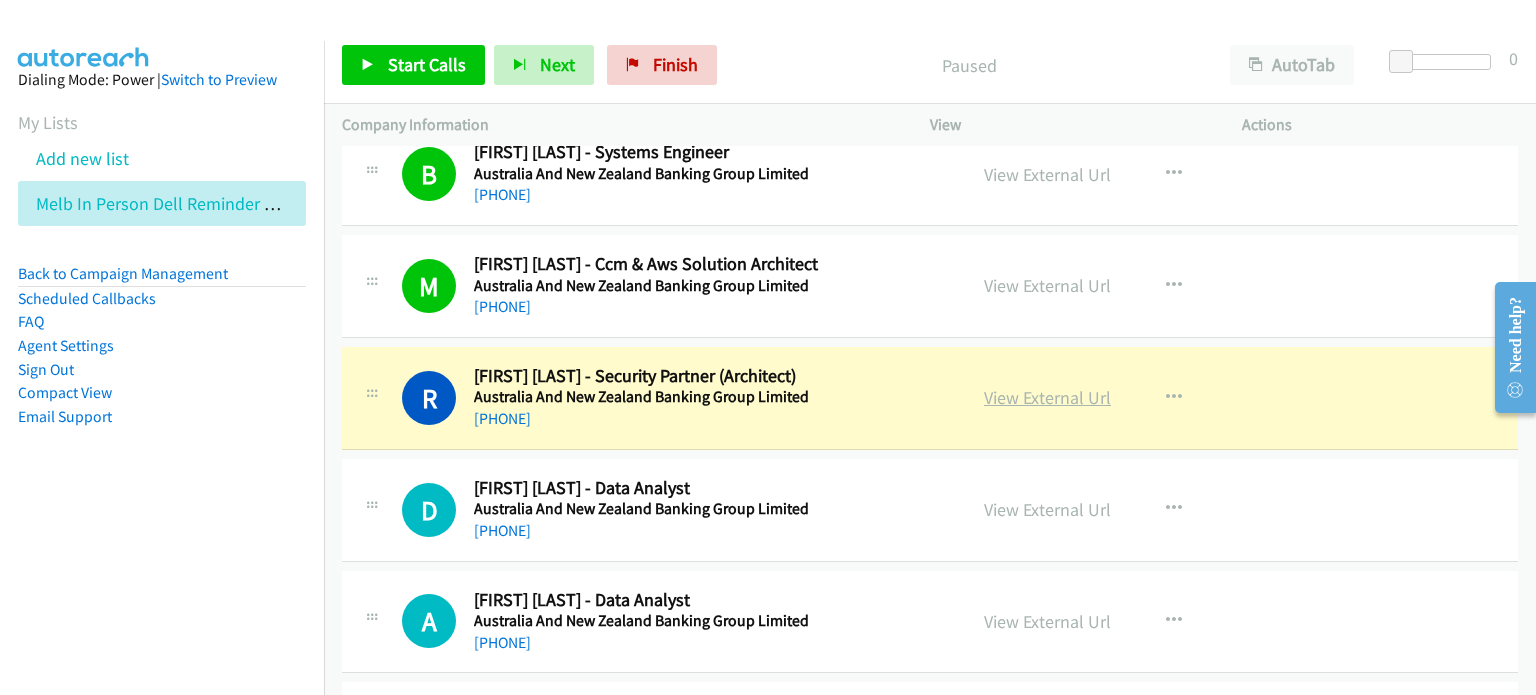 click on "View External Url" at bounding box center (1047, 397) 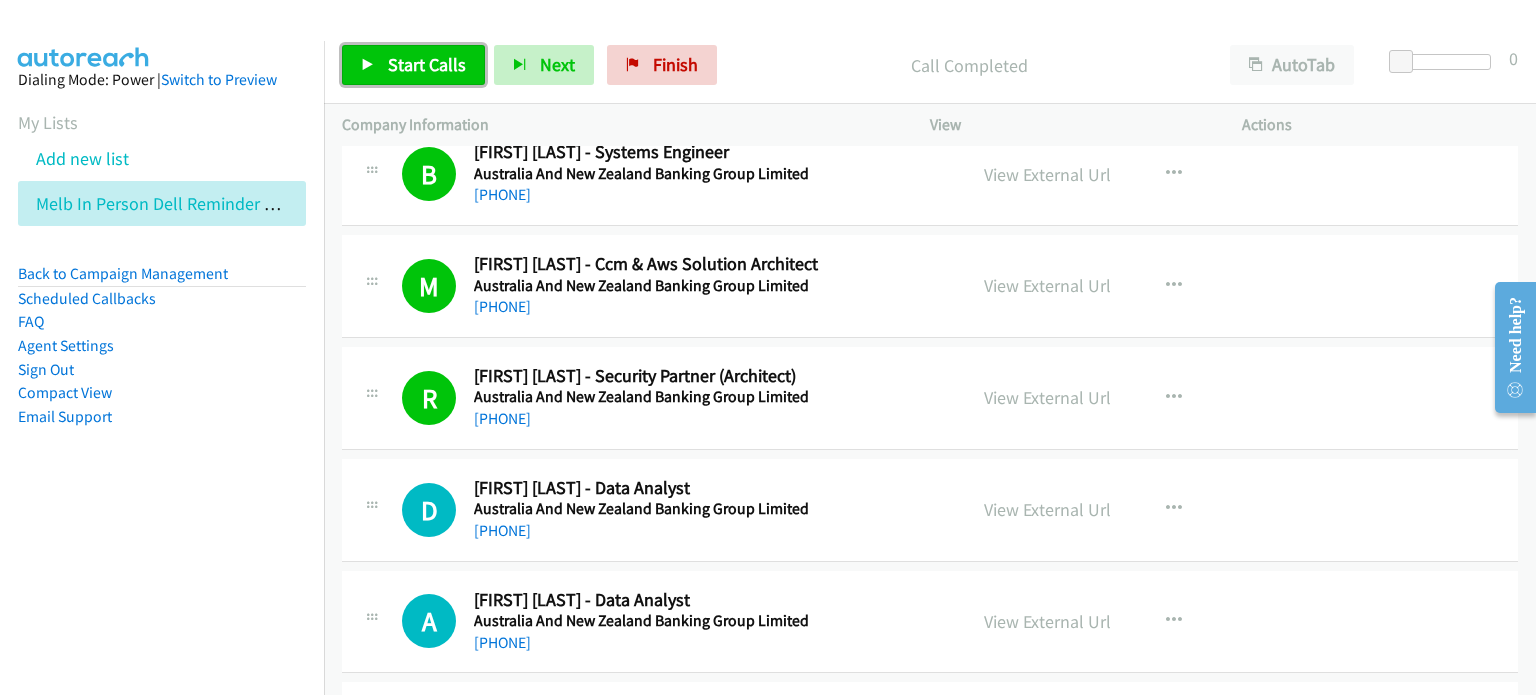 click on "Start Calls" at bounding box center (427, 64) 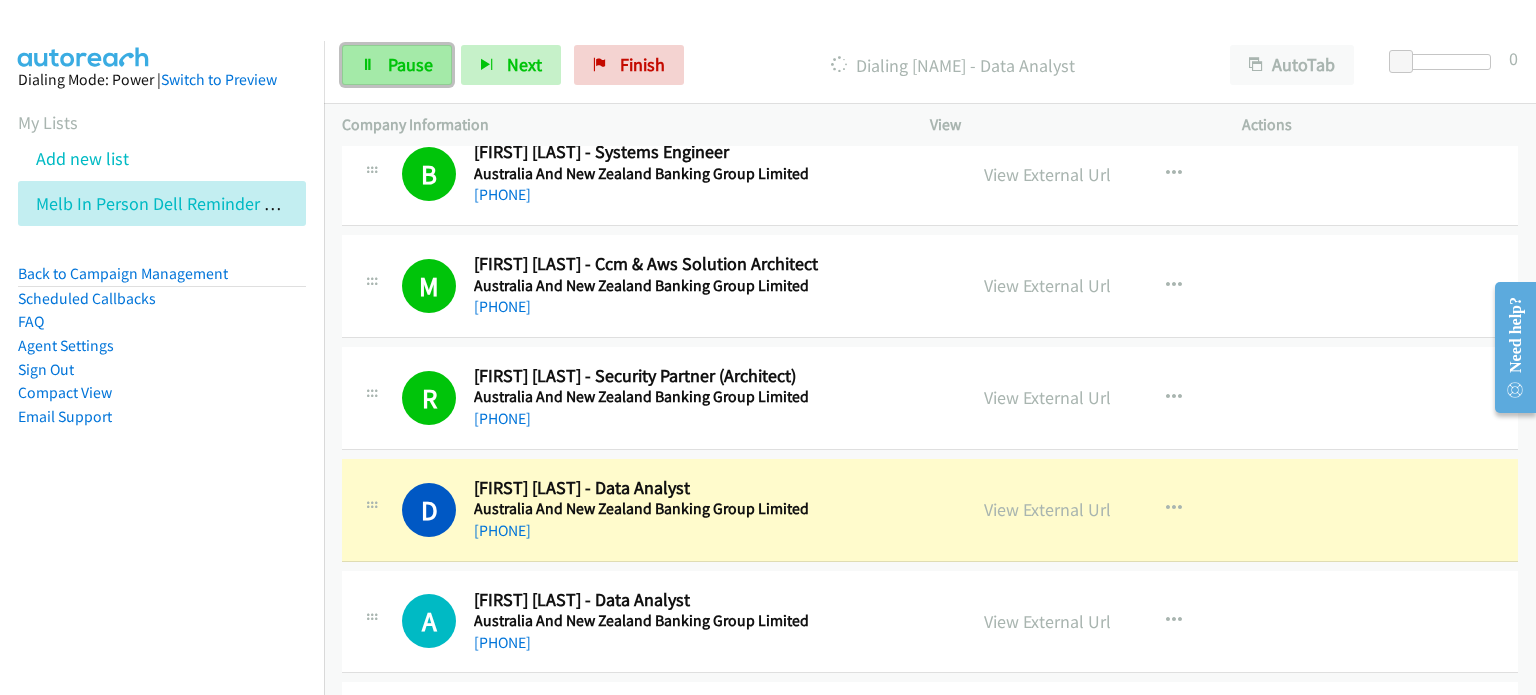 click on "Pause" at bounding box center (410, 64) 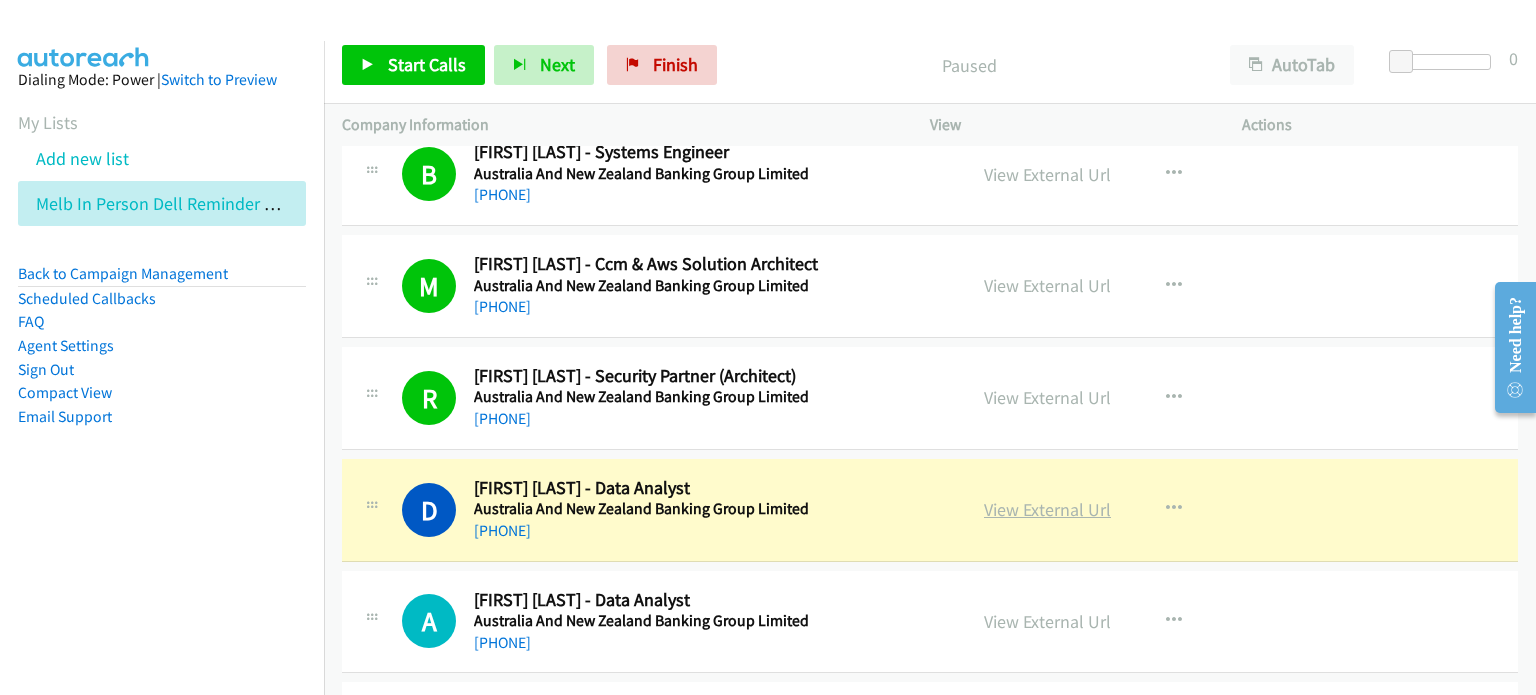 click on "View External Url" at bounding box center (1047, 509) 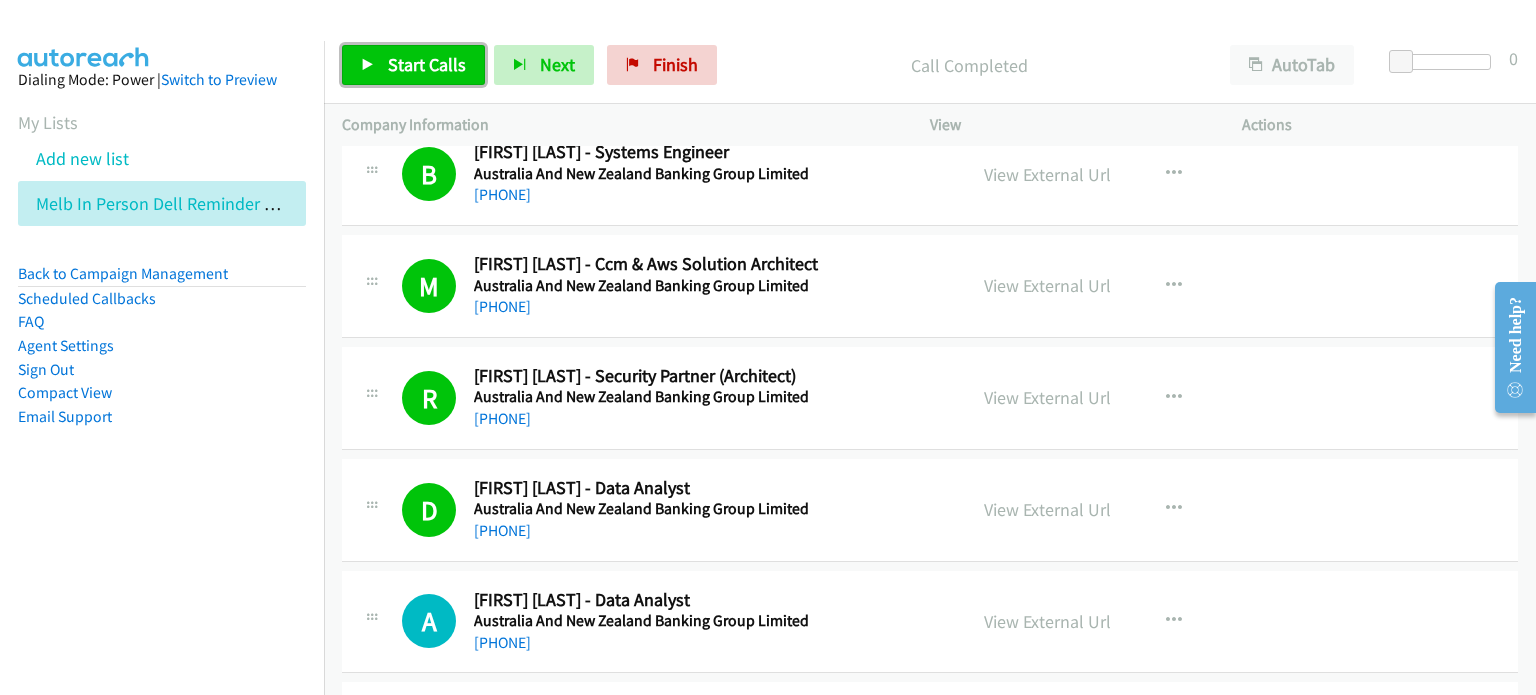 click on "Start Calls" at bounding box center [427, 64] 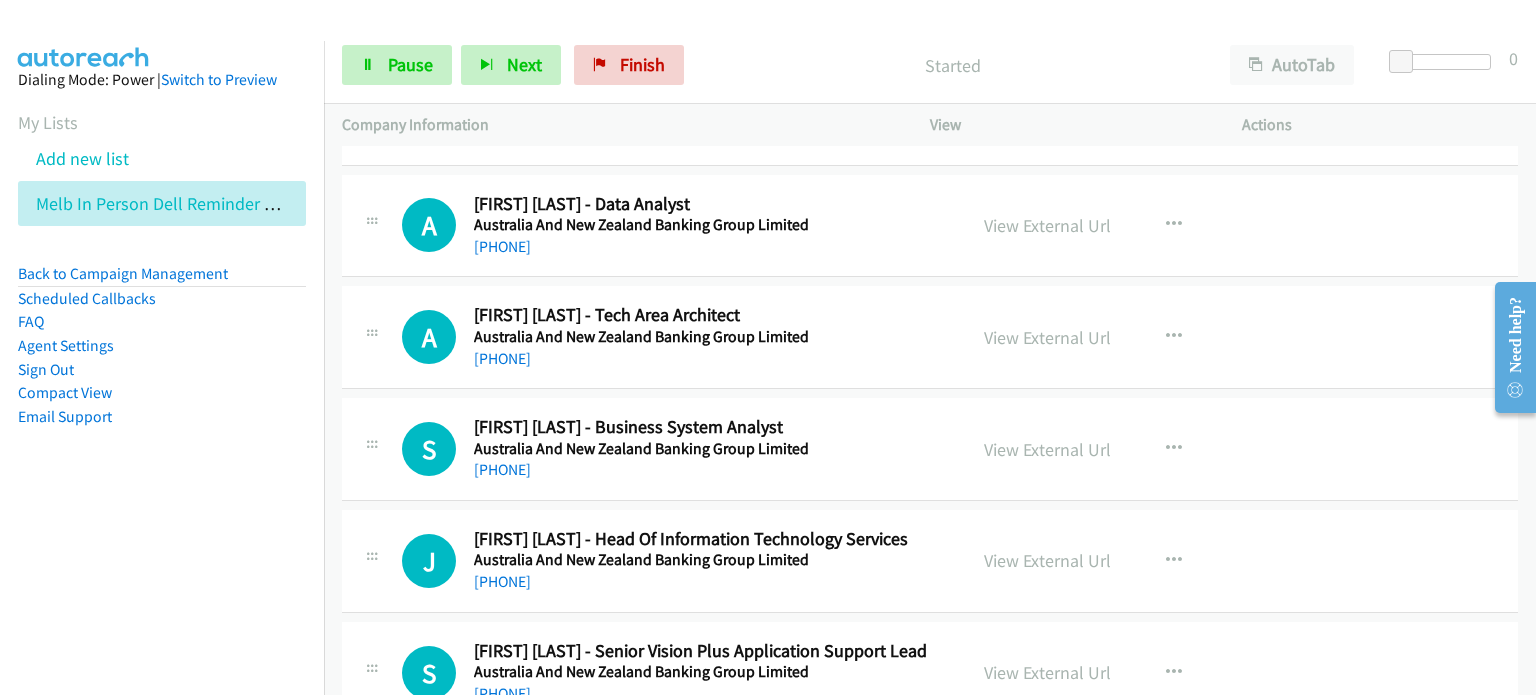 scroll, scrollTop: 7200, scrollLeft: 0, axis: vertical 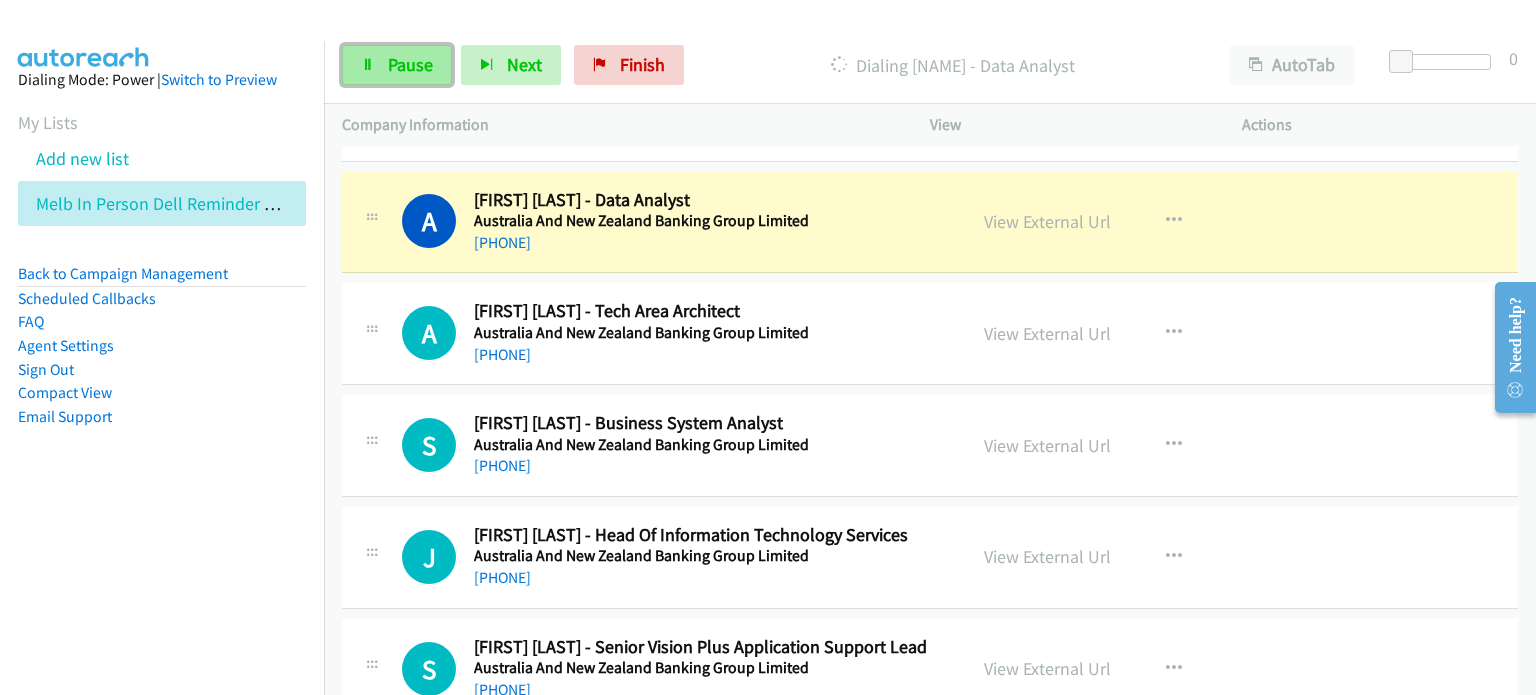 click on "Pause" at bounding box center [410, 64] 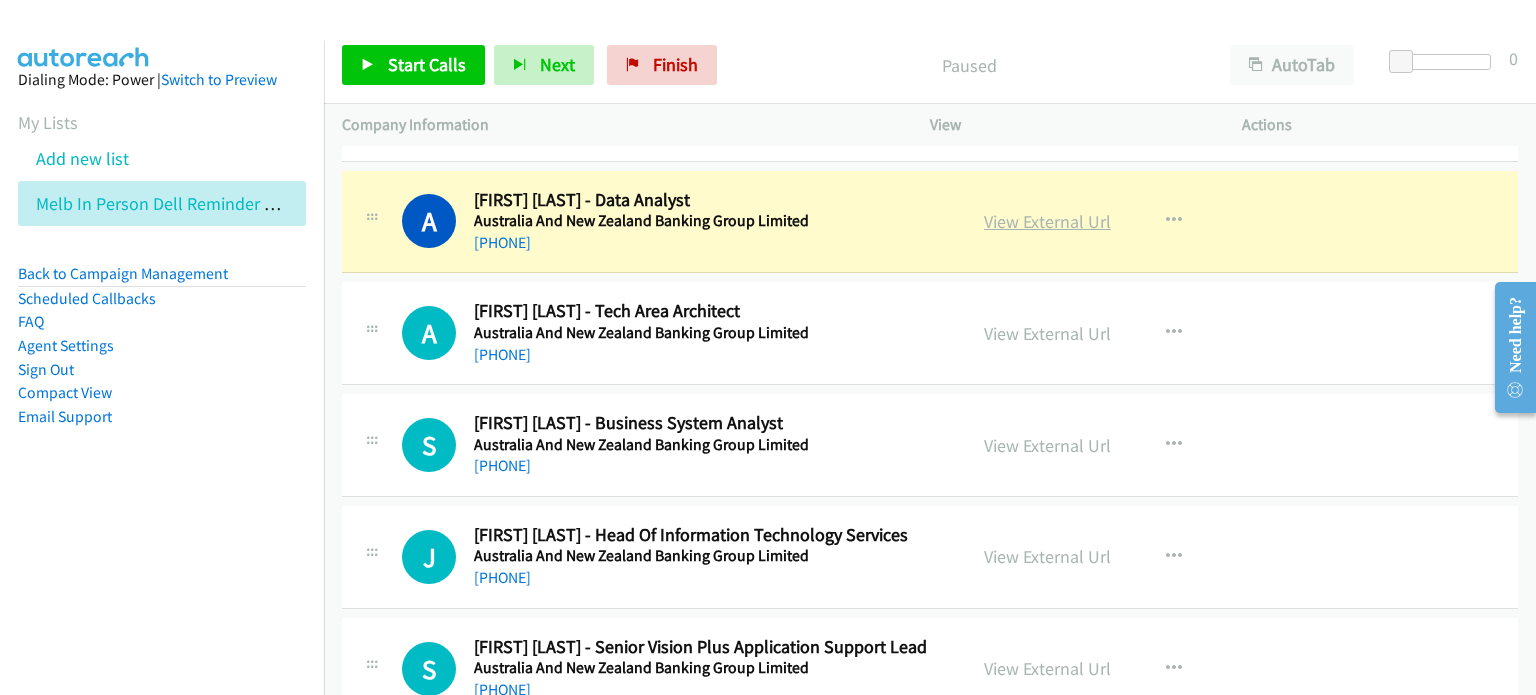 click on "View External Url" at bounding box center (1047, 221) 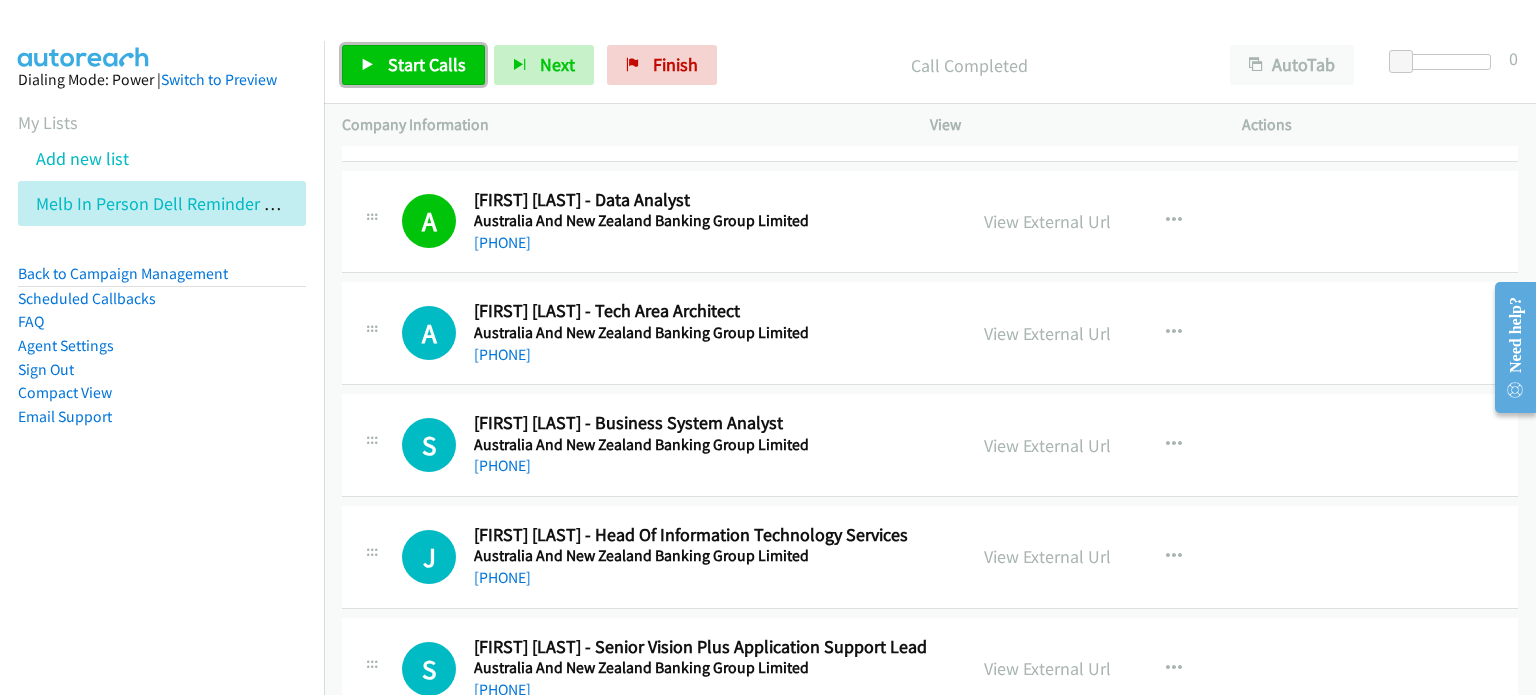 click on "Start Calls" at bounding box center (427, 64) 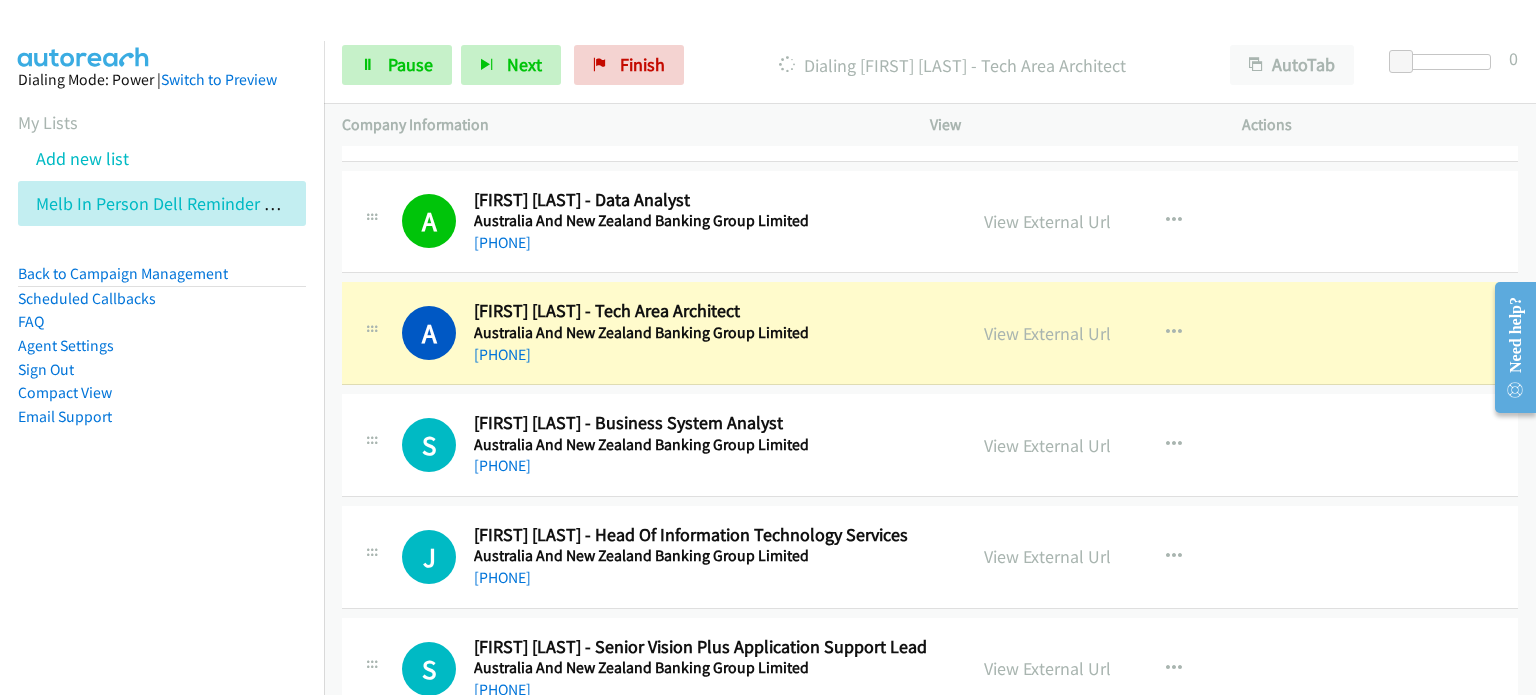 click at bounding box center (759, 38) 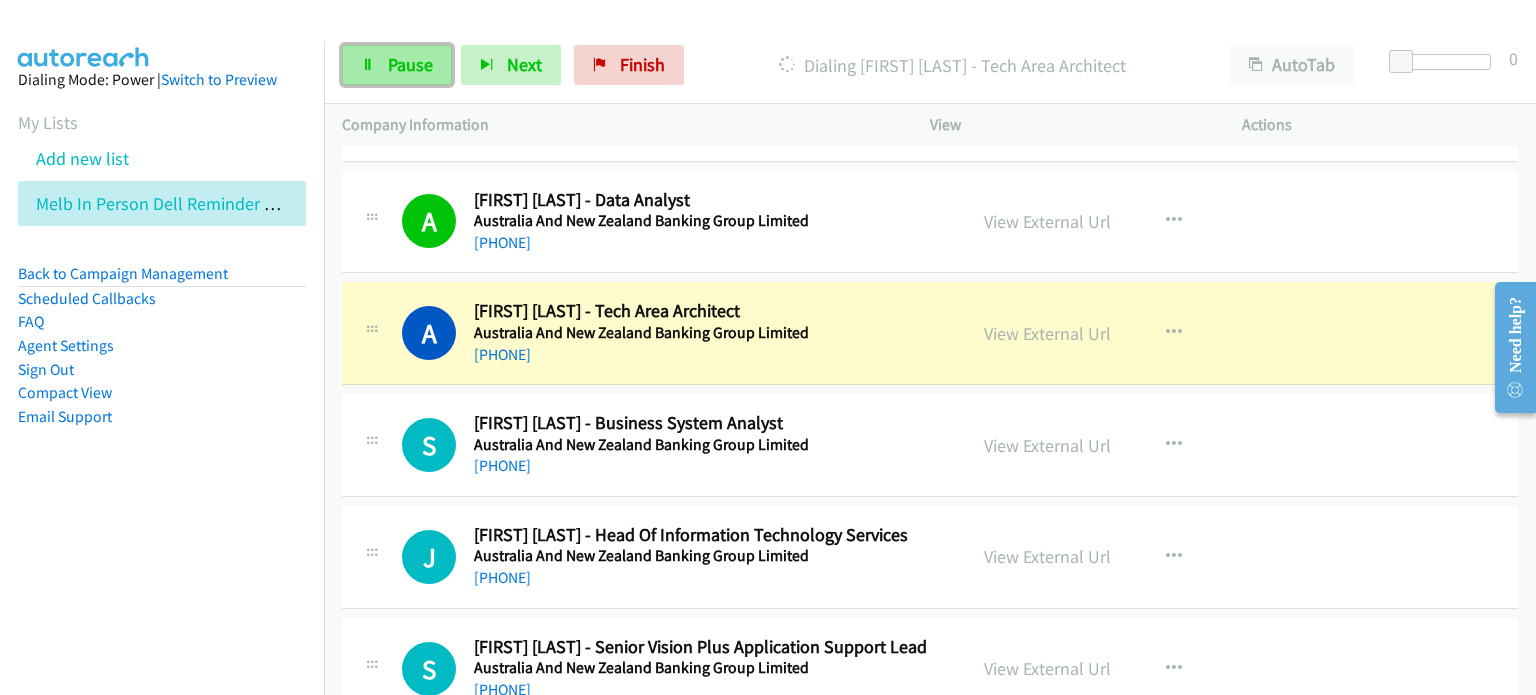 click on "Pause" at bounding box center [397, 65] 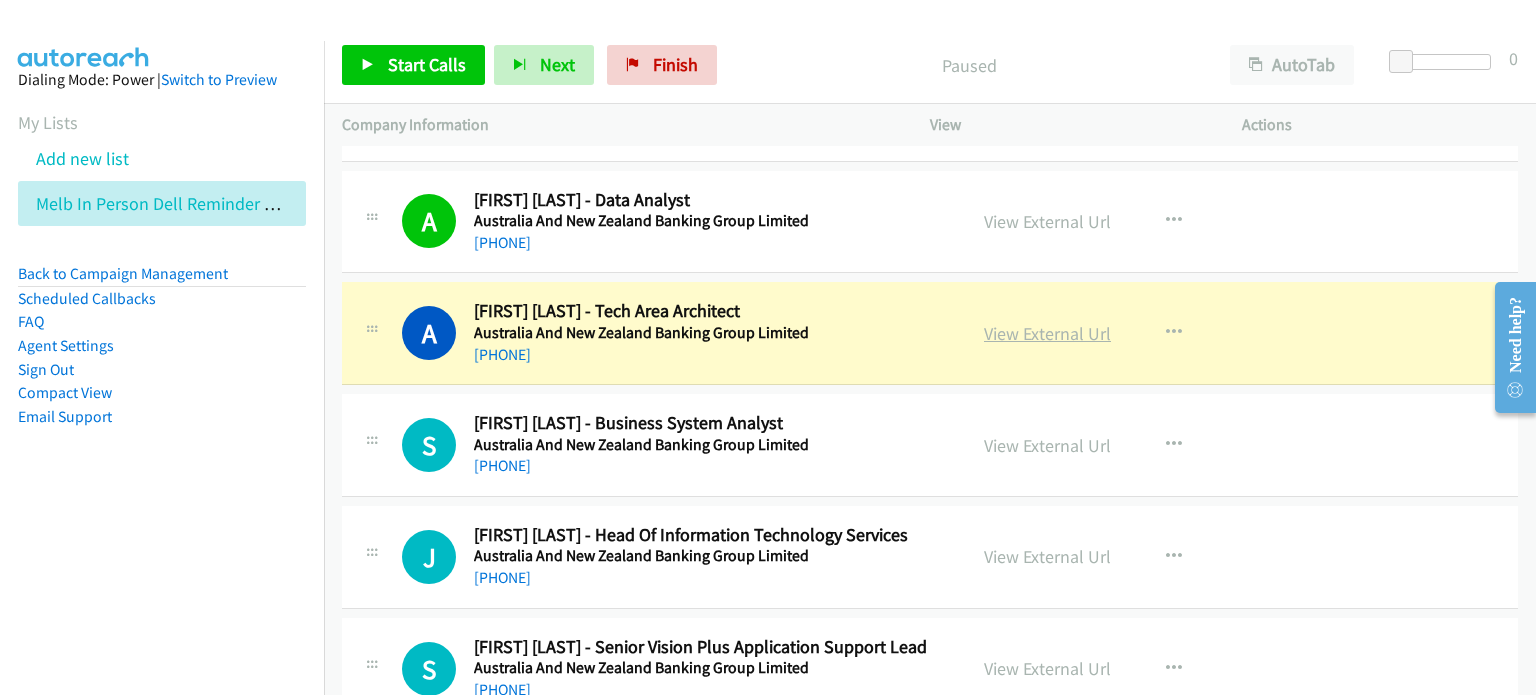 click on "View External Url" at bounding box center [1047, 333] 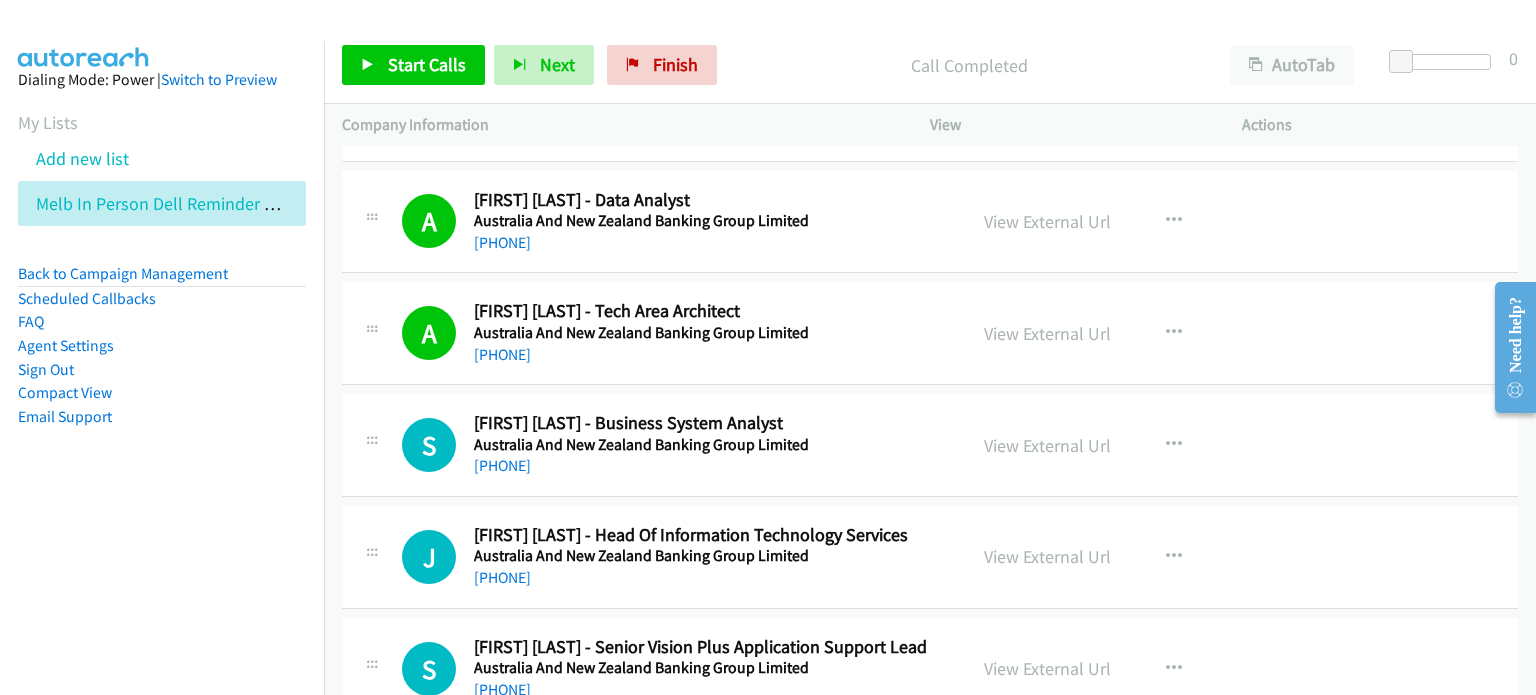 click on "Call Completed" at bounding box center [969, 65] 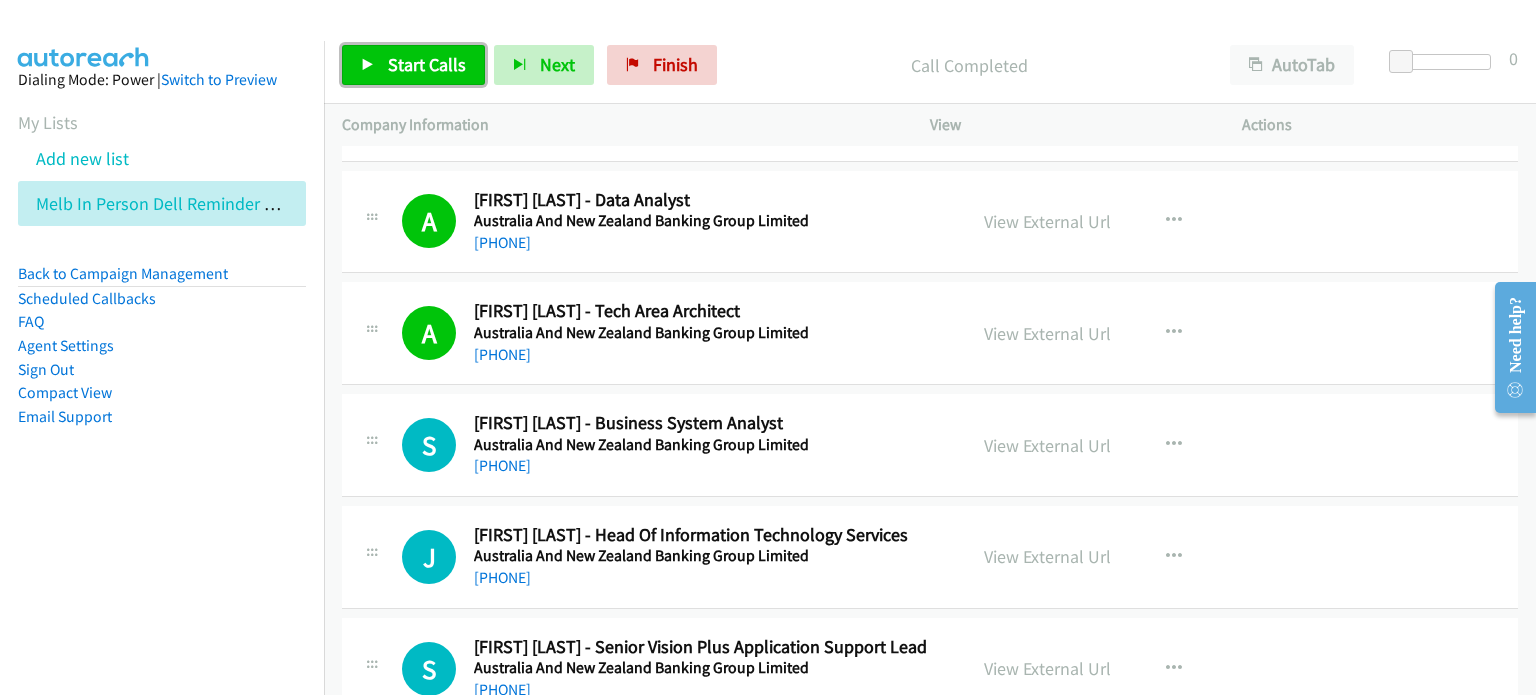click on "Start Calls" at bounding box center (427, 64) 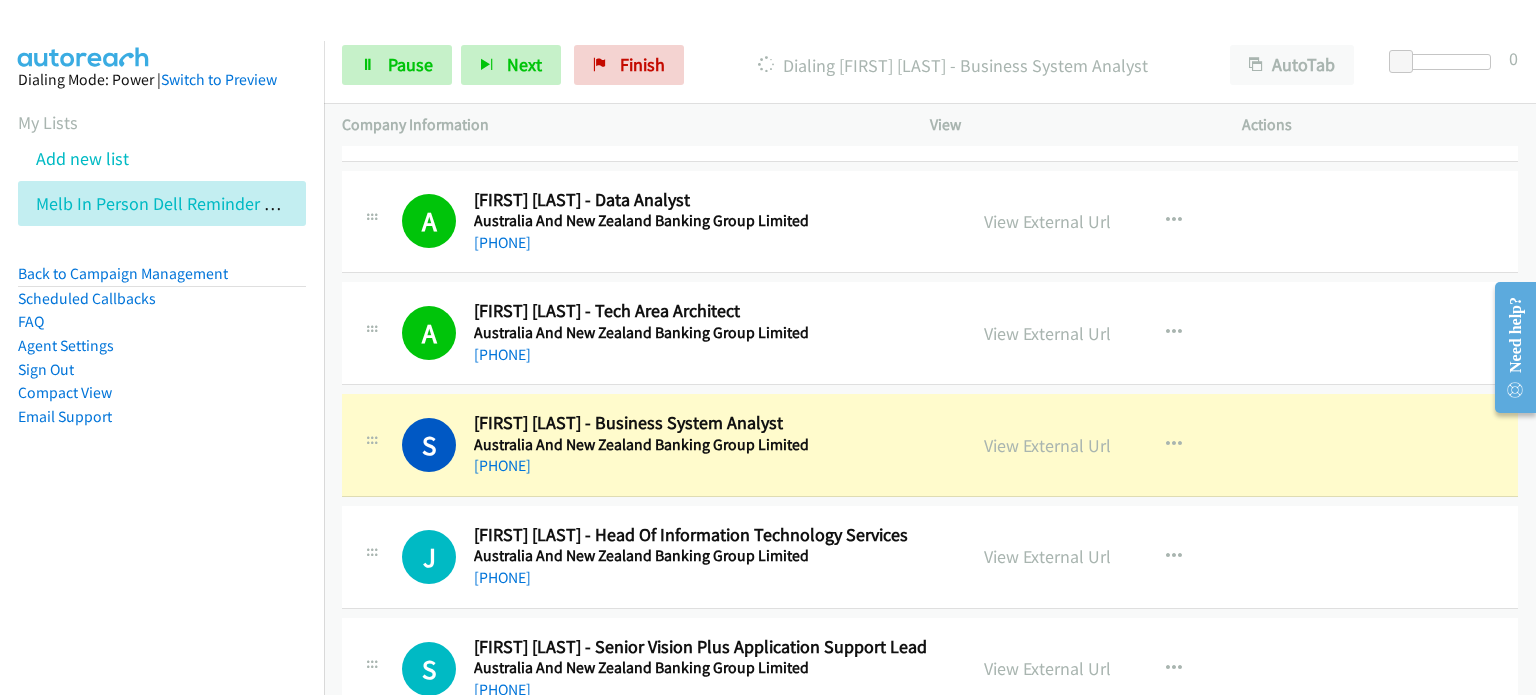 scroll, scrollTop: 7300, scrollLeft: 0, axis: vertical 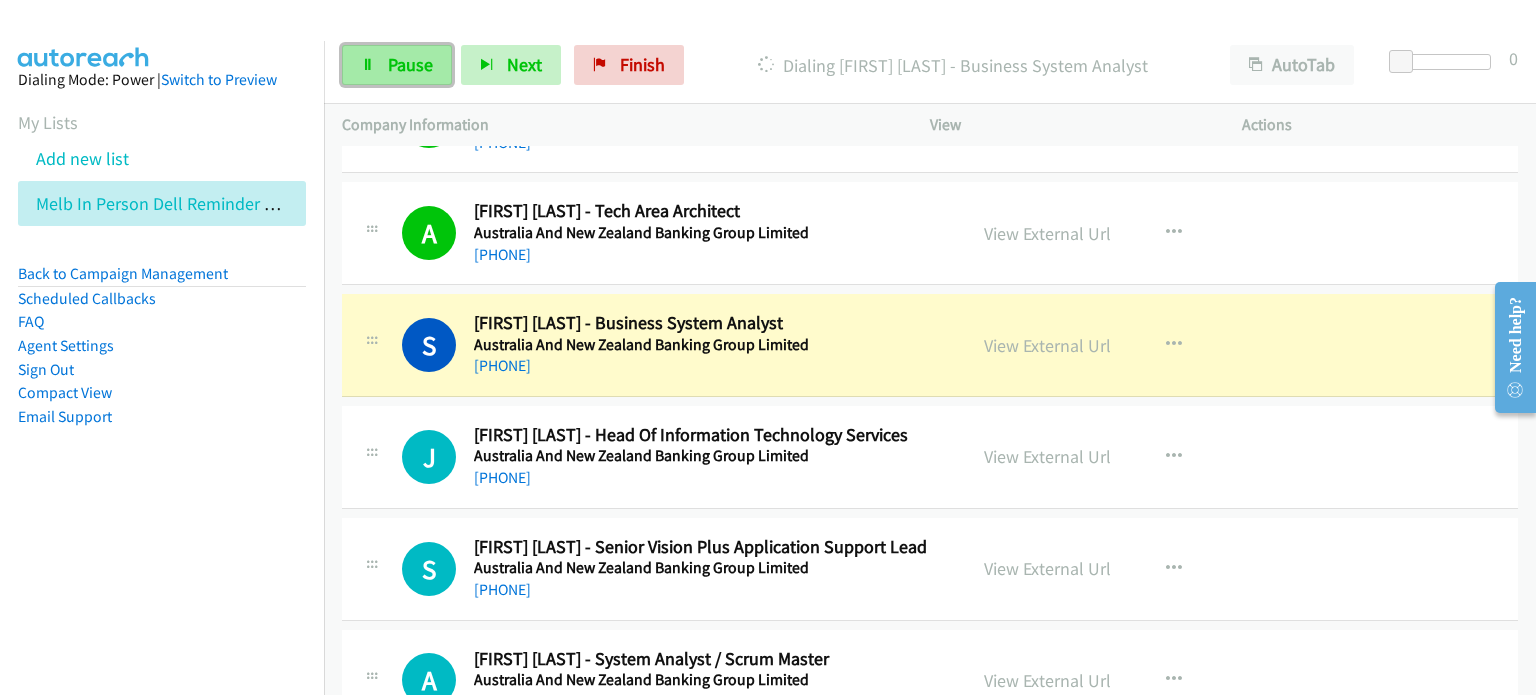 click on "Pause" at bounding box center [397, 65] 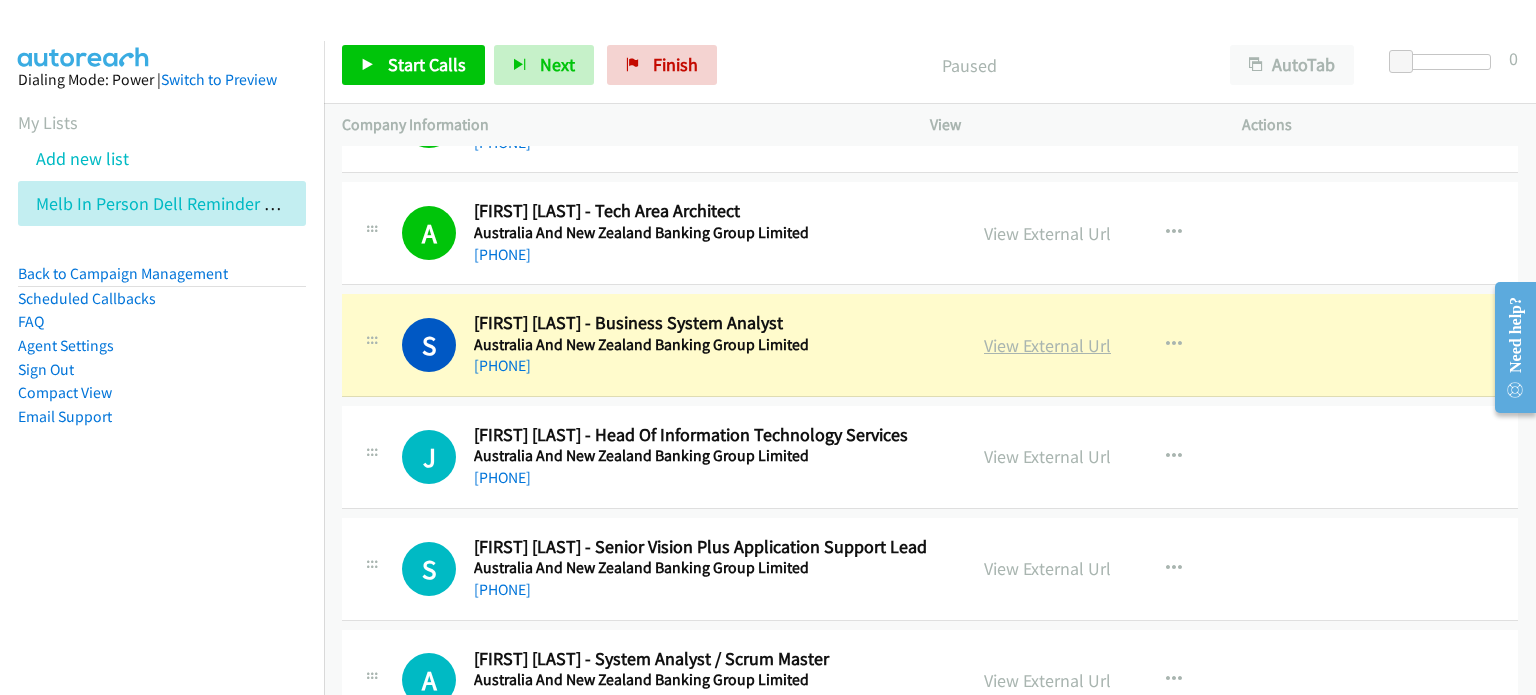 click on "View External Url" at bounding box center (1047, 345) 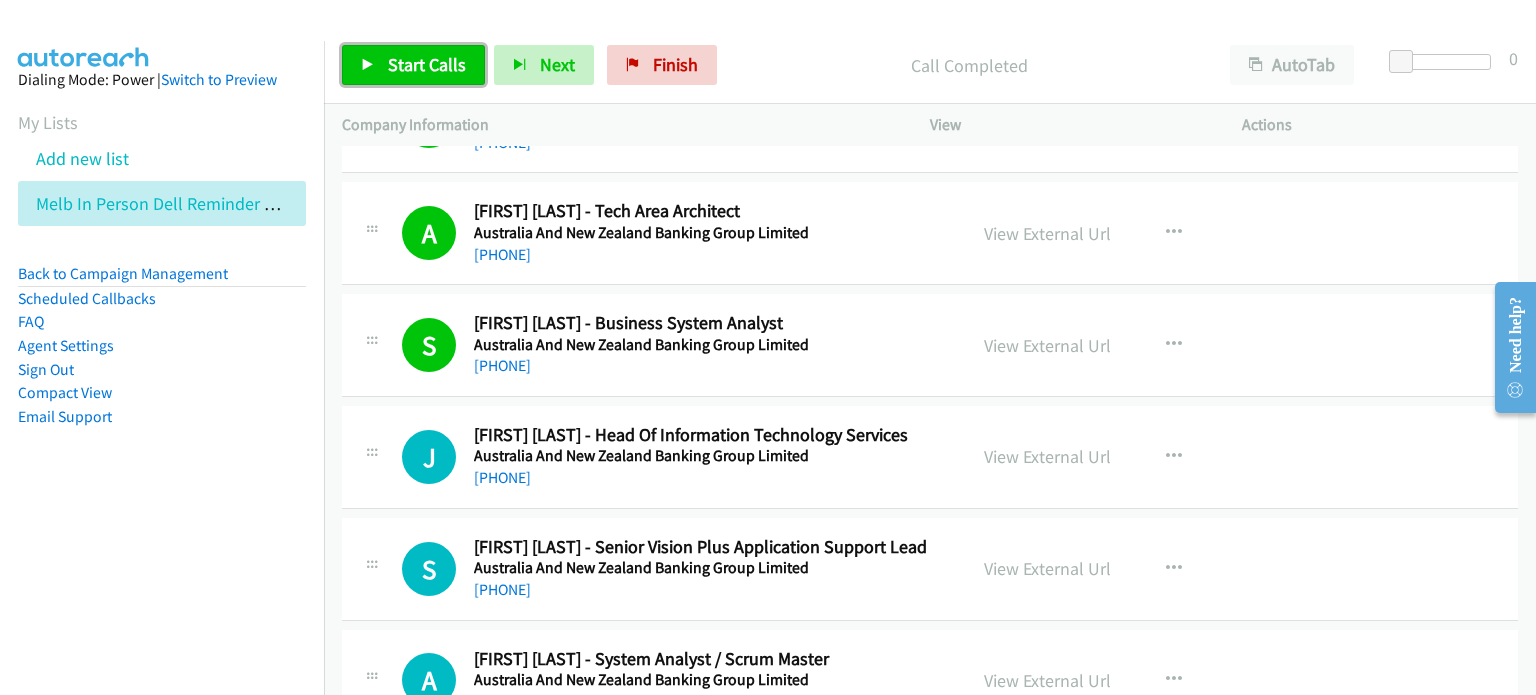 click on "Start Calls" at bounding box center (427, 64) 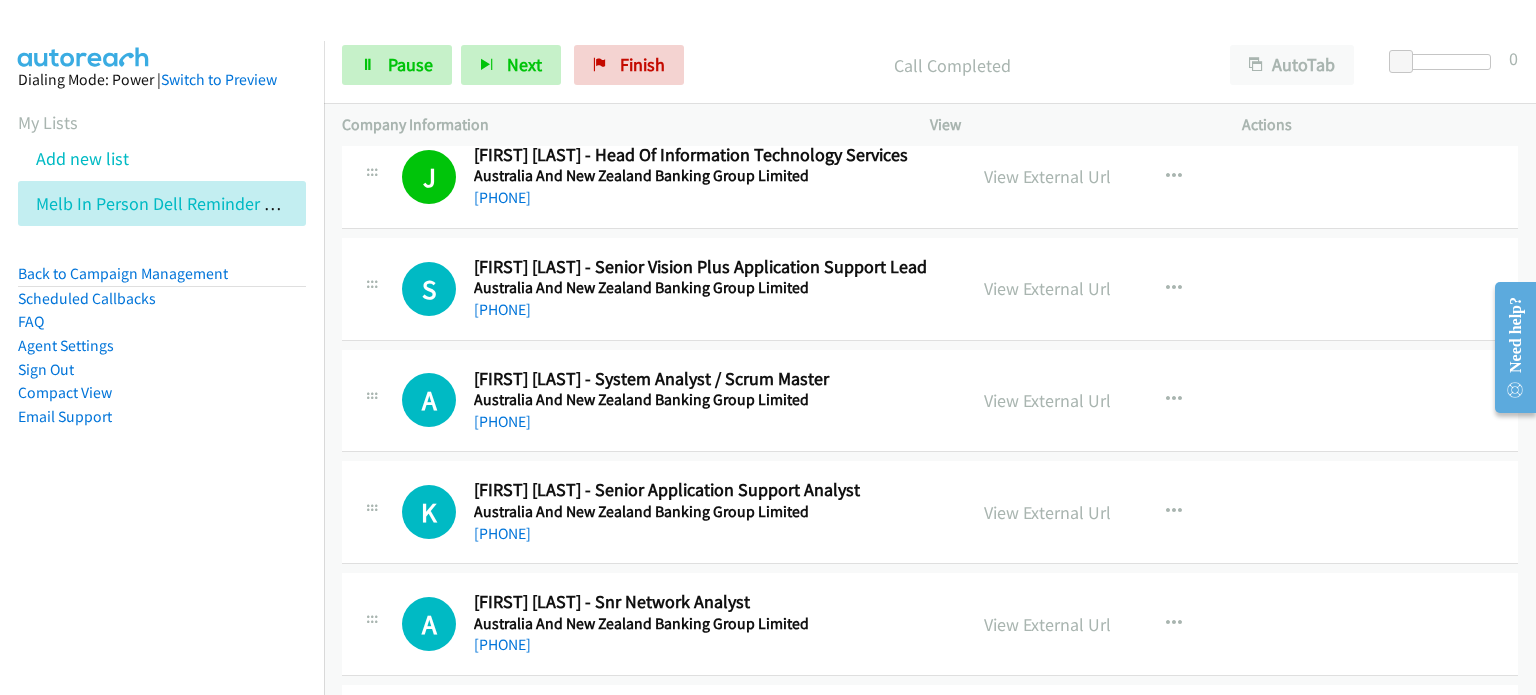 scroll, scrollTop: 7600, scrollLeft: 0, axis: vertical 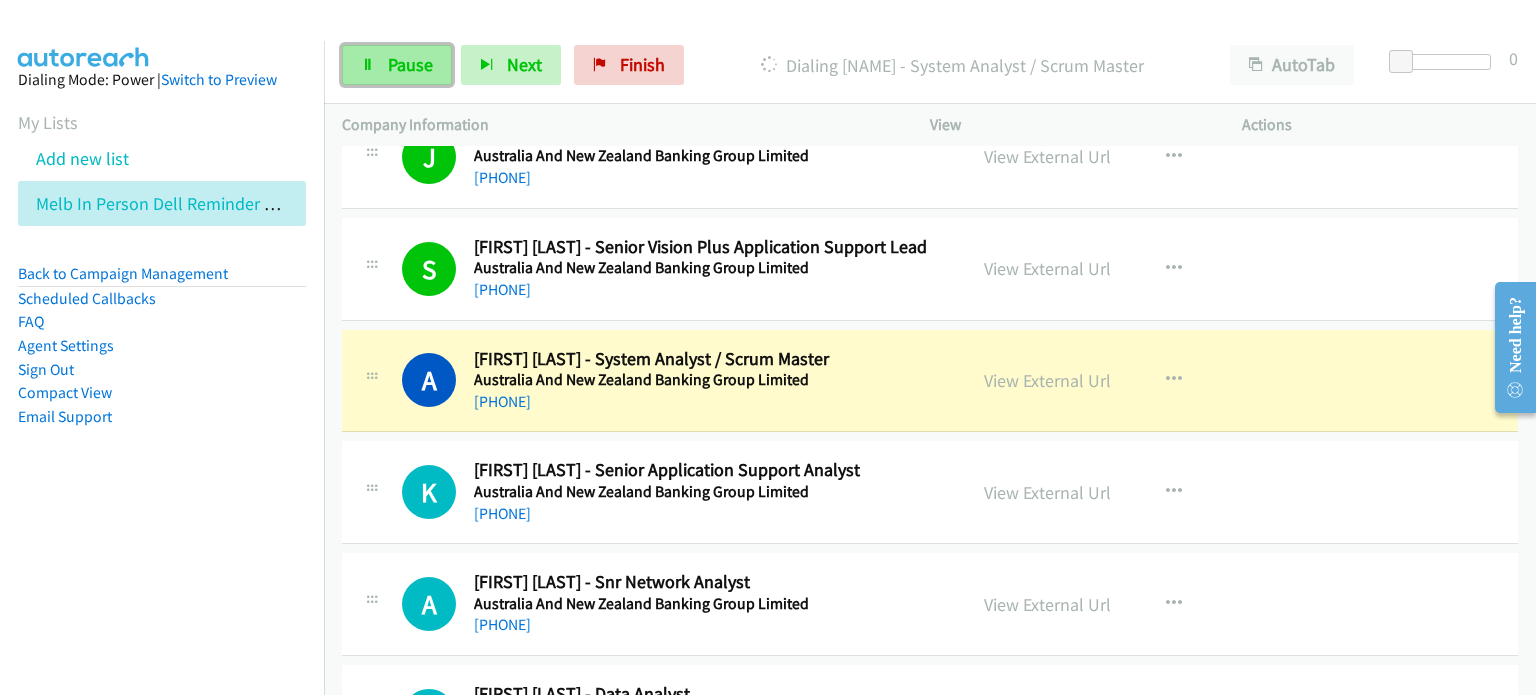 click on "Pause" at bounding box center [410, 64] 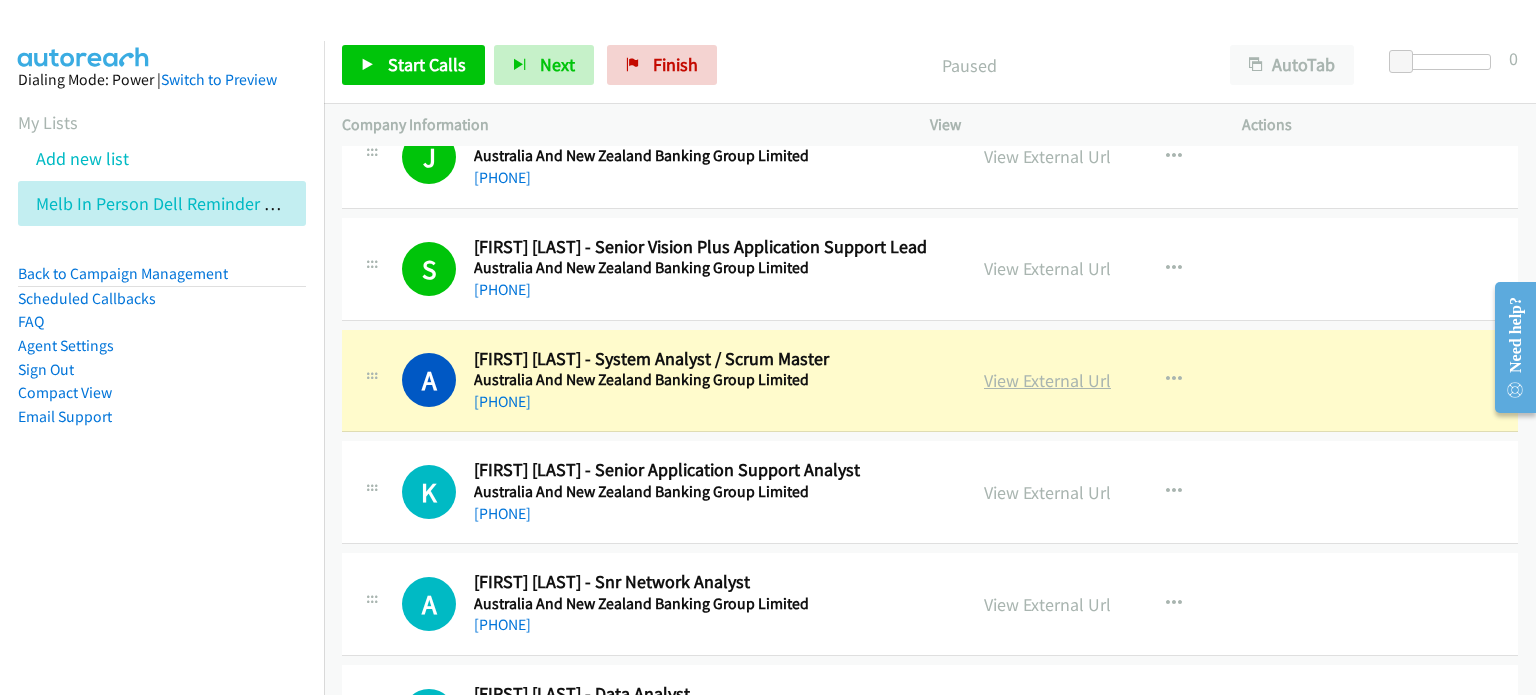 click on "View External Url" at bounding box center [1047, 380] 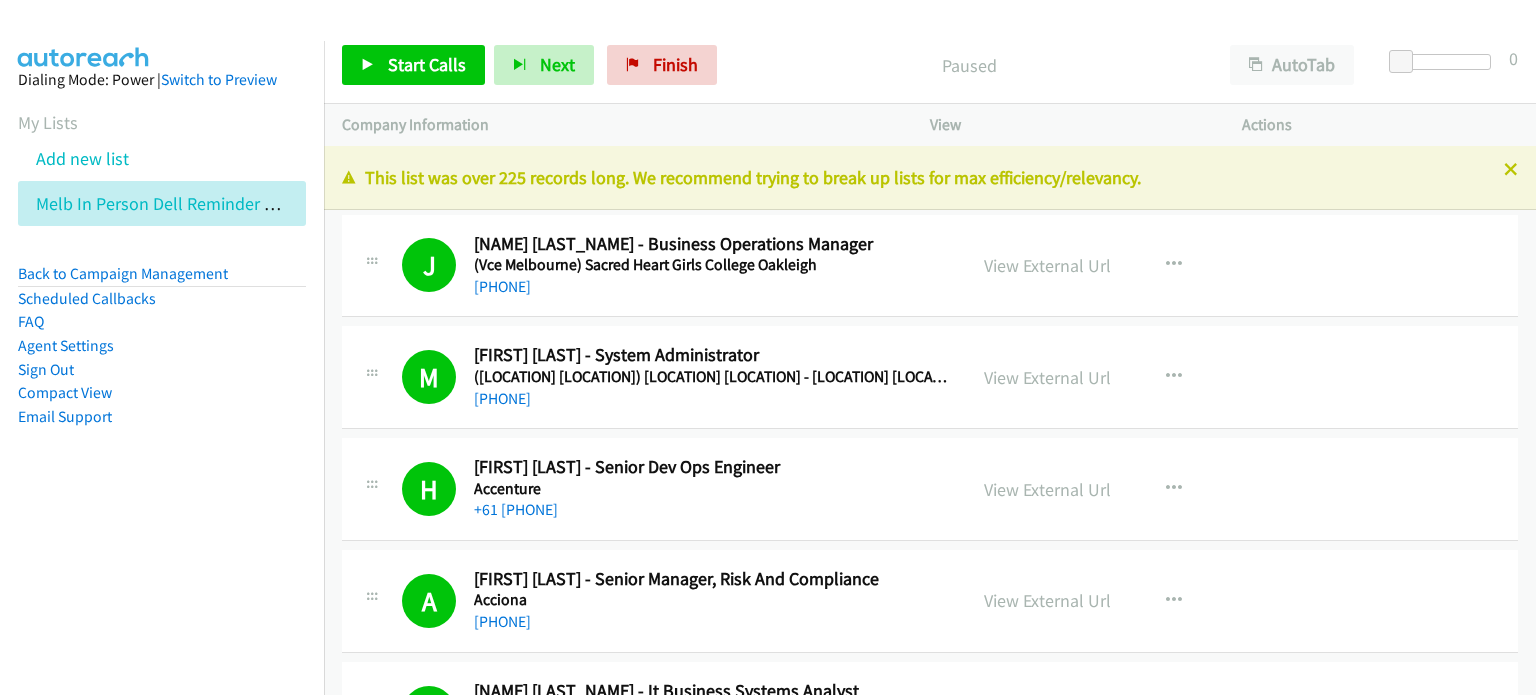 scroll, scrollTop: 0, scrollLeft: 0, axis: both 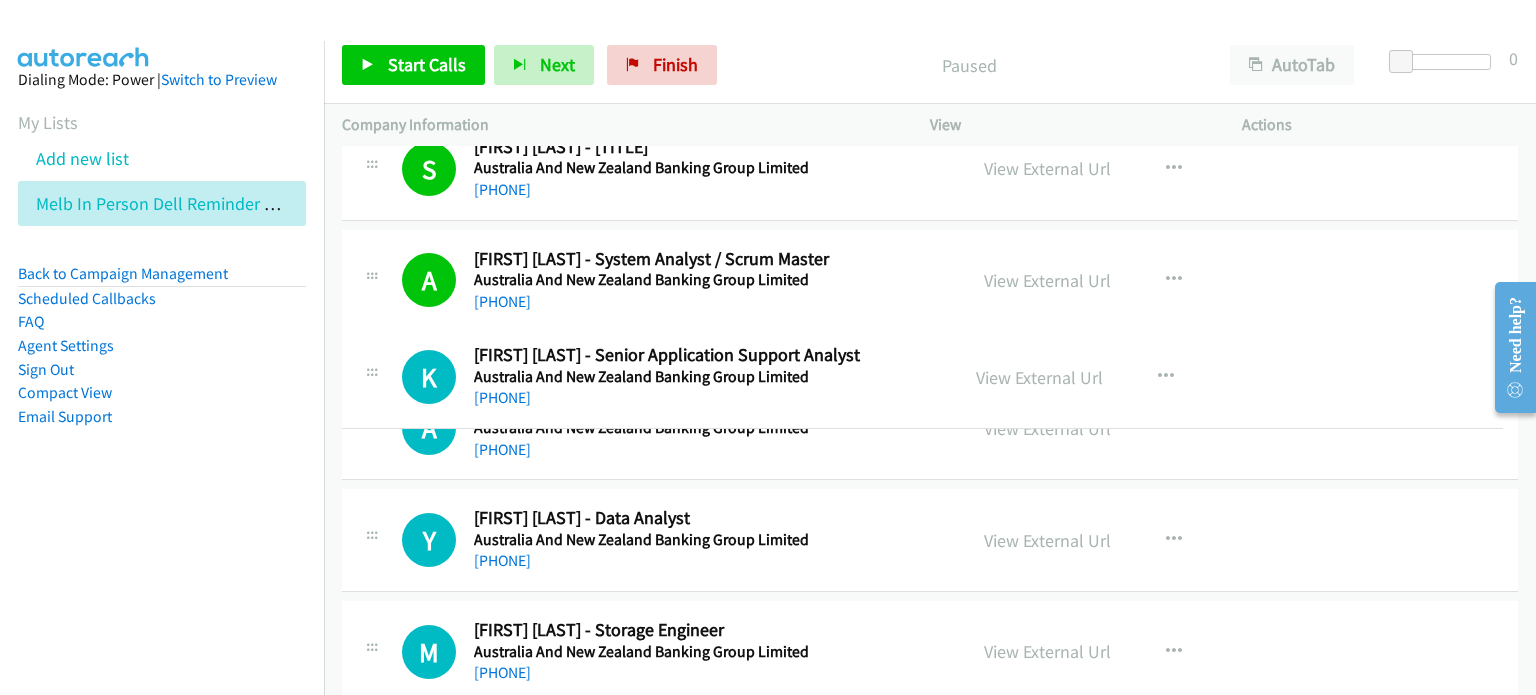 drag, startPoint x: 1067, startPoint y: 379, endPoint x: 922, endPoint y: 378, distance: 145.00345 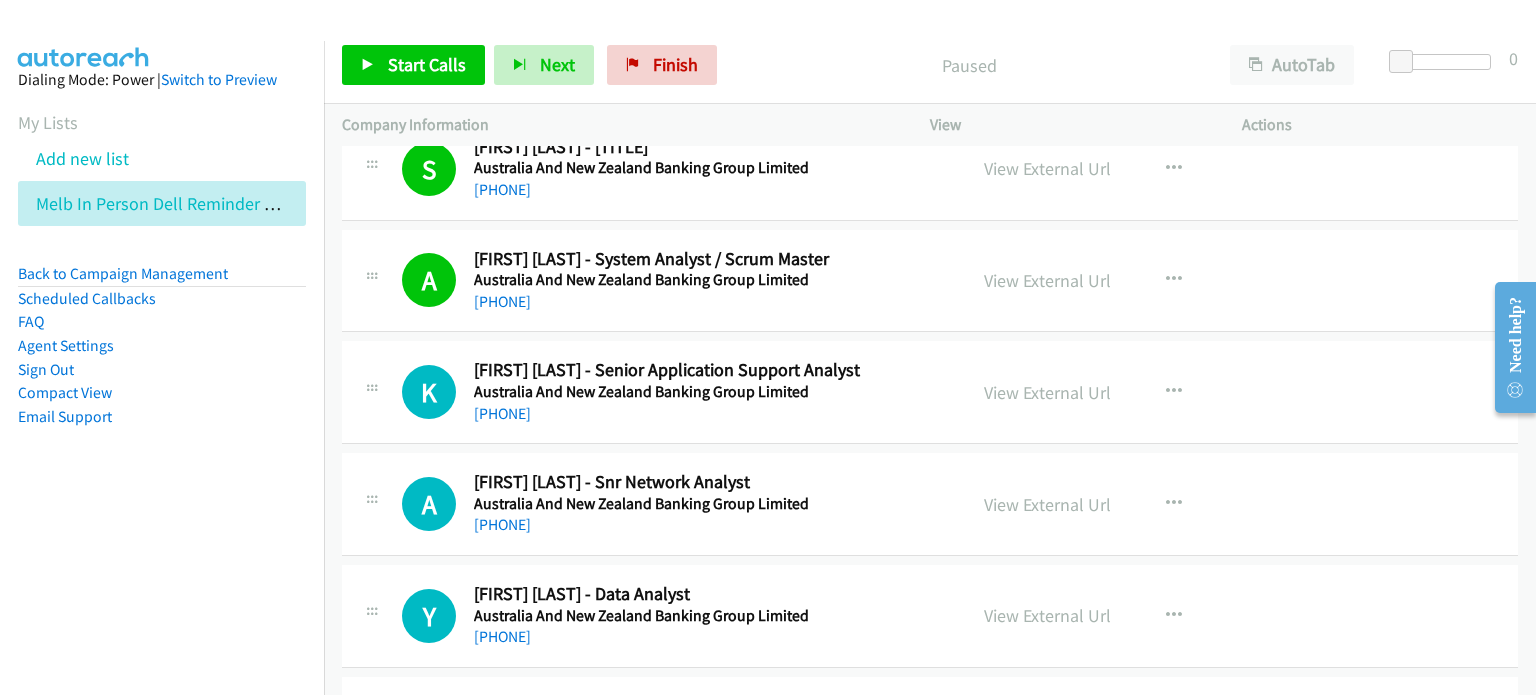 click on "Paused" at bounding box center (969, 65) 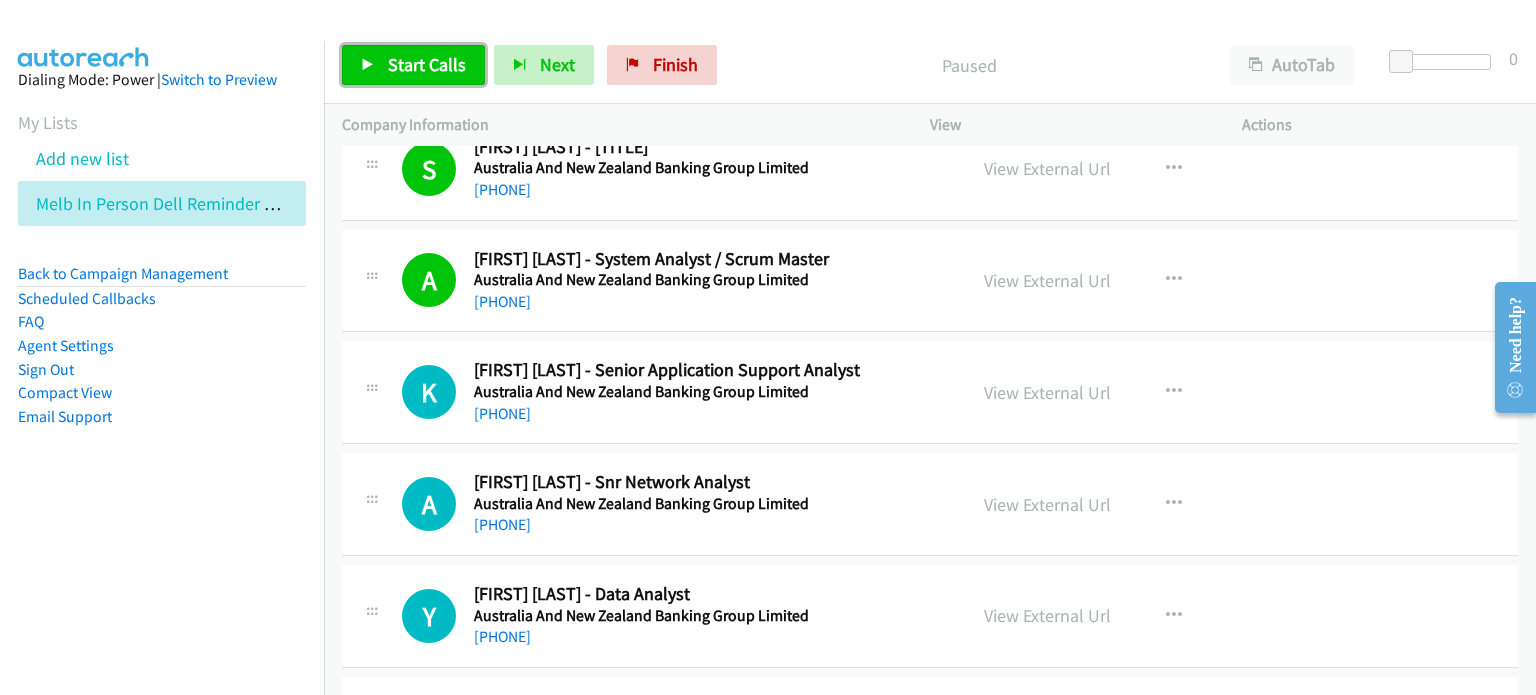 click on "Start Calls" at bounding box center (427, 64) 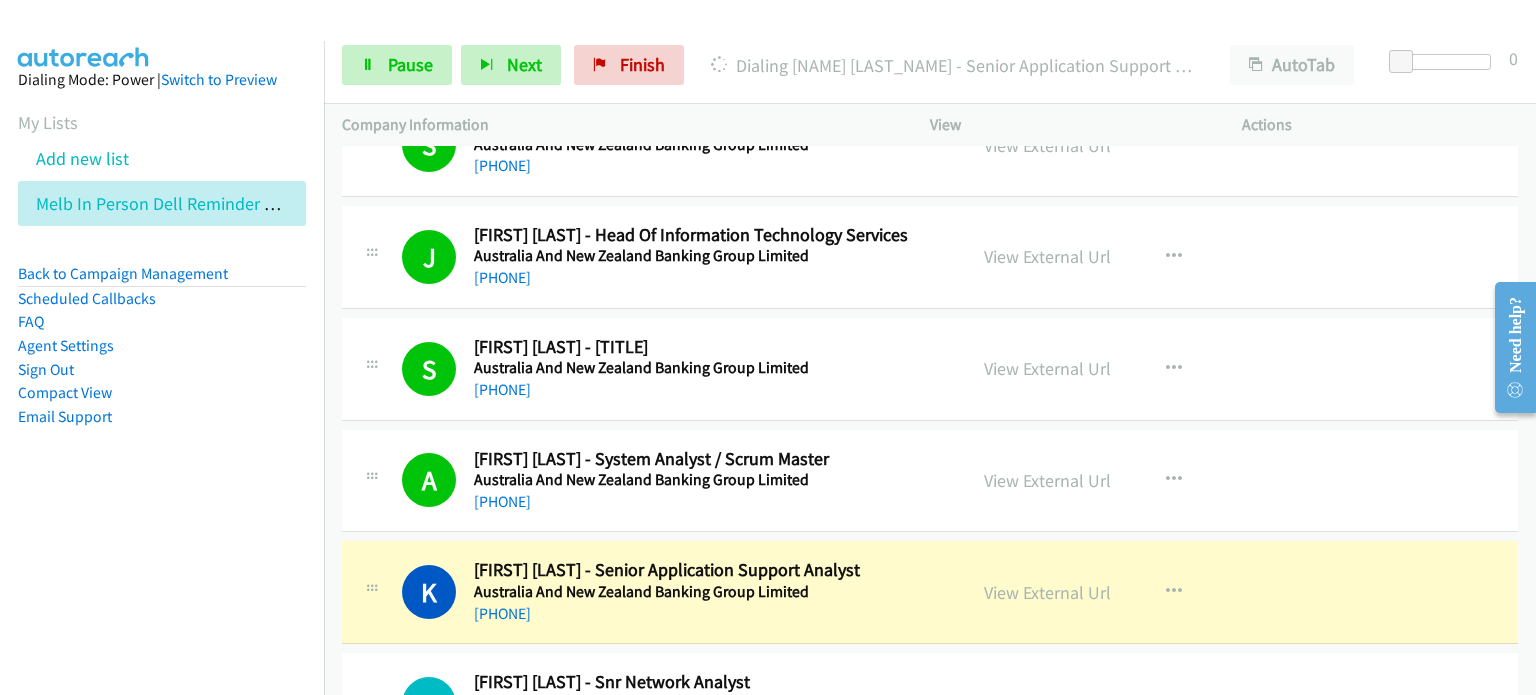 scroll, scrollTop: 7700, scrollLeft: 0, axis: vertical 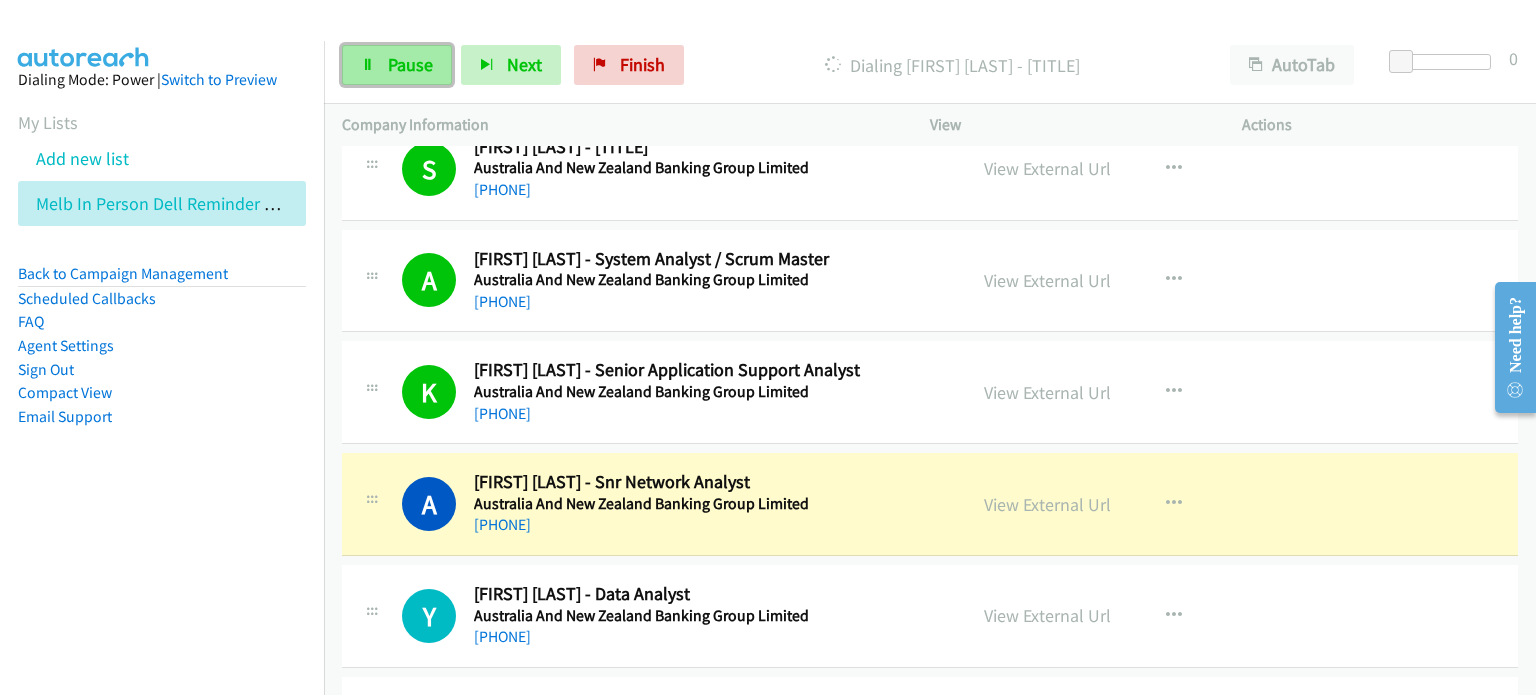 click on "Pause" at bounding box center (410, 64) 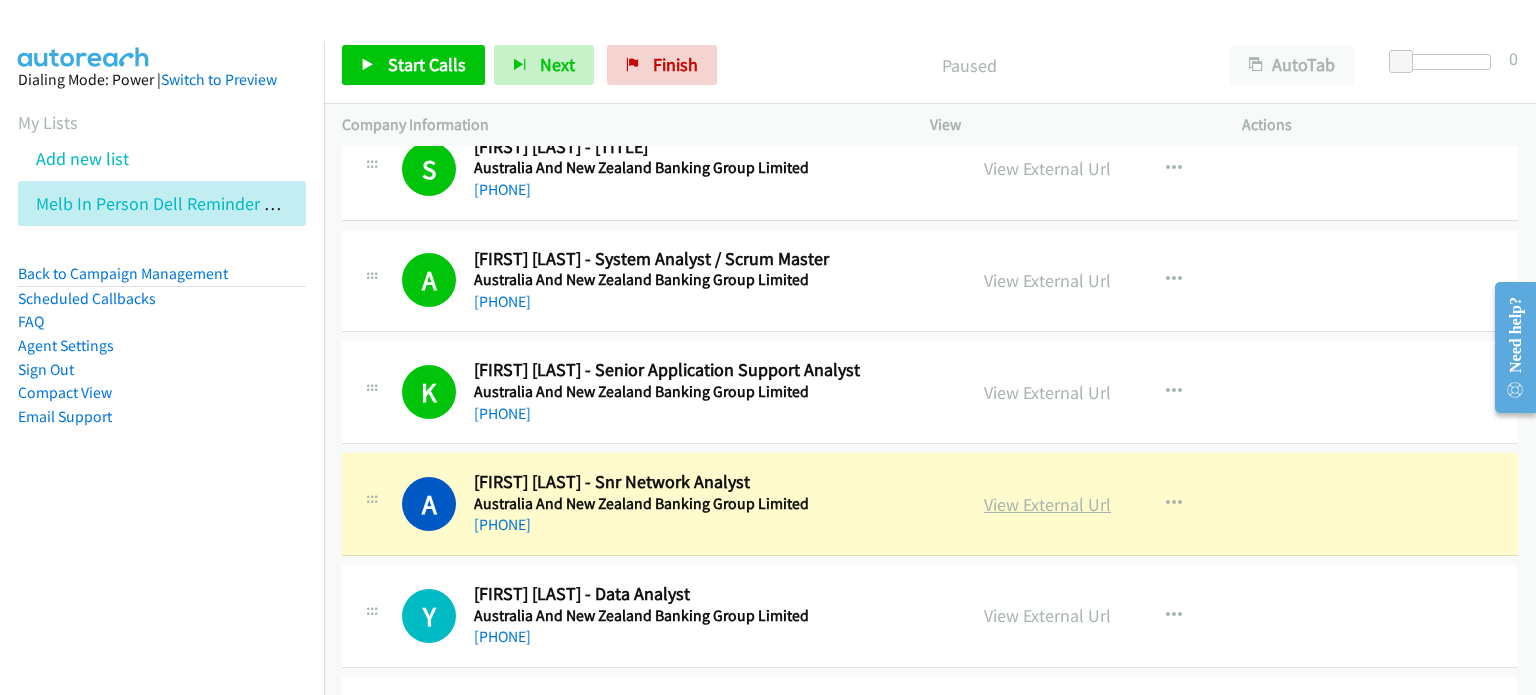click on "View External Url" at bounding box center (1047, 504) 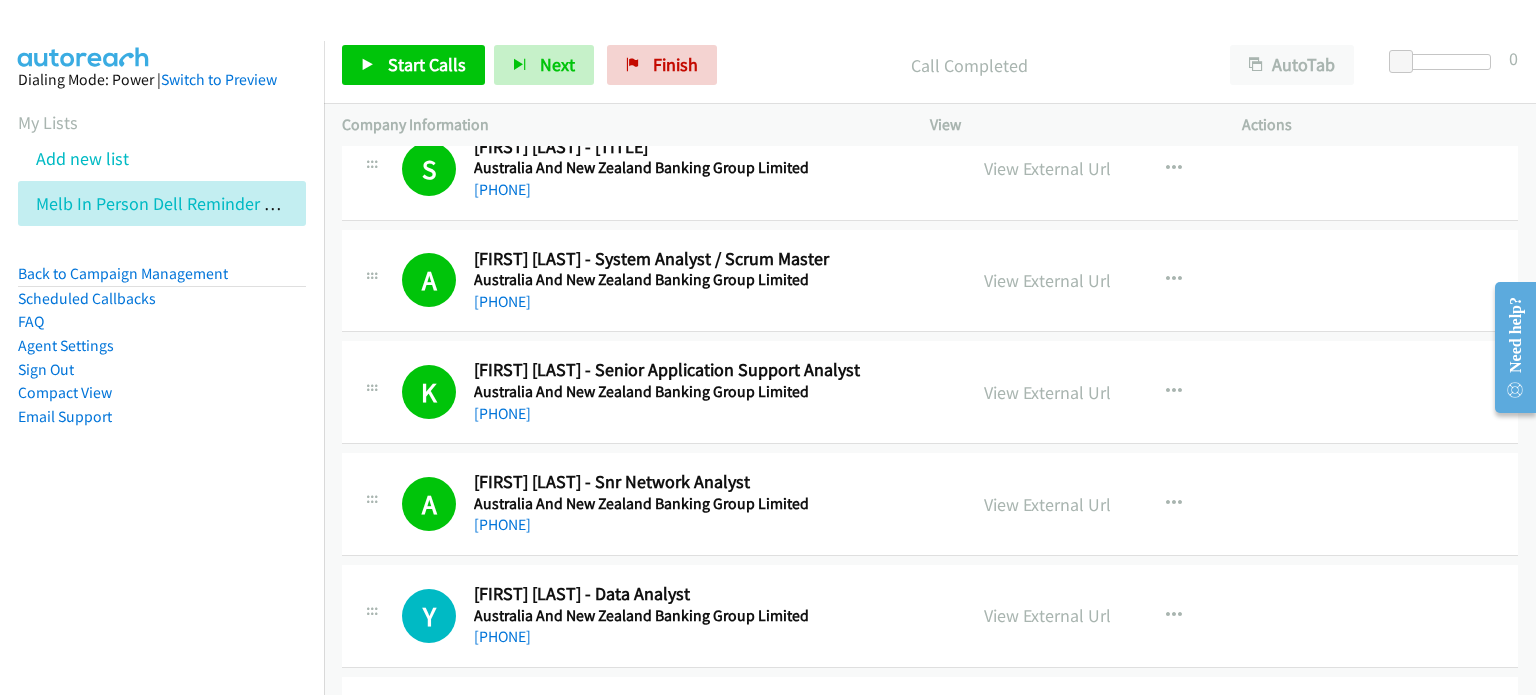 click on "Start Calls
Pause
Next
Finish
Call Completed
AutoTab
AutoTab
0" at bounding box center [930, 65] 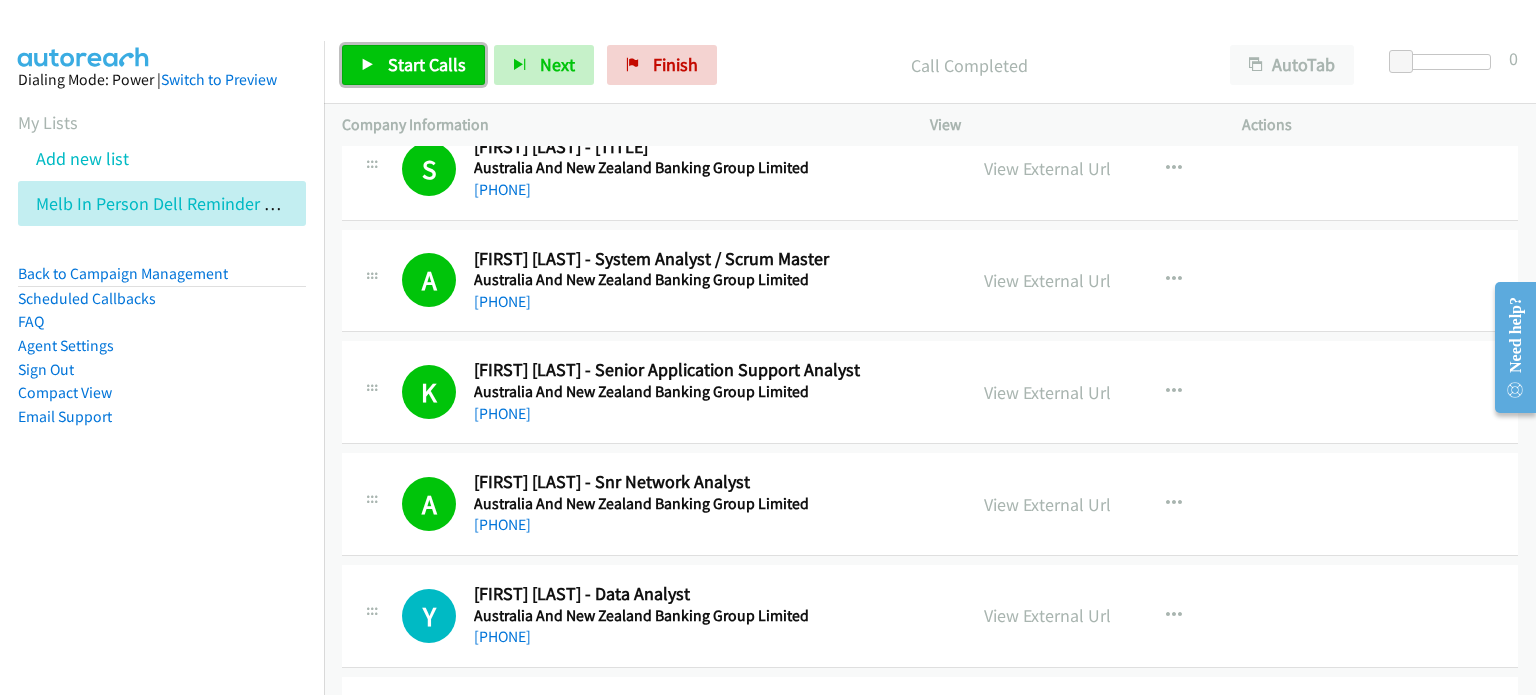 click on "Start Calls" at bounding box center (427, 64) 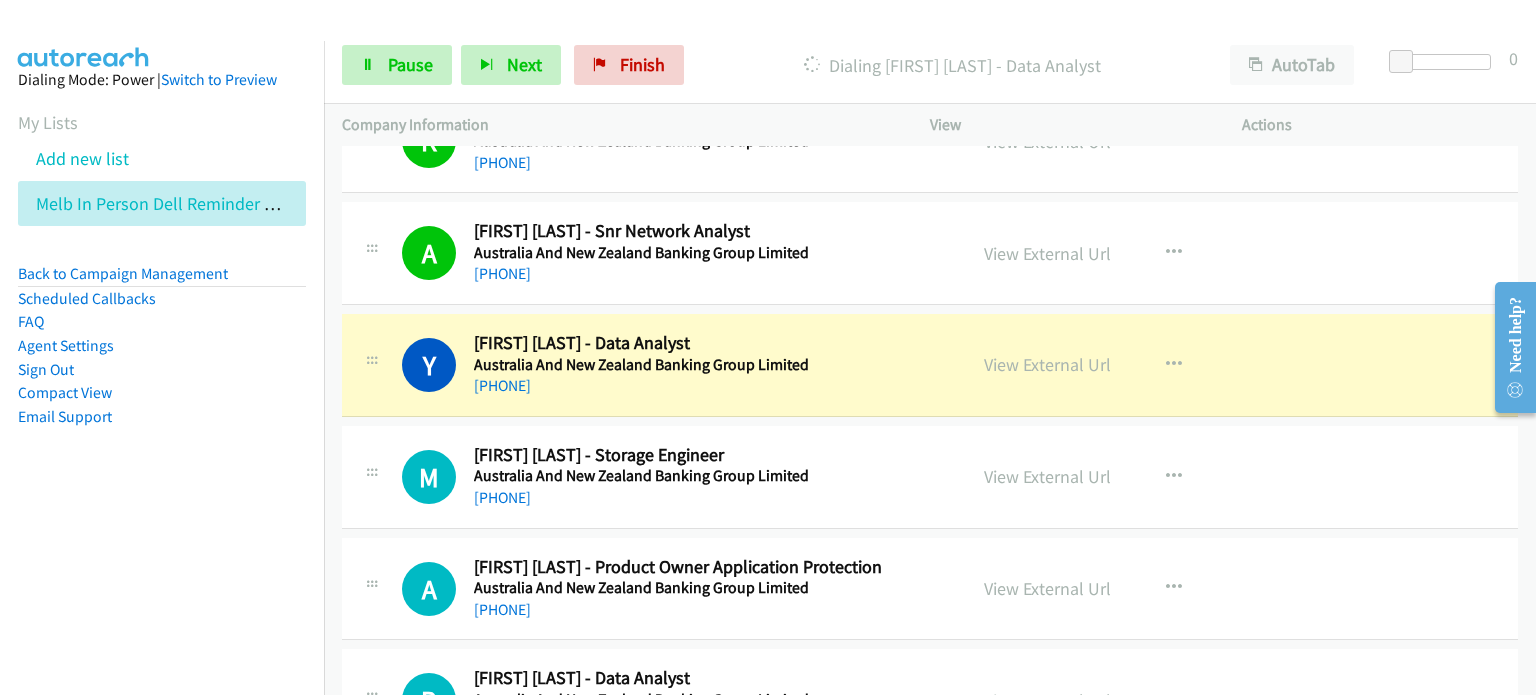 scroll, scrollTop: 8000, scrollLeft: 0, axis: vertical 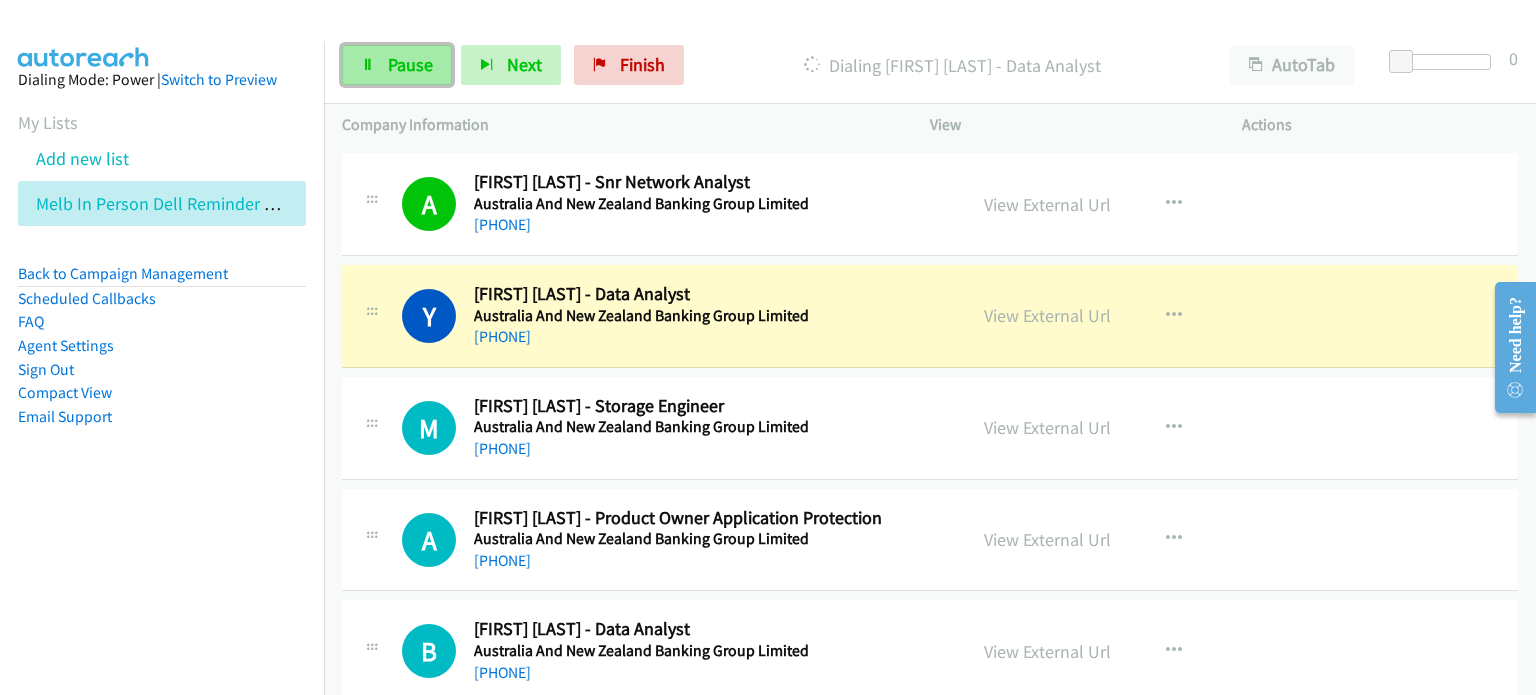 click on "Pause" at bounding box center (410, 64) 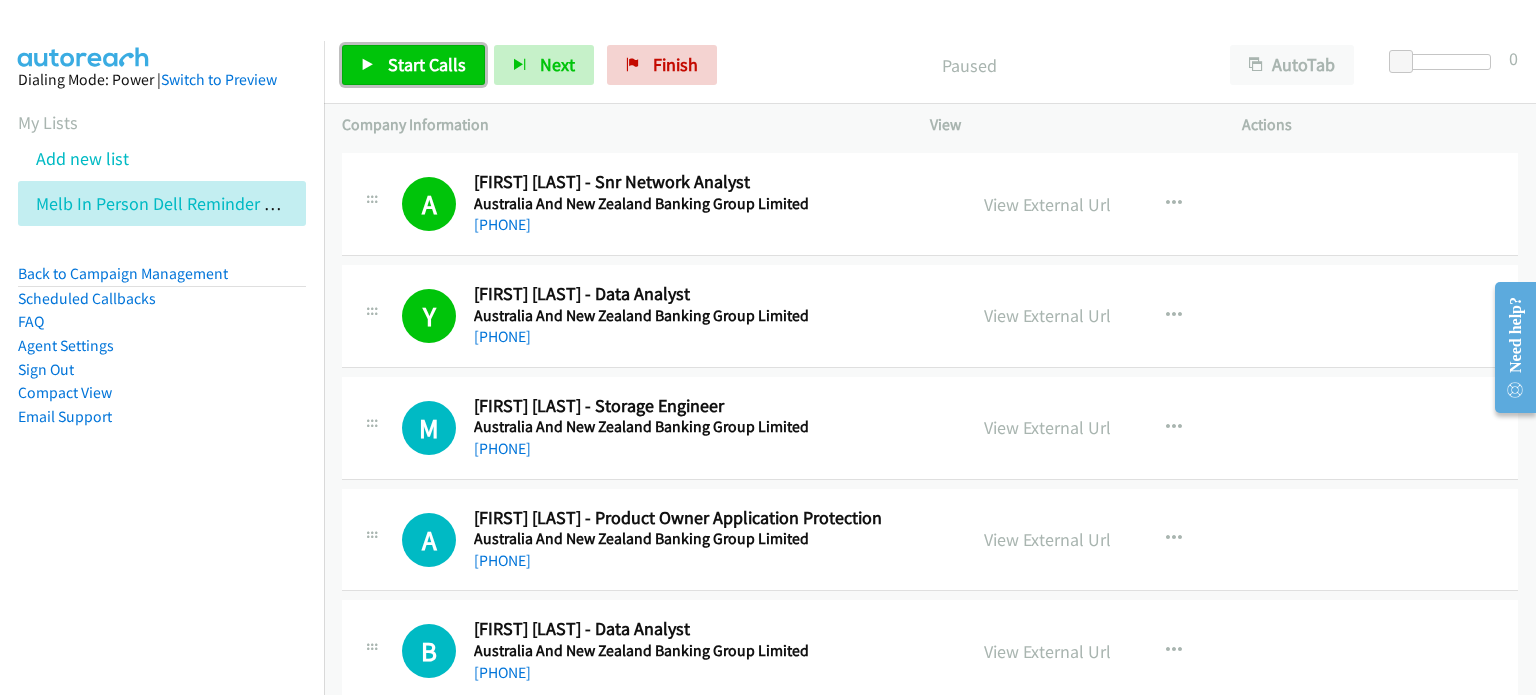 click on "Start Calls" at bounding box center (427, 64) 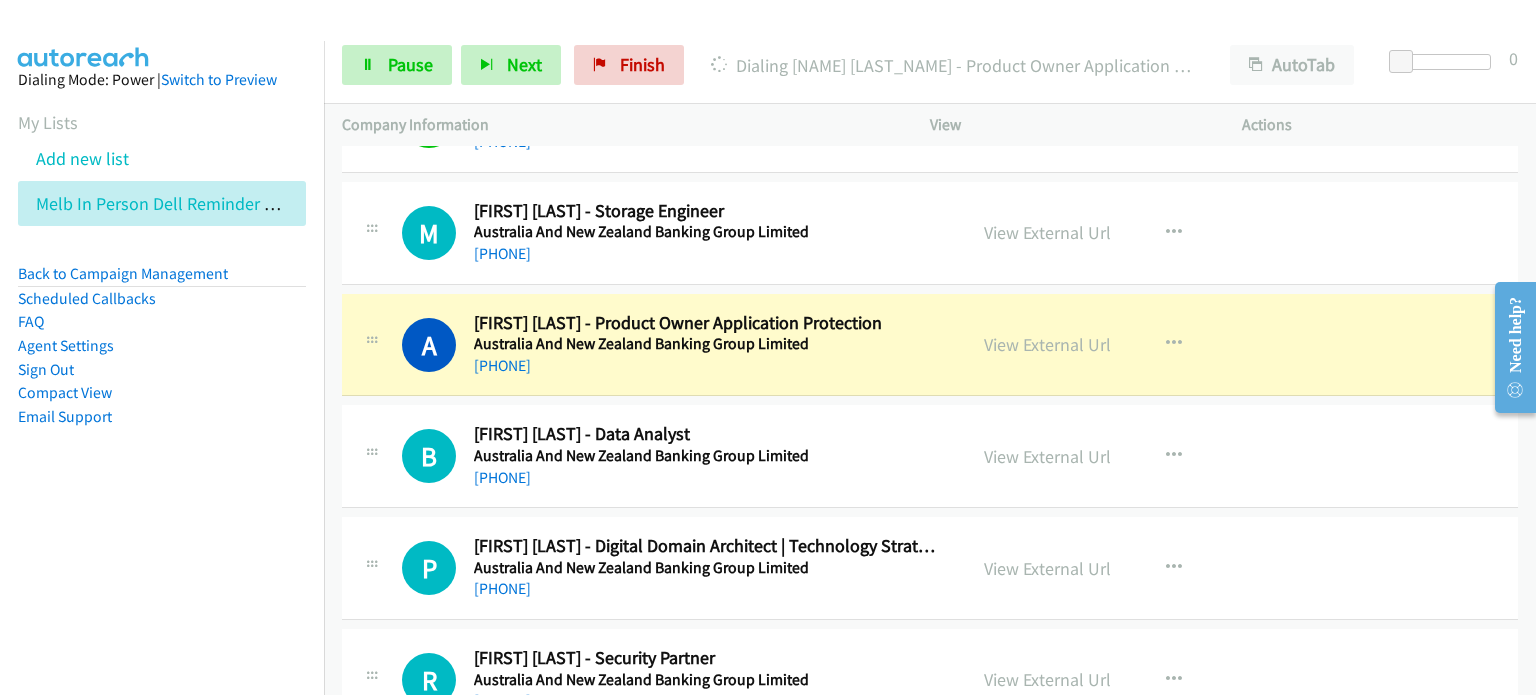 scroll, scrollTop: 8200, scrollLeft: 0, axis: vertical 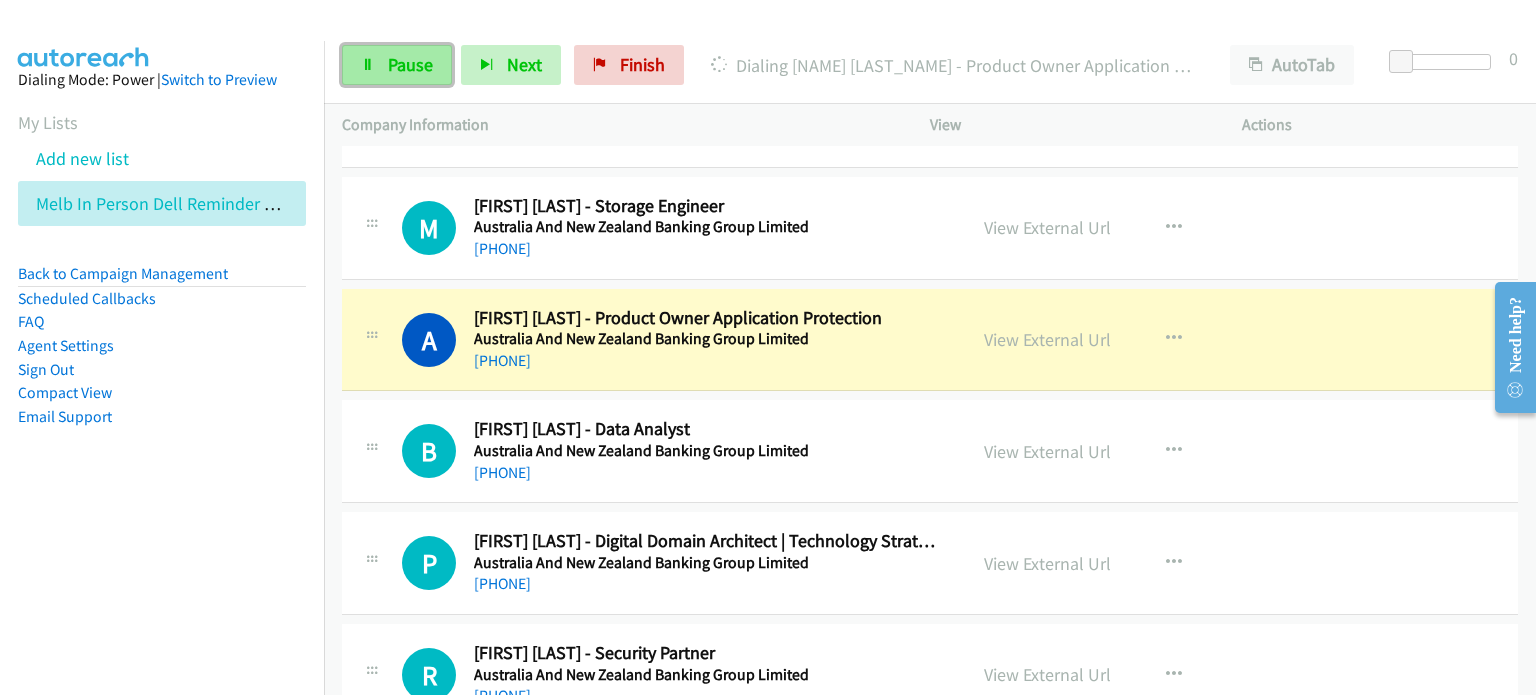 click on "Pause" at bounding box center (410, 64) 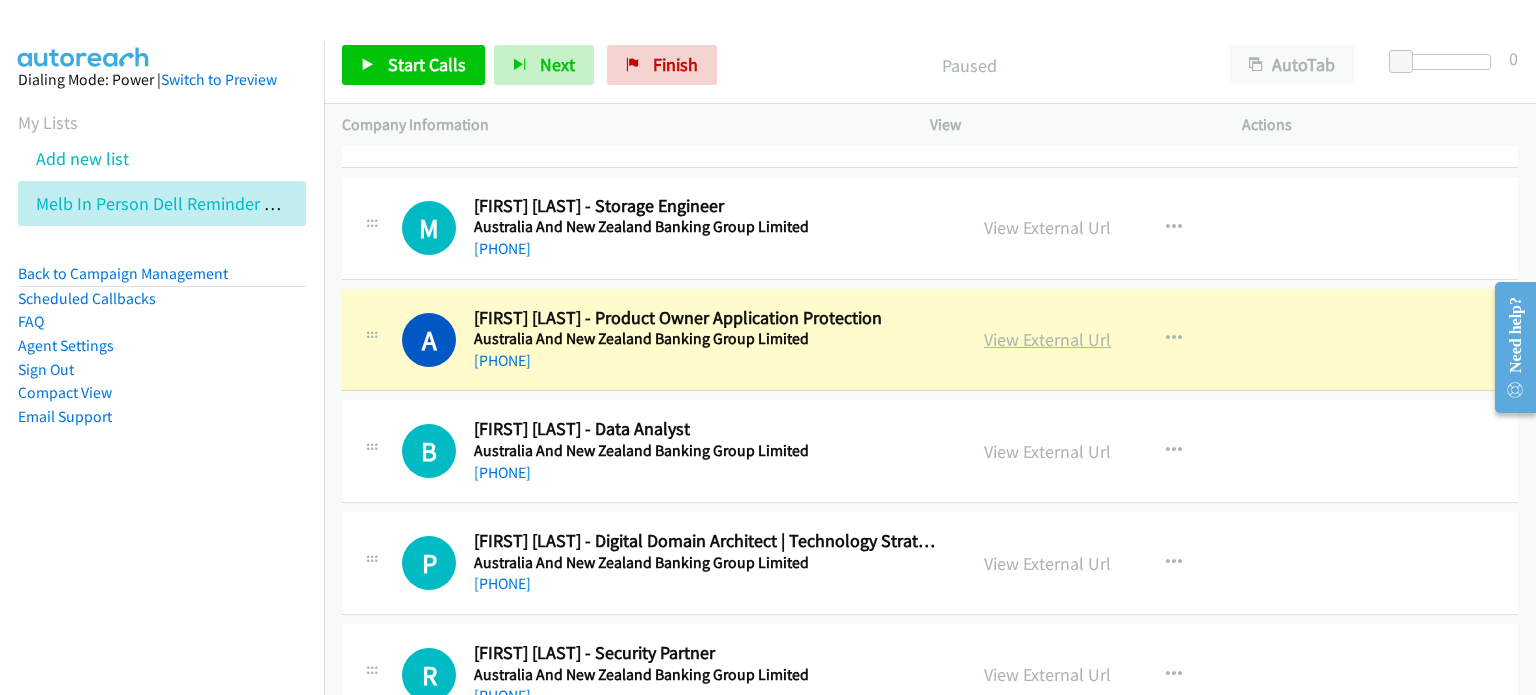 click on "View External Url" at bounding box center [1047, 339] 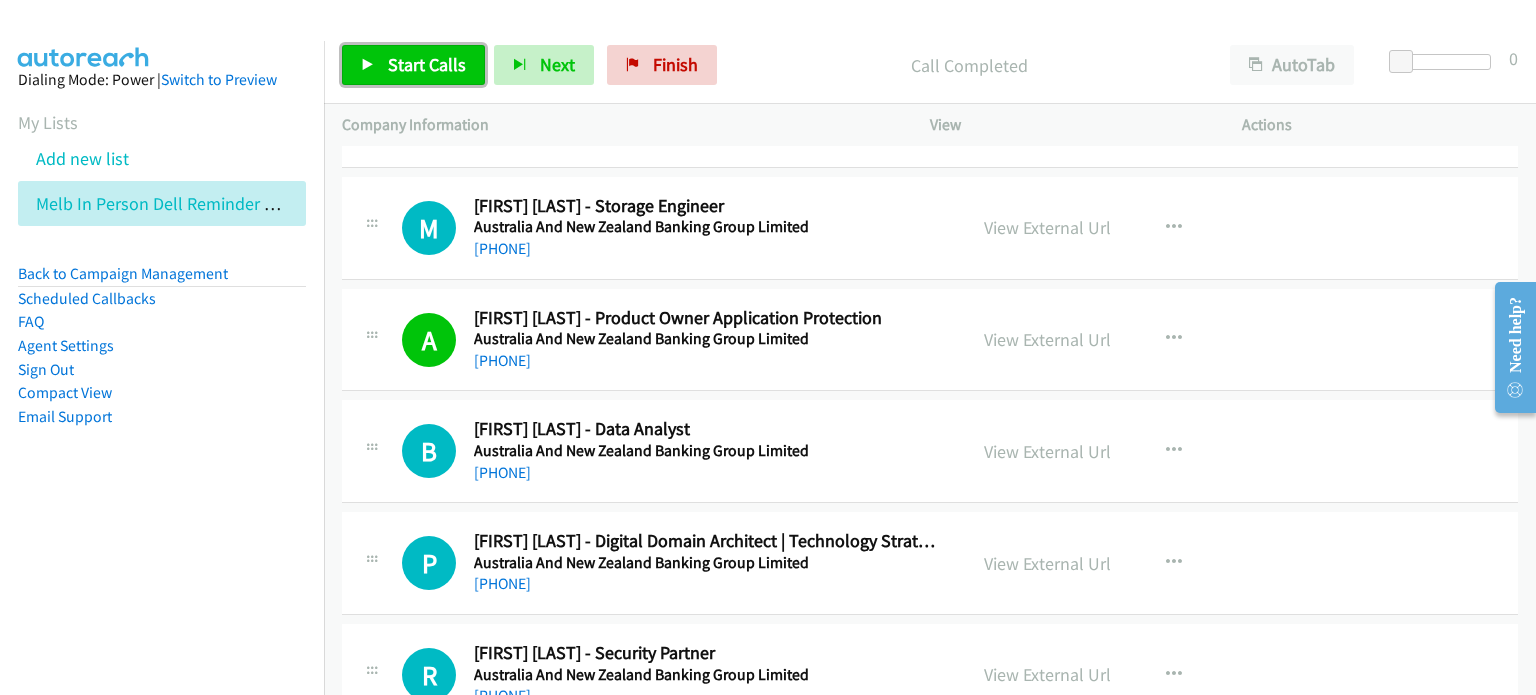 click on "Start Calls" at bounding box center (427, 64) 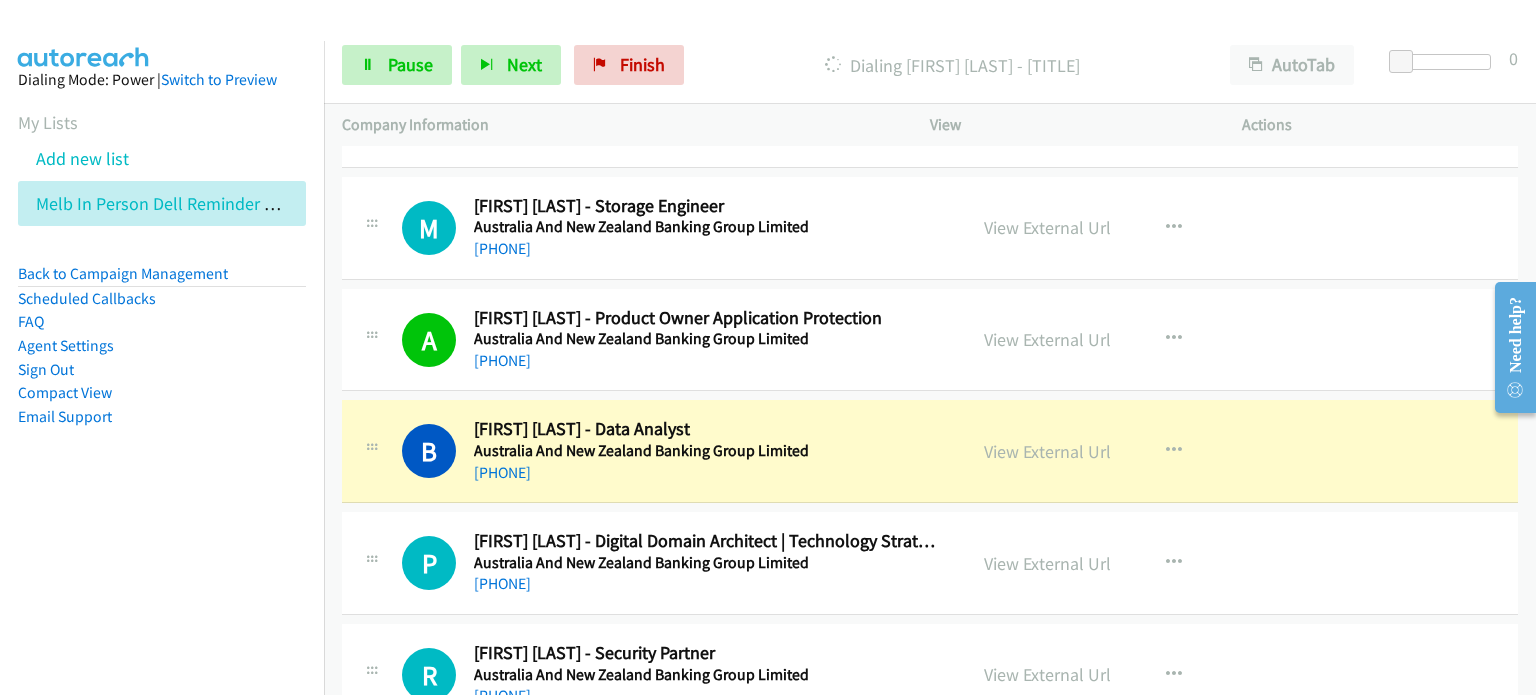 scroll, scrollTop: 8400, scrollLeft: 0, axis: vertical 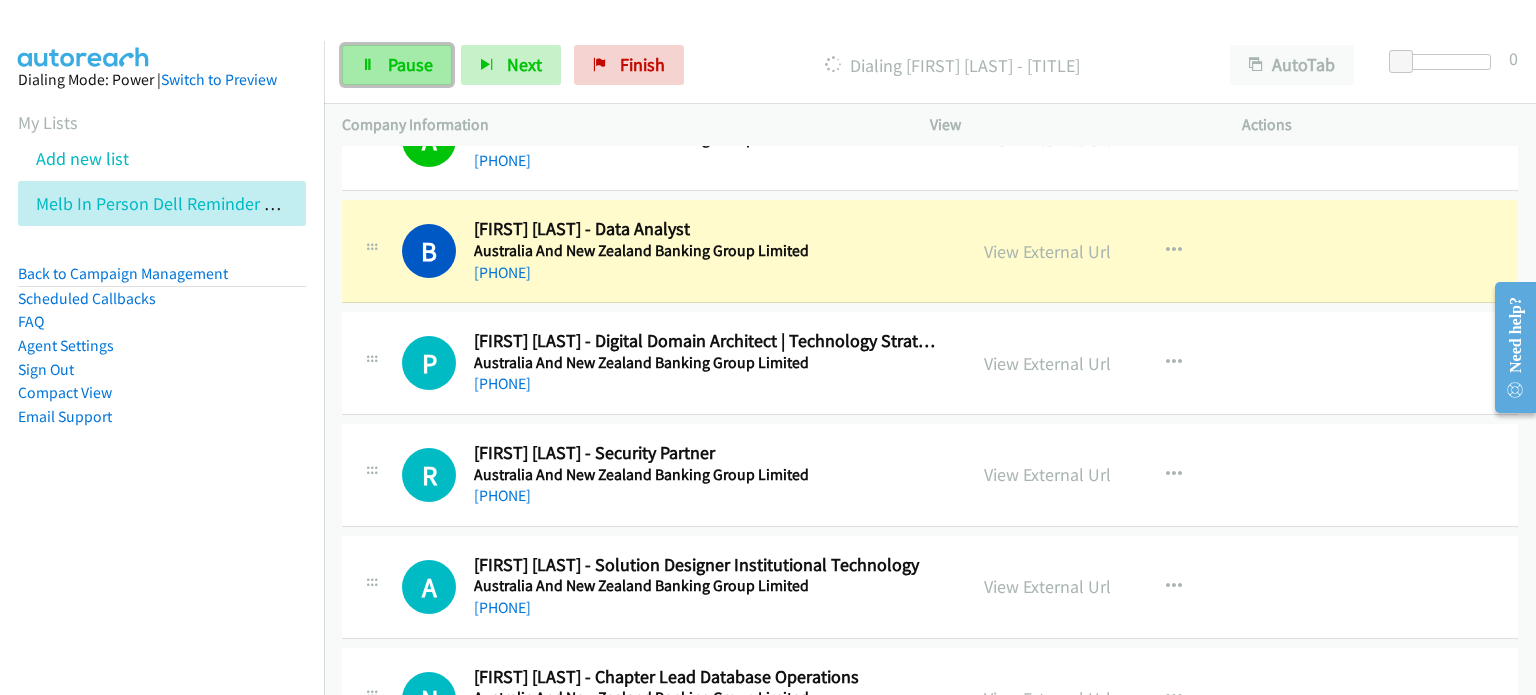 click on "Pause" at bounding box center [410, 64] 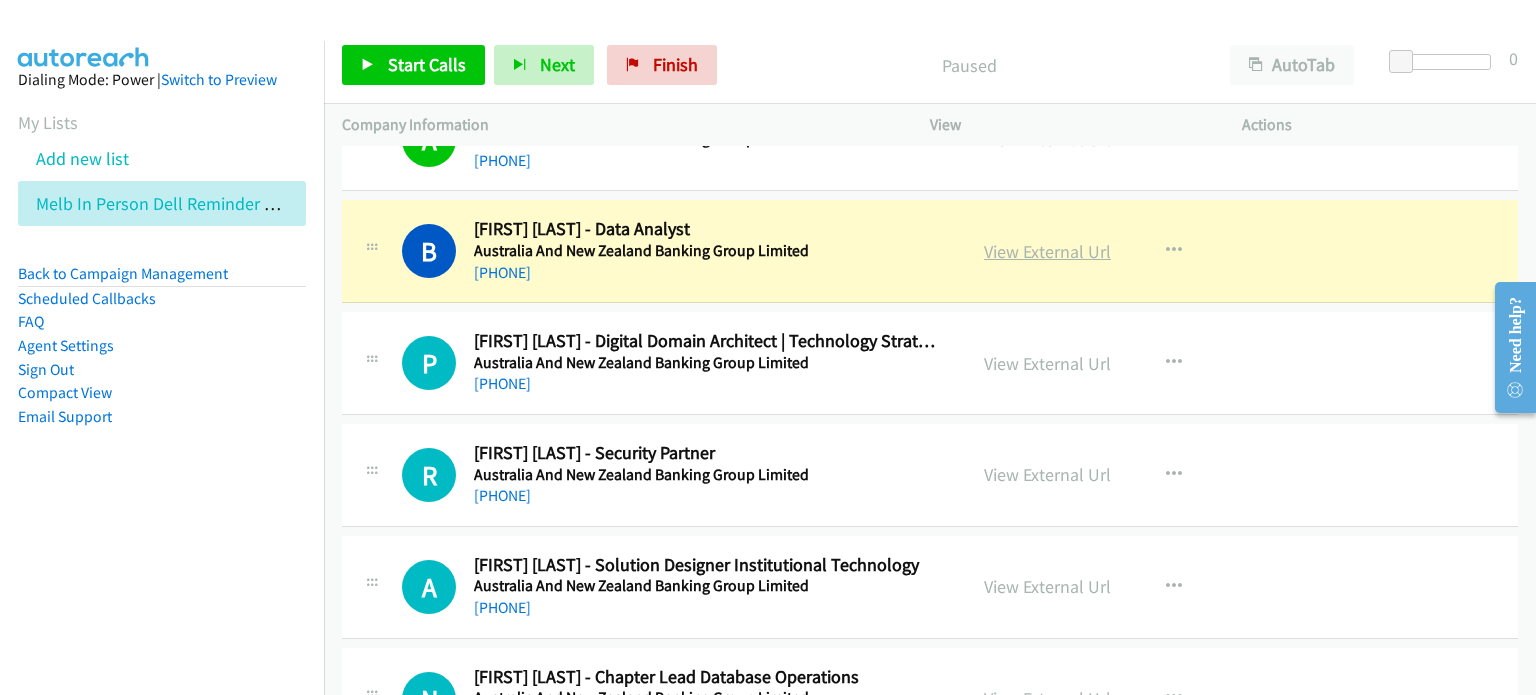 click on "View External Url" at bounding box center (1047, 251) 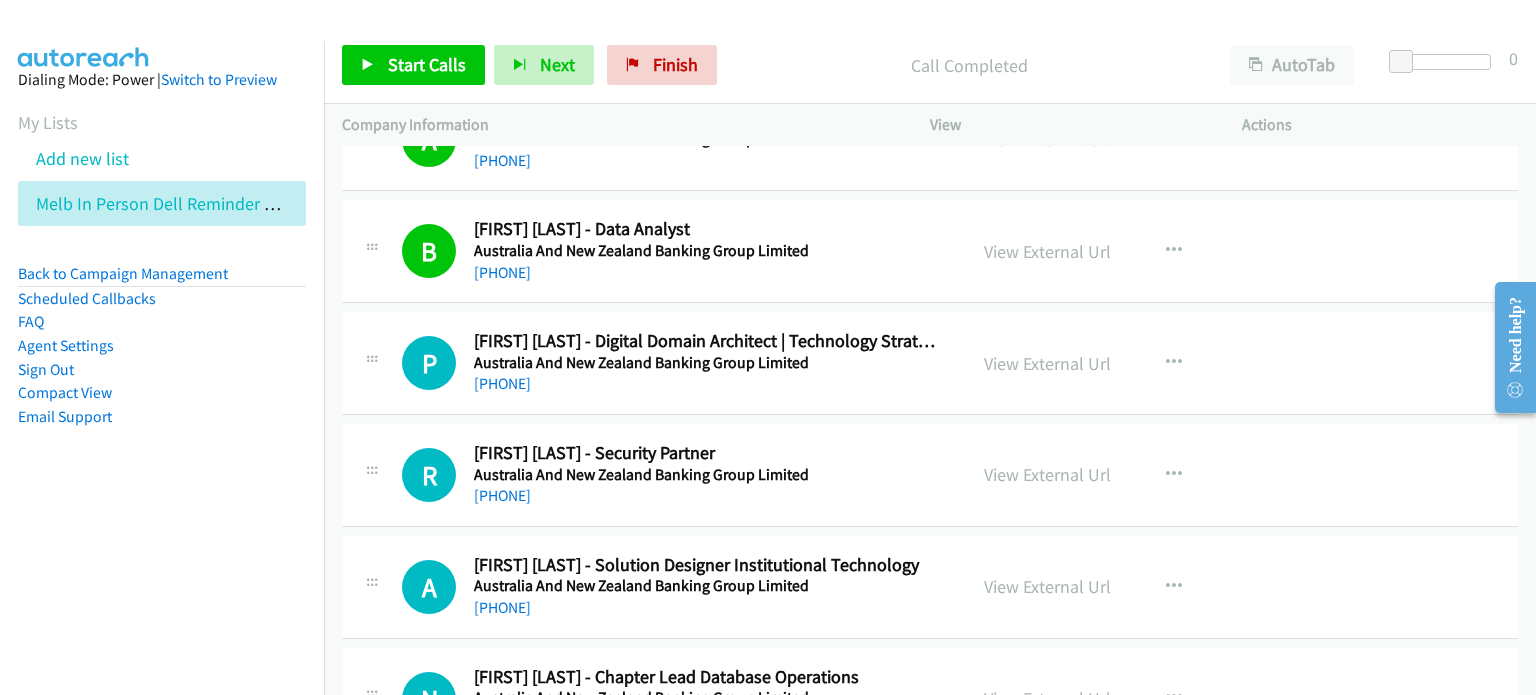 click on "Call Completed" at bounding box center [969, 65] 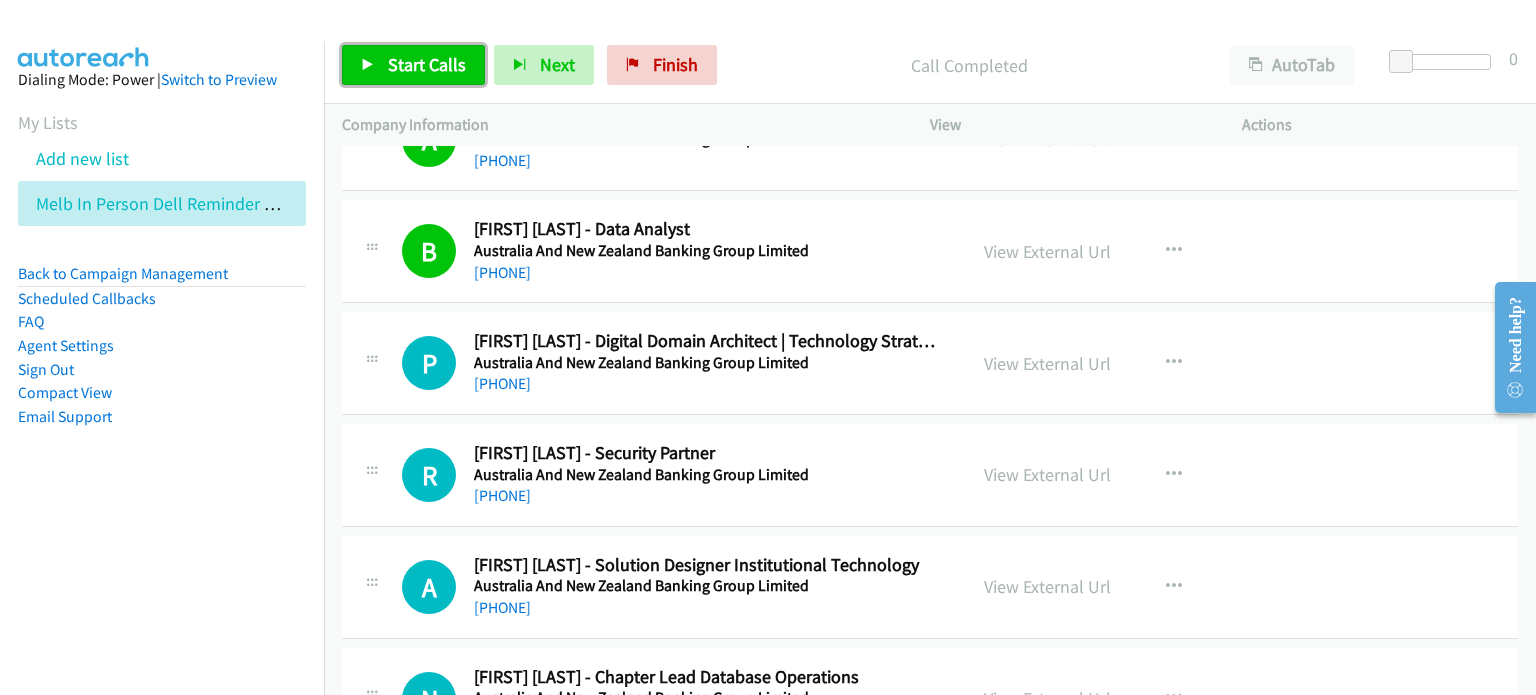 click on "Start Calls" at bounding box center [427, 64] 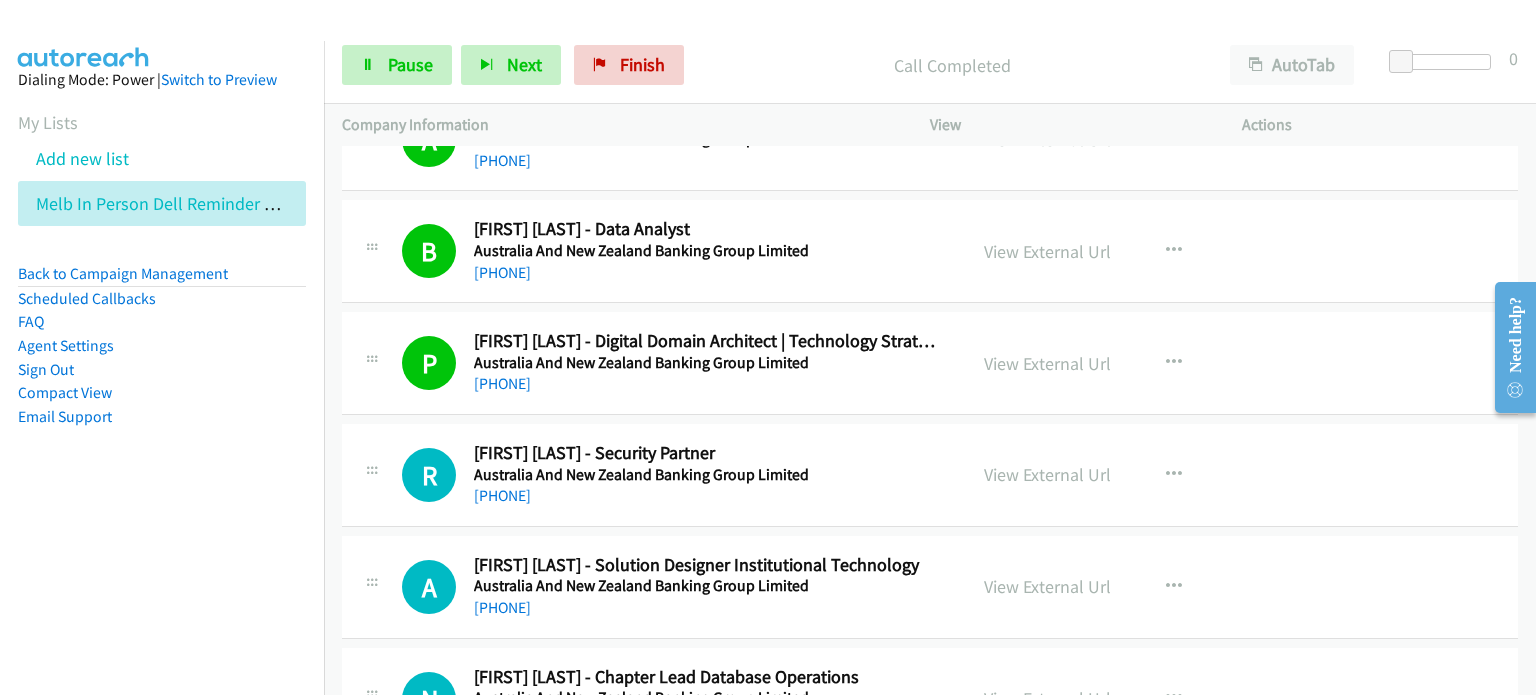 scroll, scrollTop: 8600, scrollLeft: 0, axis: vertical 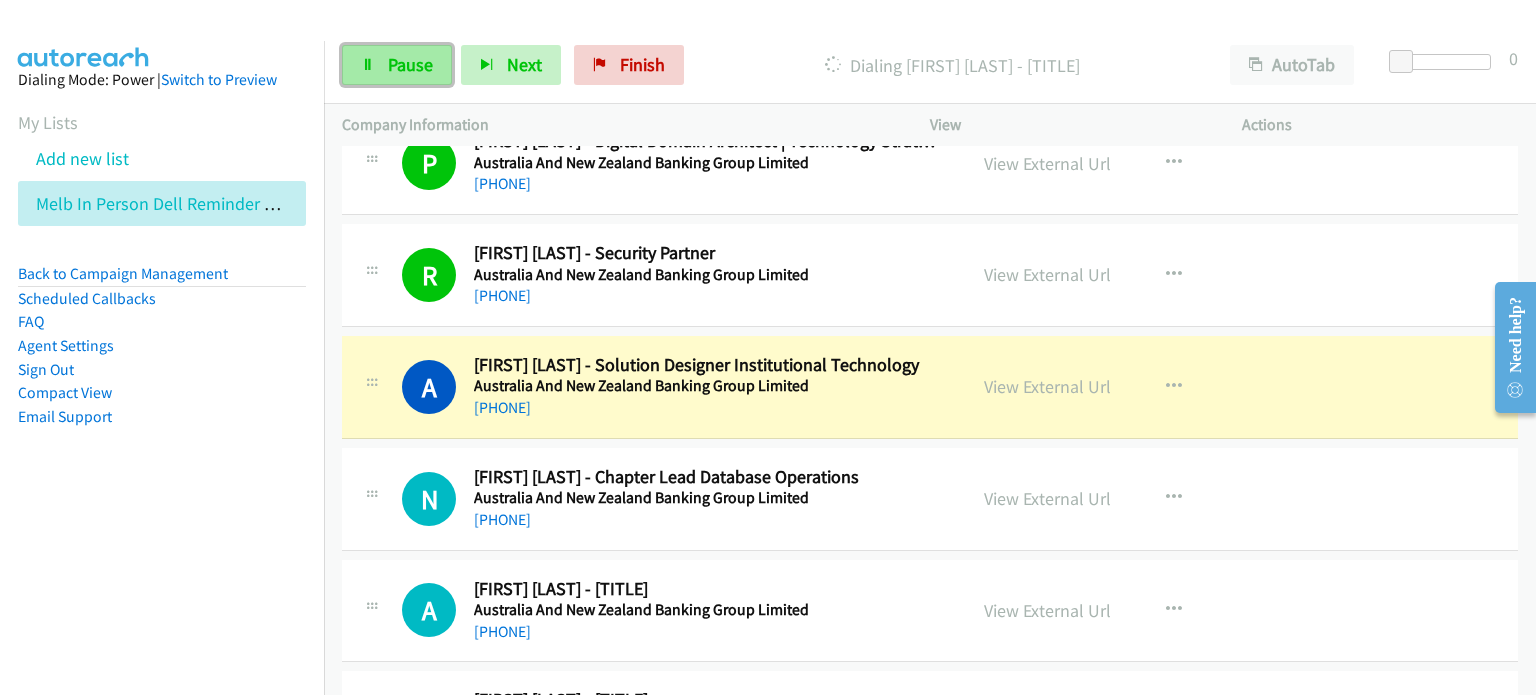 click on "Pause" at bounding box center [397, 65] 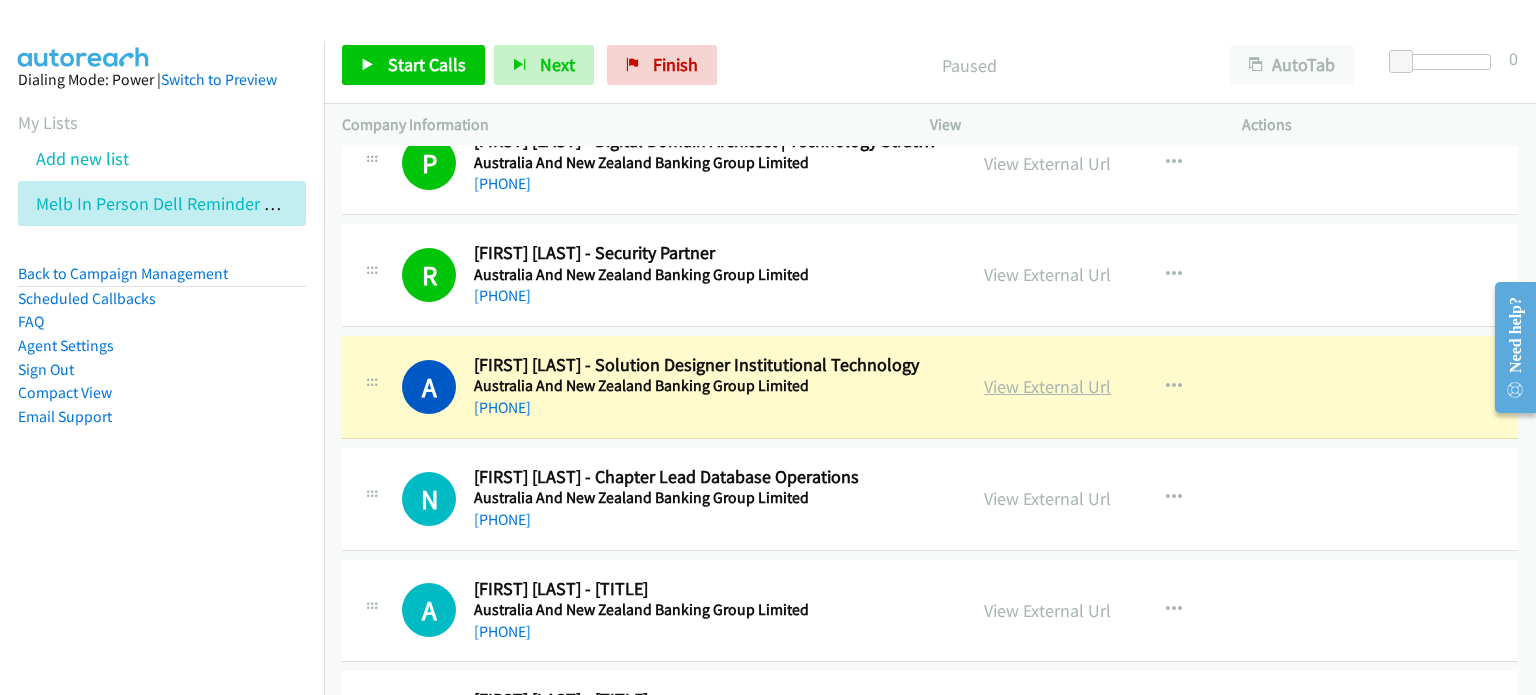 click on "View External Url" at bounding box center [1047, 386] 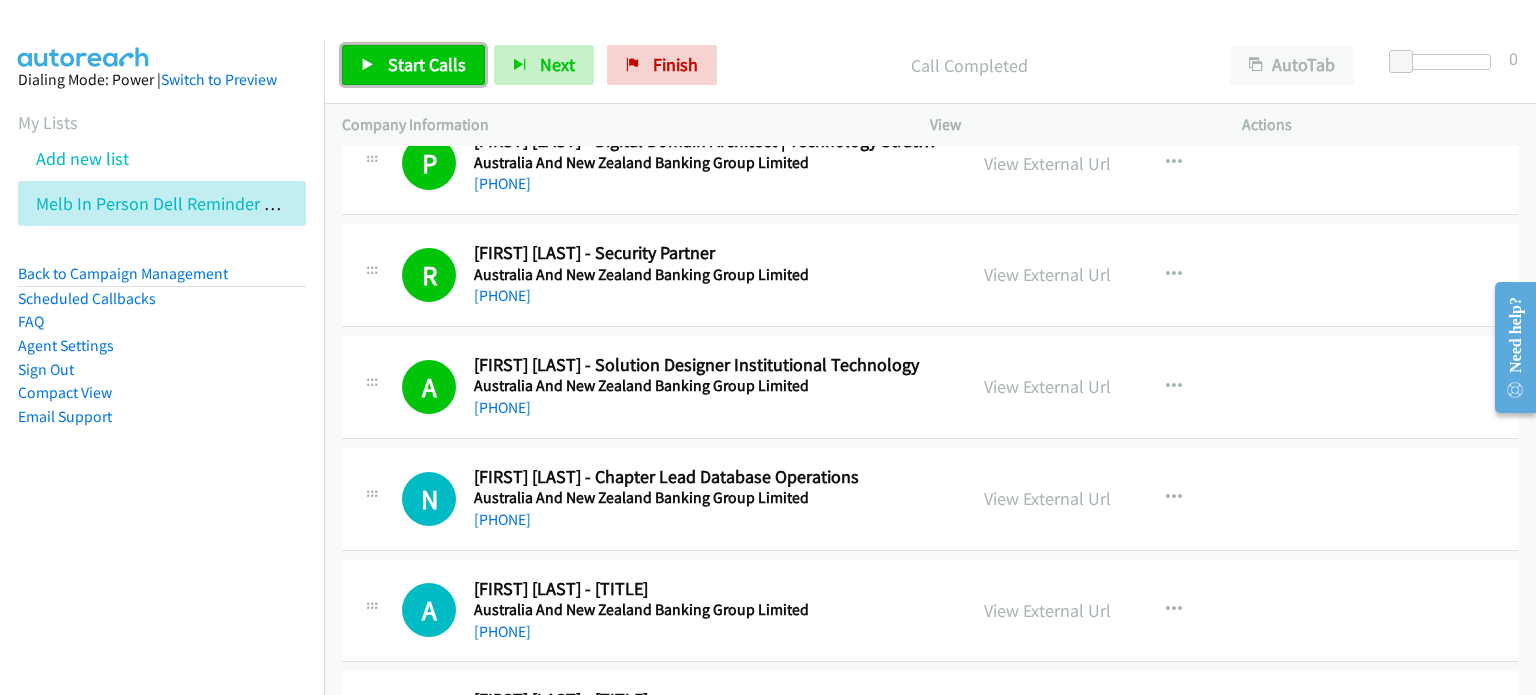 click on "Start Calls" at bounding box center (413, 65) 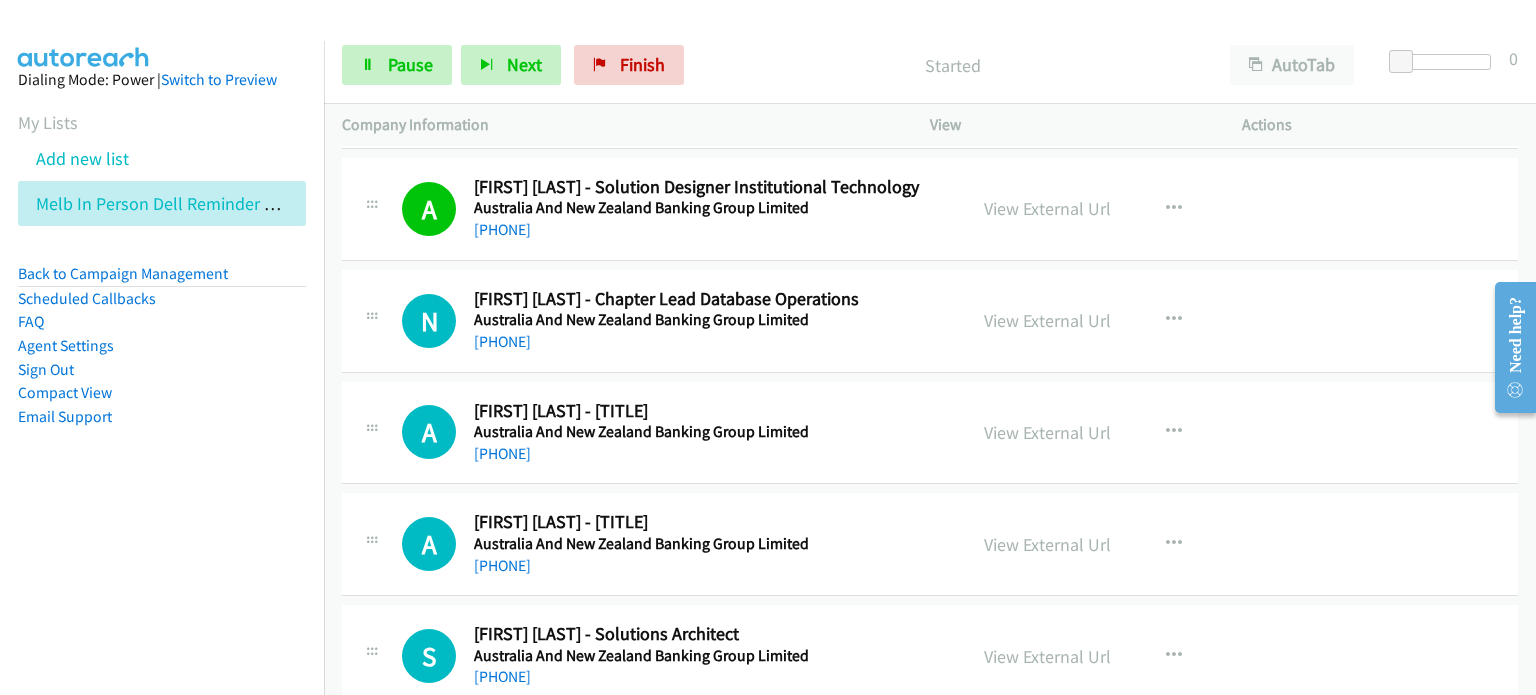 scroll, scrollTop: 8800, scrollLeft: 0, axis: vertical 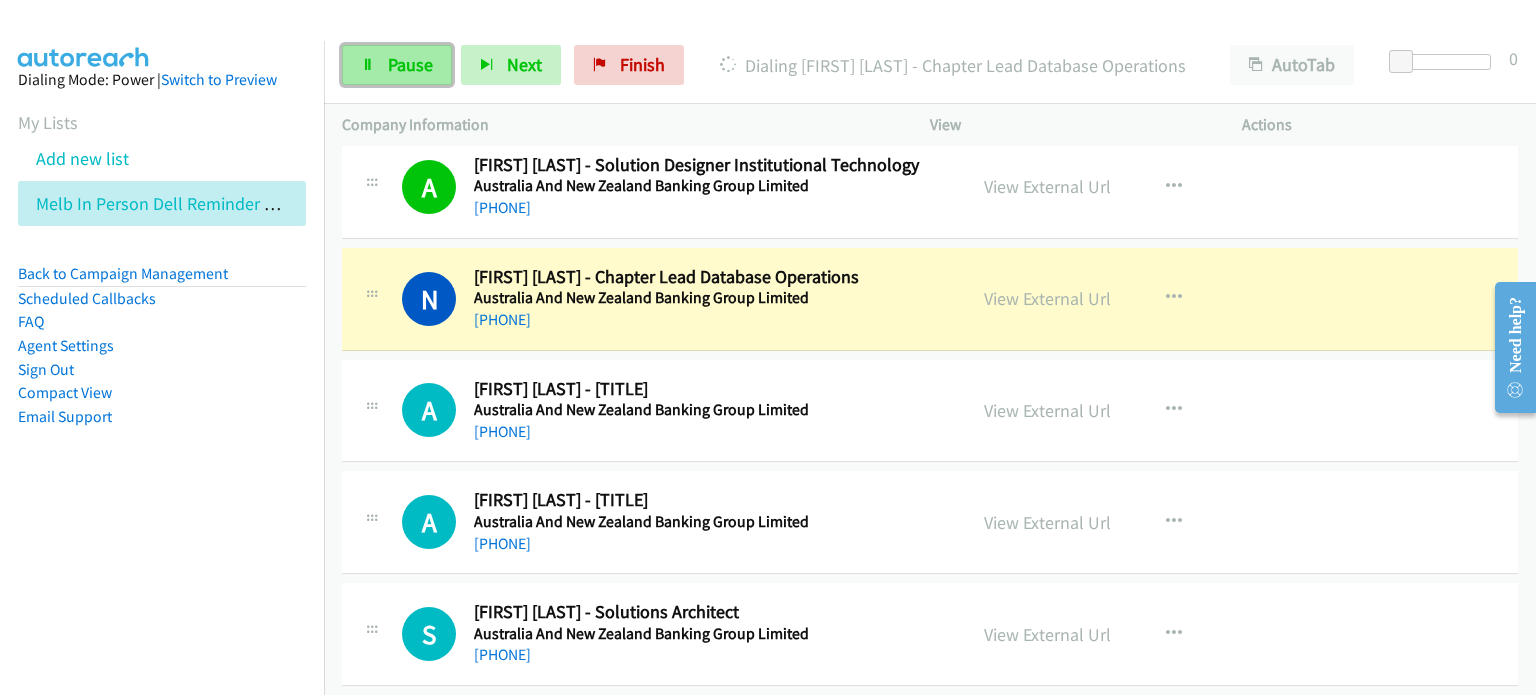 click on "Pause" at bounding box center [410, 64] 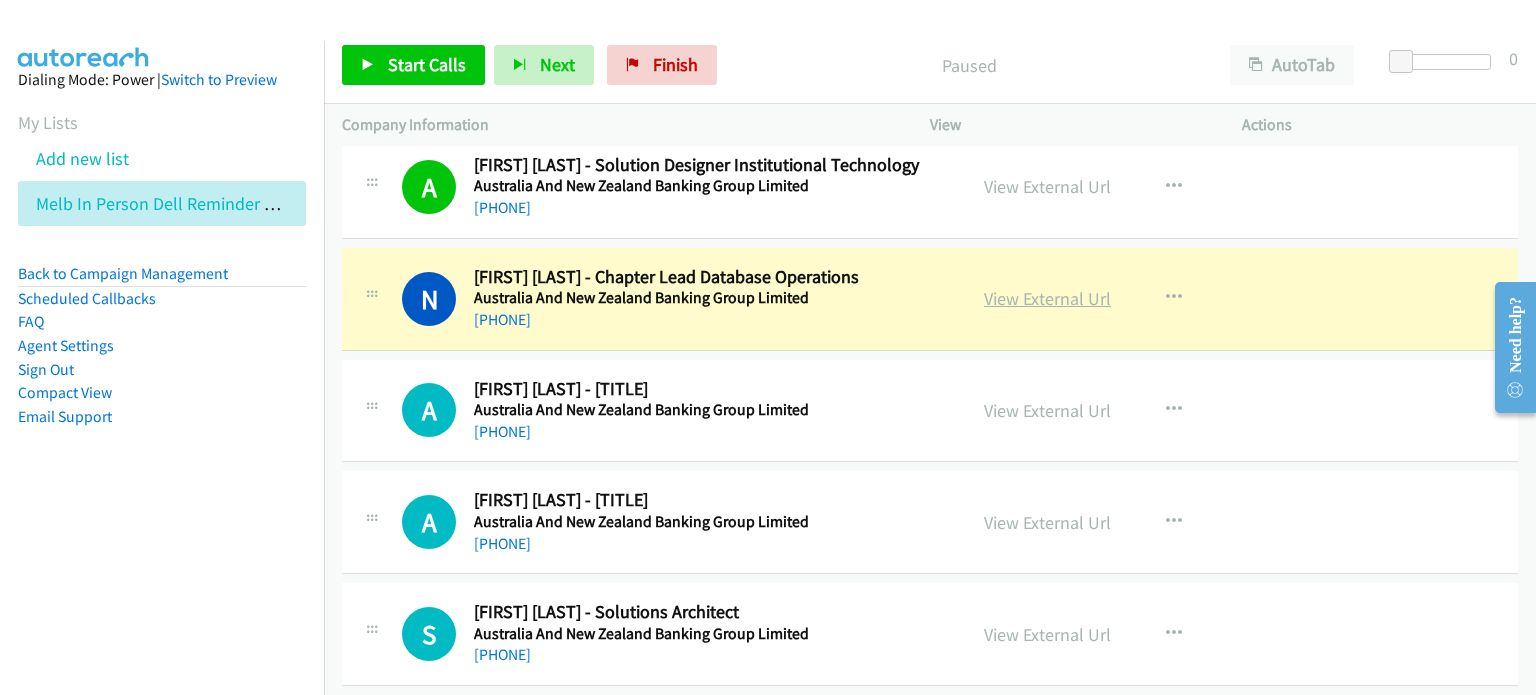 click on "View External Url" at bounding box center [1047, 298] 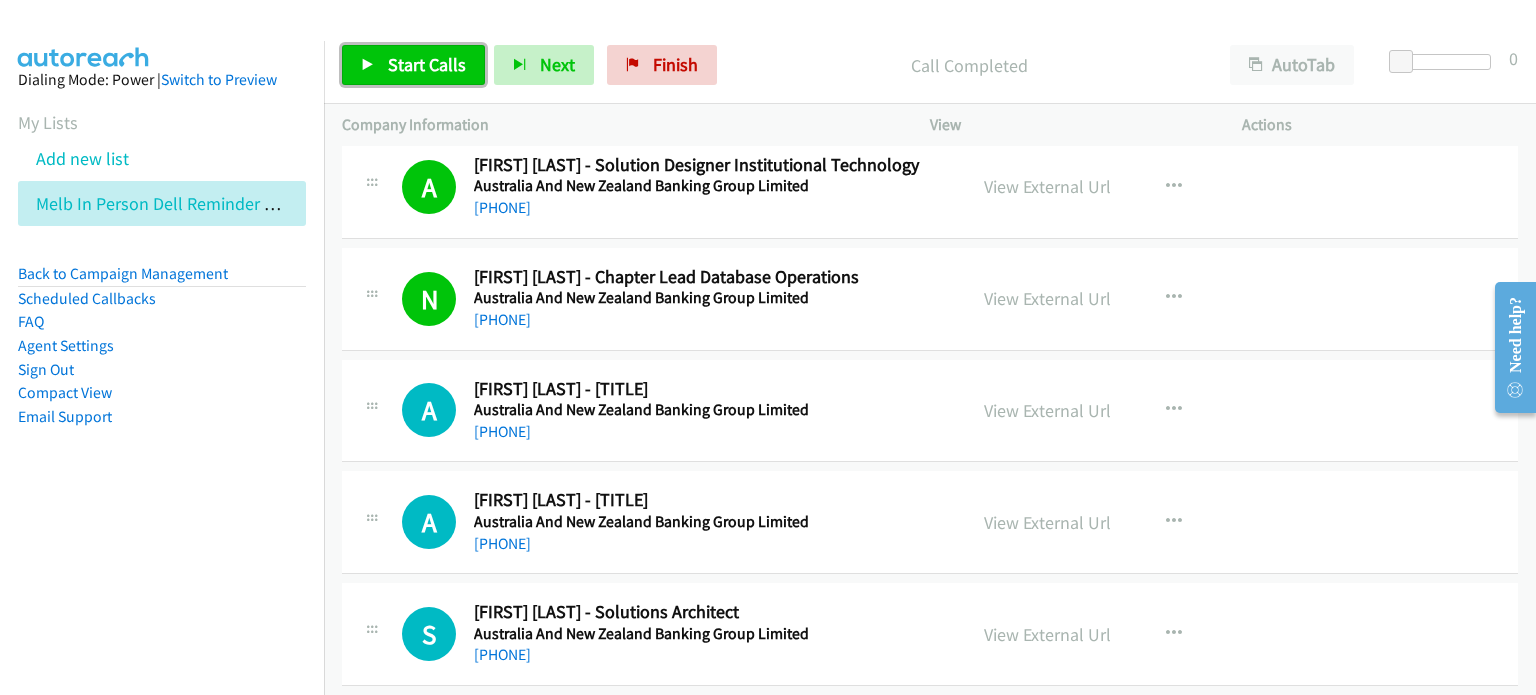 click on "Start Calls" at bounding box center [427, 64] 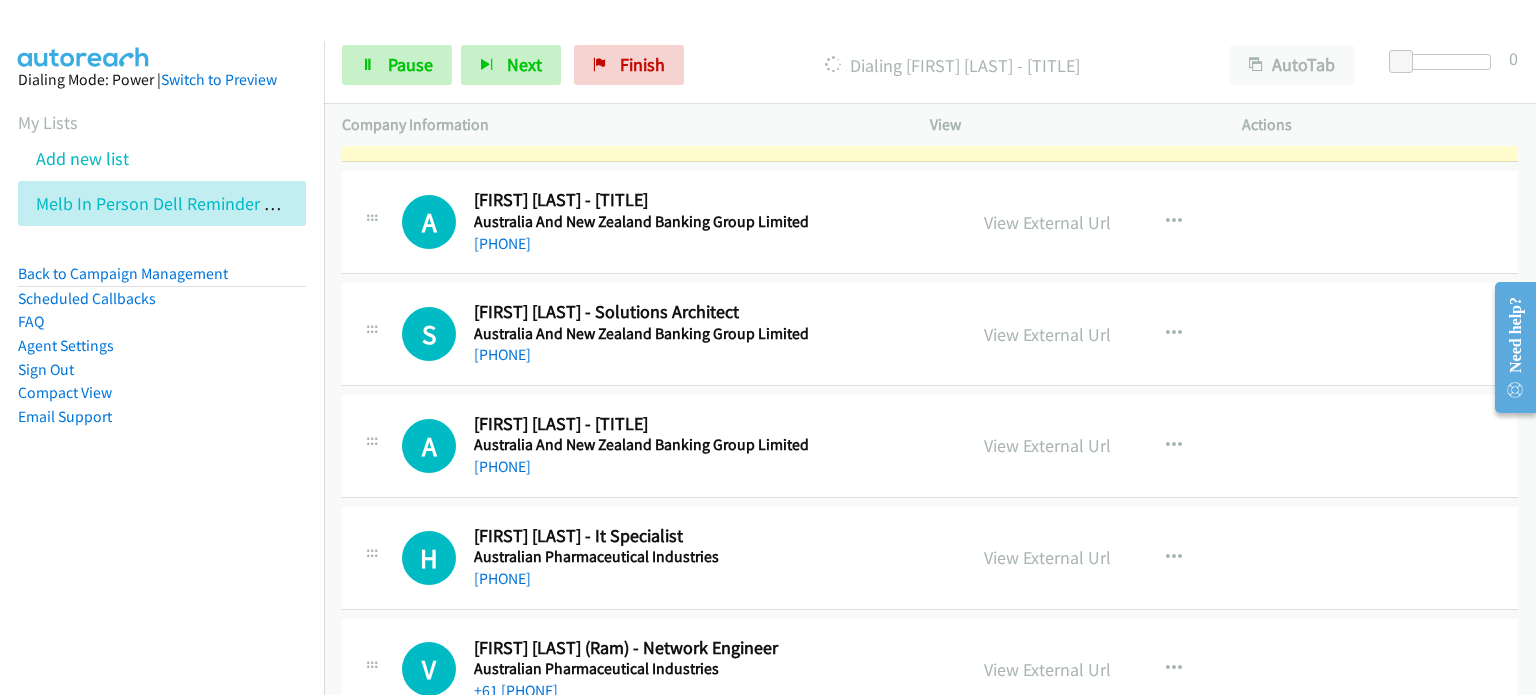 scroll, scrollTop: 9000, scrollLeft: 0, axis: vertical 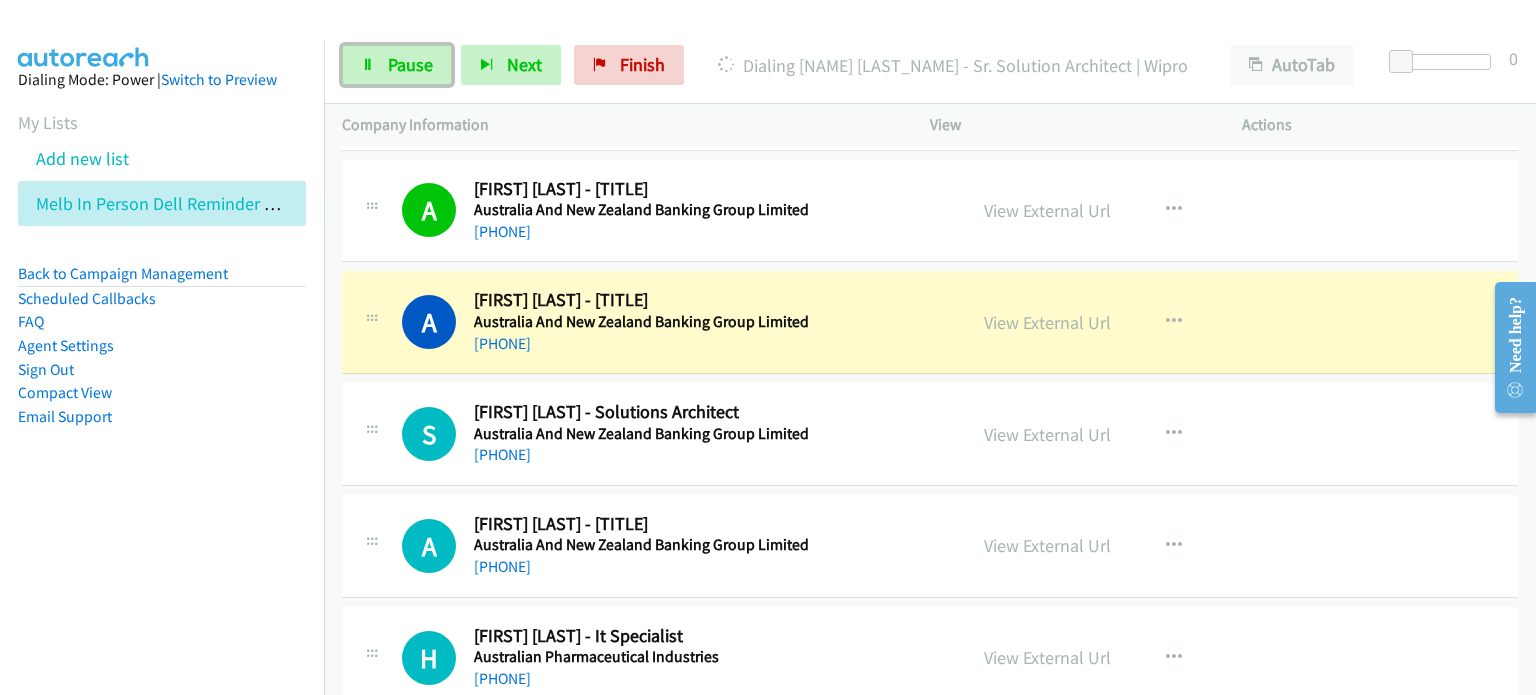 drag, startPoint x: 411, startPoint y: 57, endPoint x: 515, endPoint y: 102, distance: 113.31814 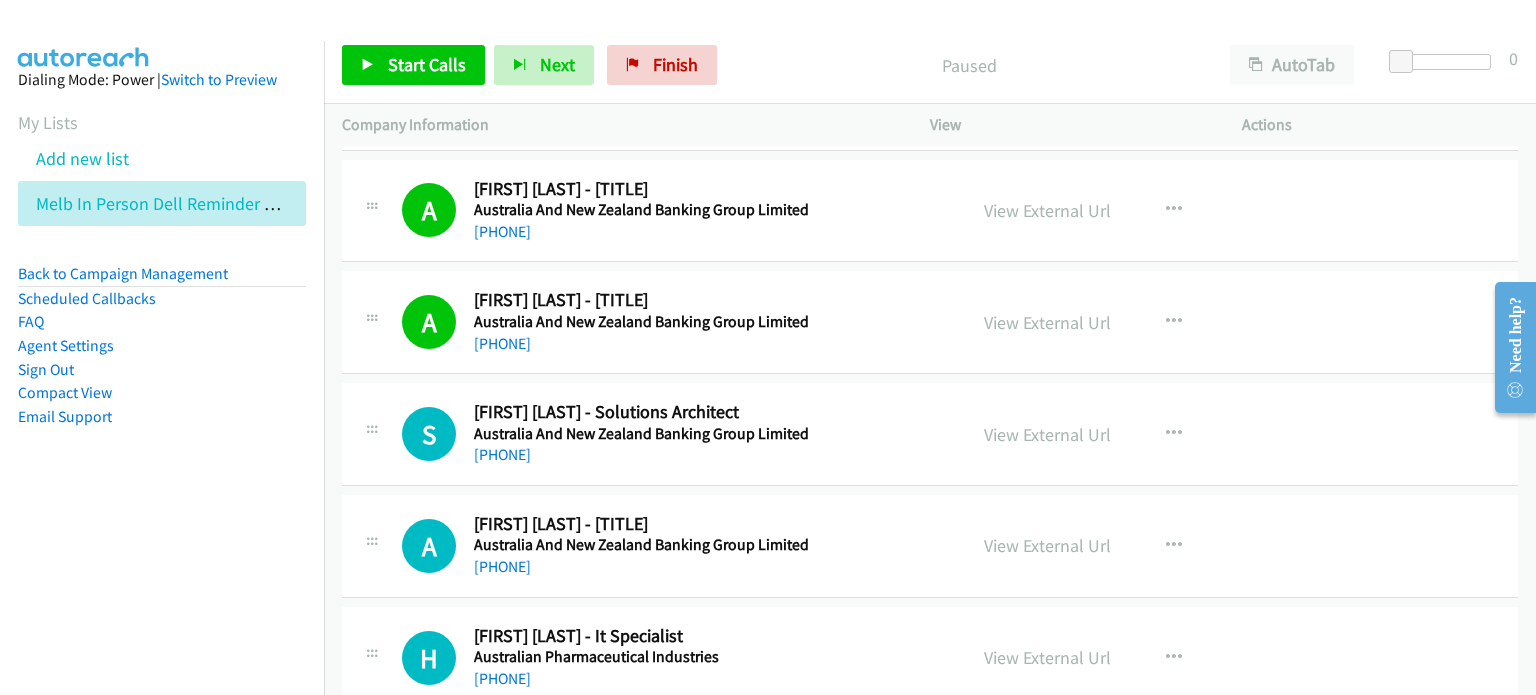 click on "Paused" at bounding box center (969, 65) 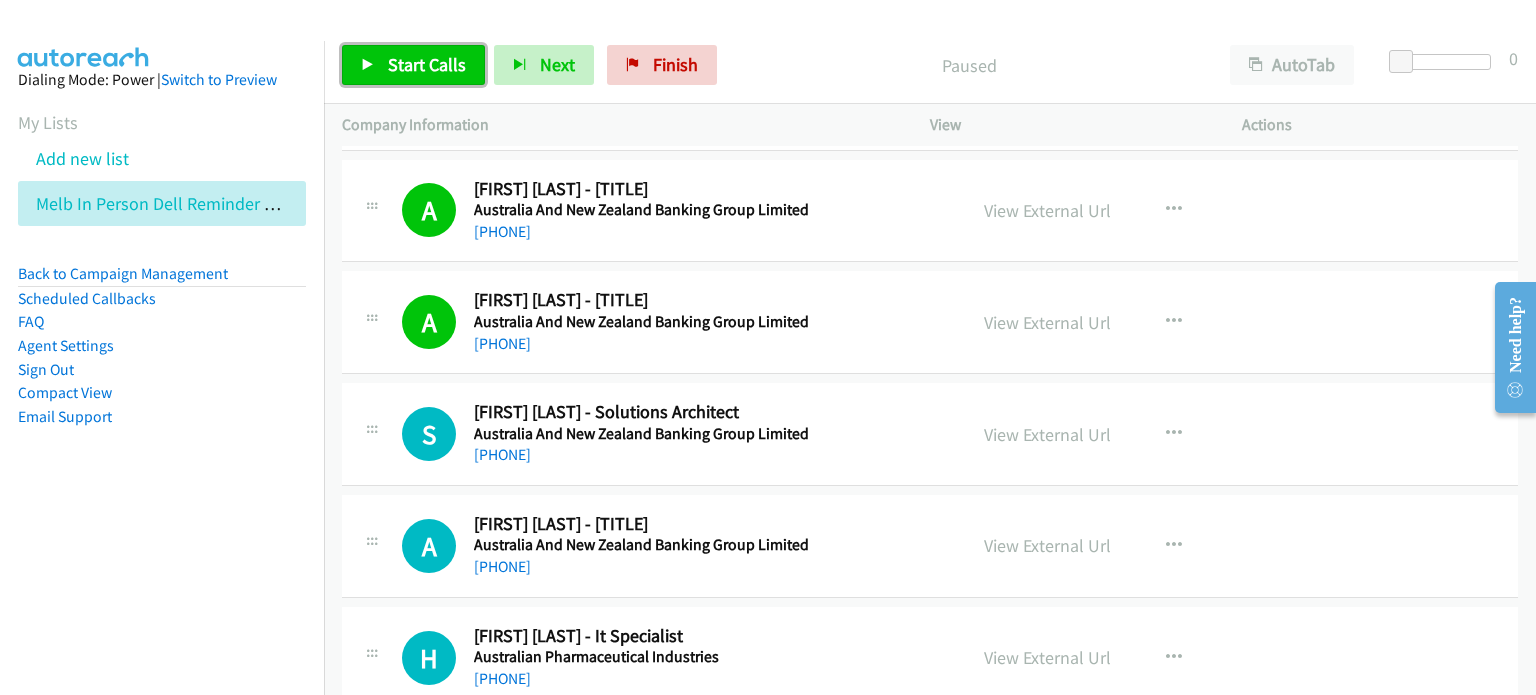 click on "Start Calls" at bounding box center (413, 65) 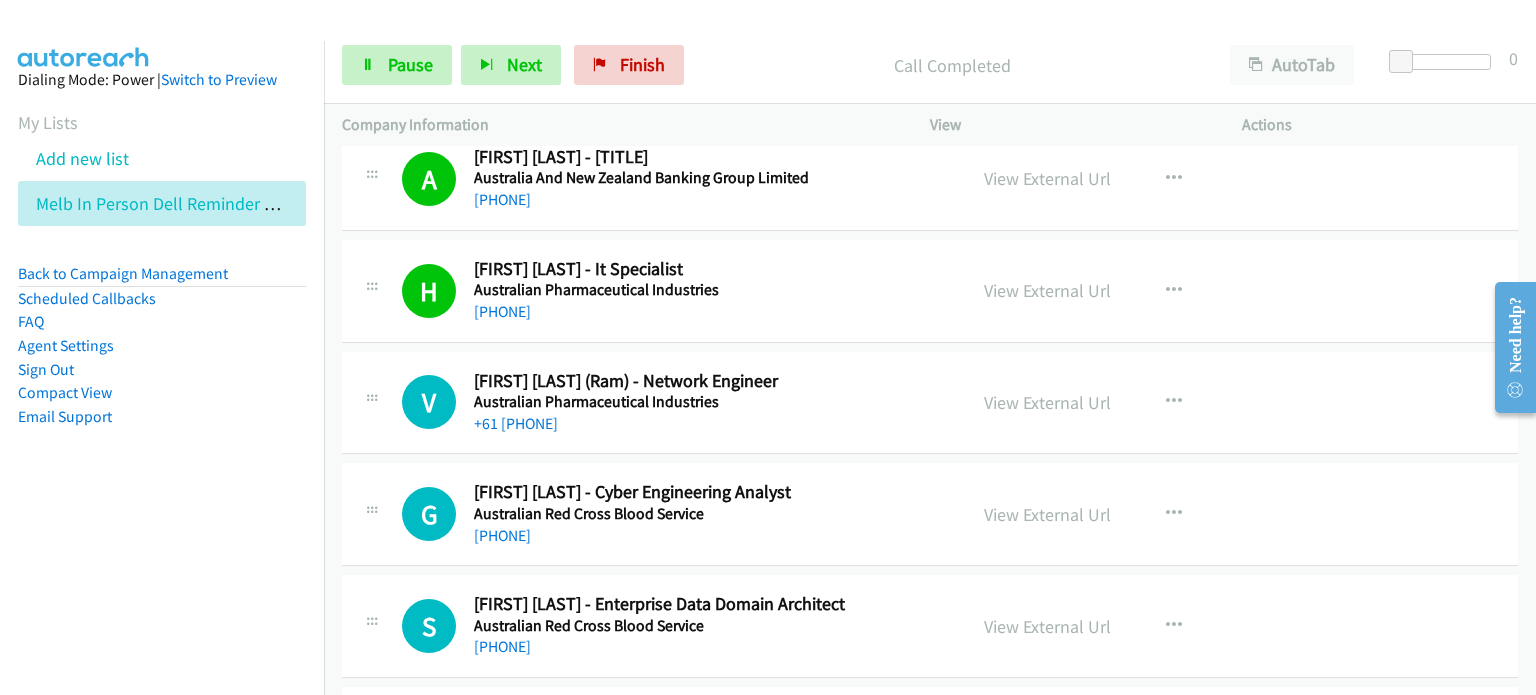 scroll, scrollTop: 9400, scrollLeft: 0, axis: vertical 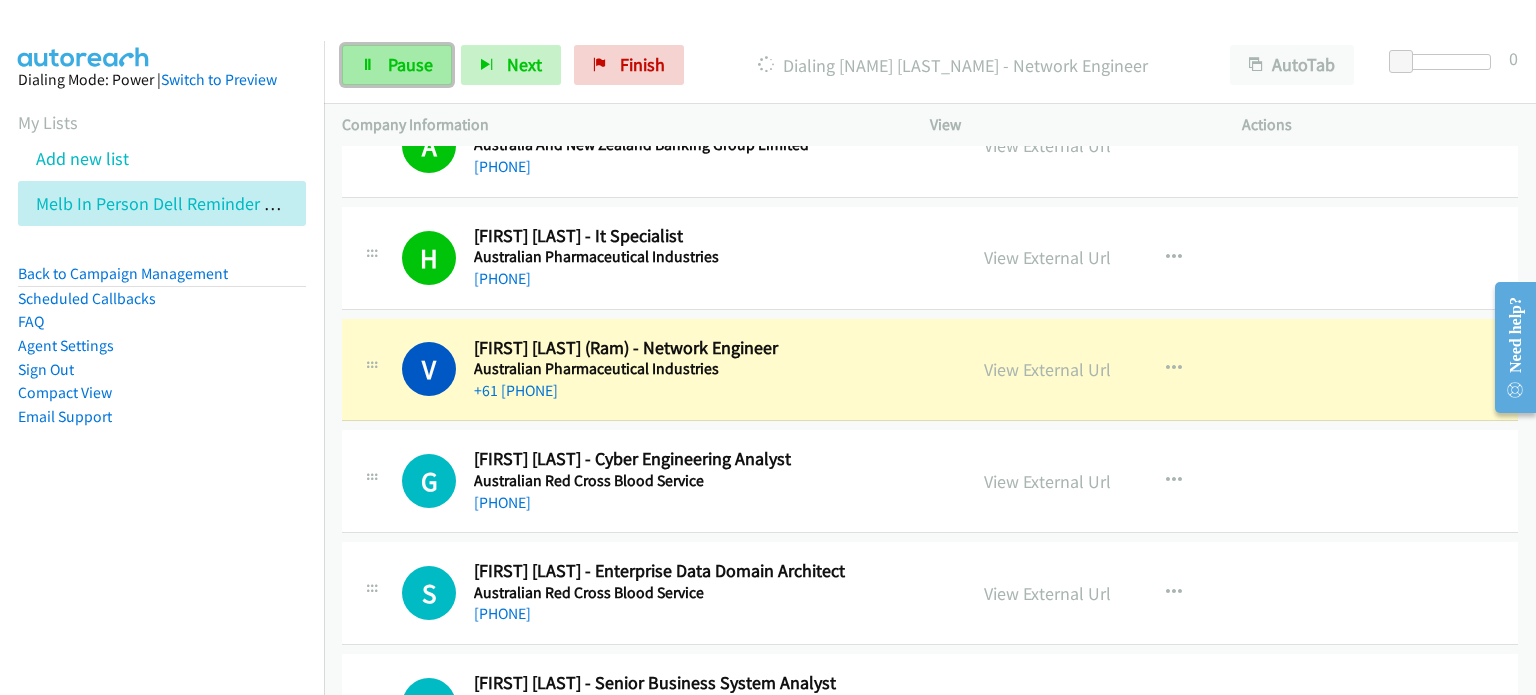 click on "Pause" at bounding box center (410, 64) 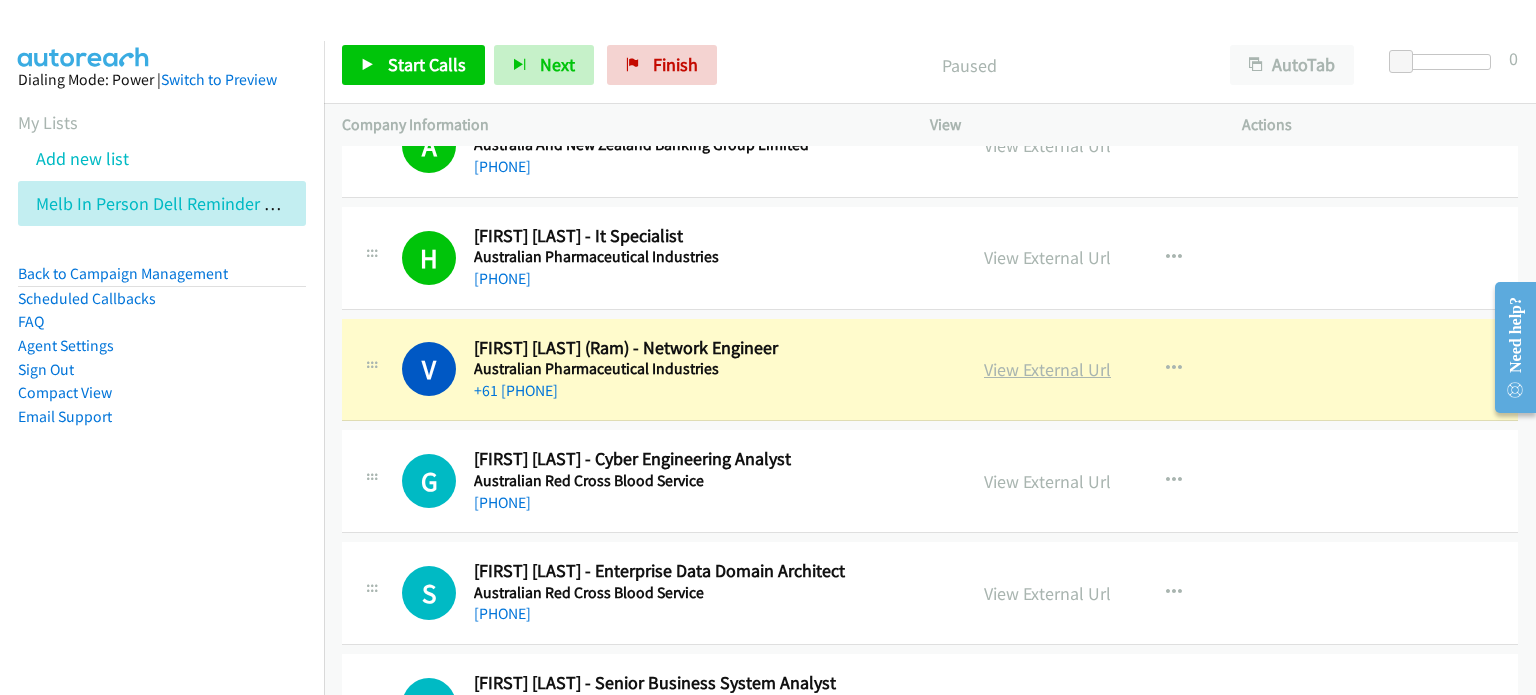 click on "View External Url" at bounding box center (1047, 369) 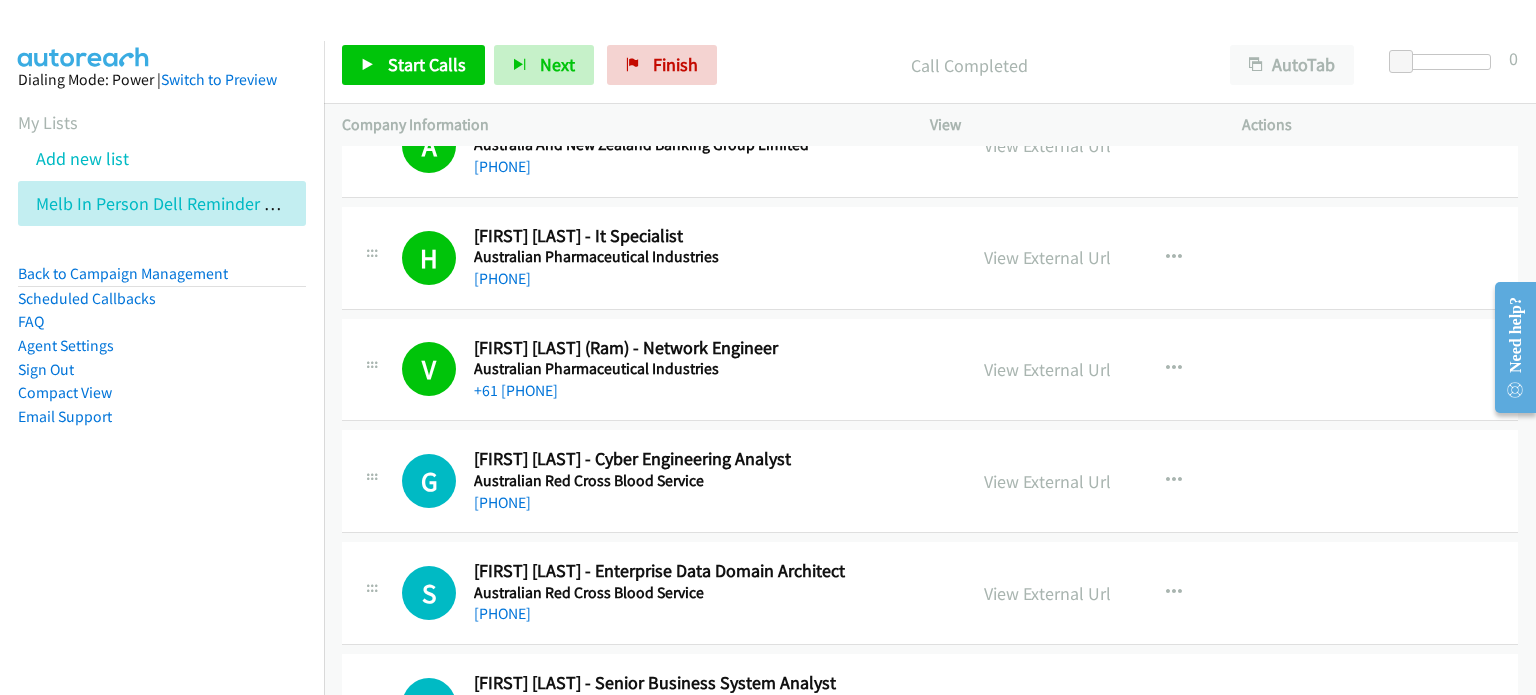 click on "Start Calls
Pause
Next
Finish
Call Completed
AutoTab
AutoTab
0" at bounding box center (930, 65) 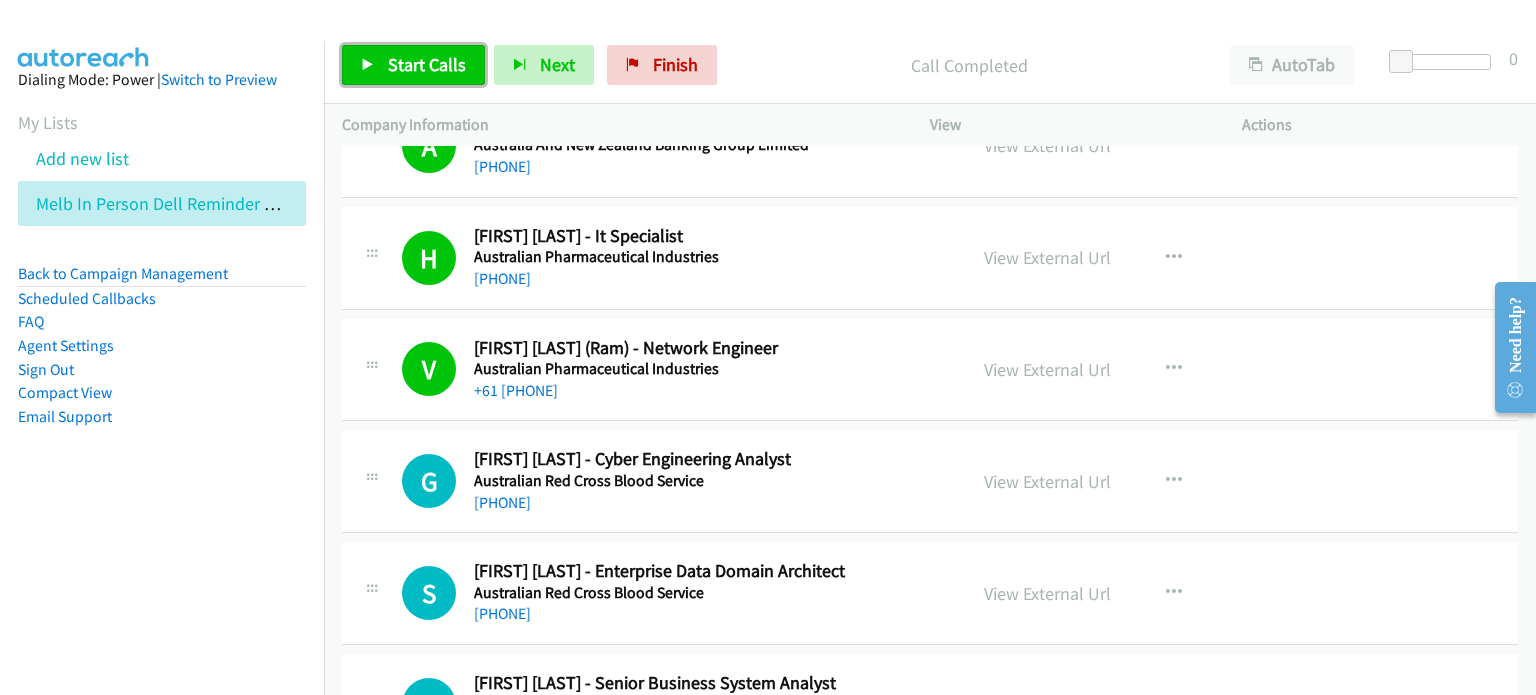 click on "Start Calls" at bounding box center [427, 64] 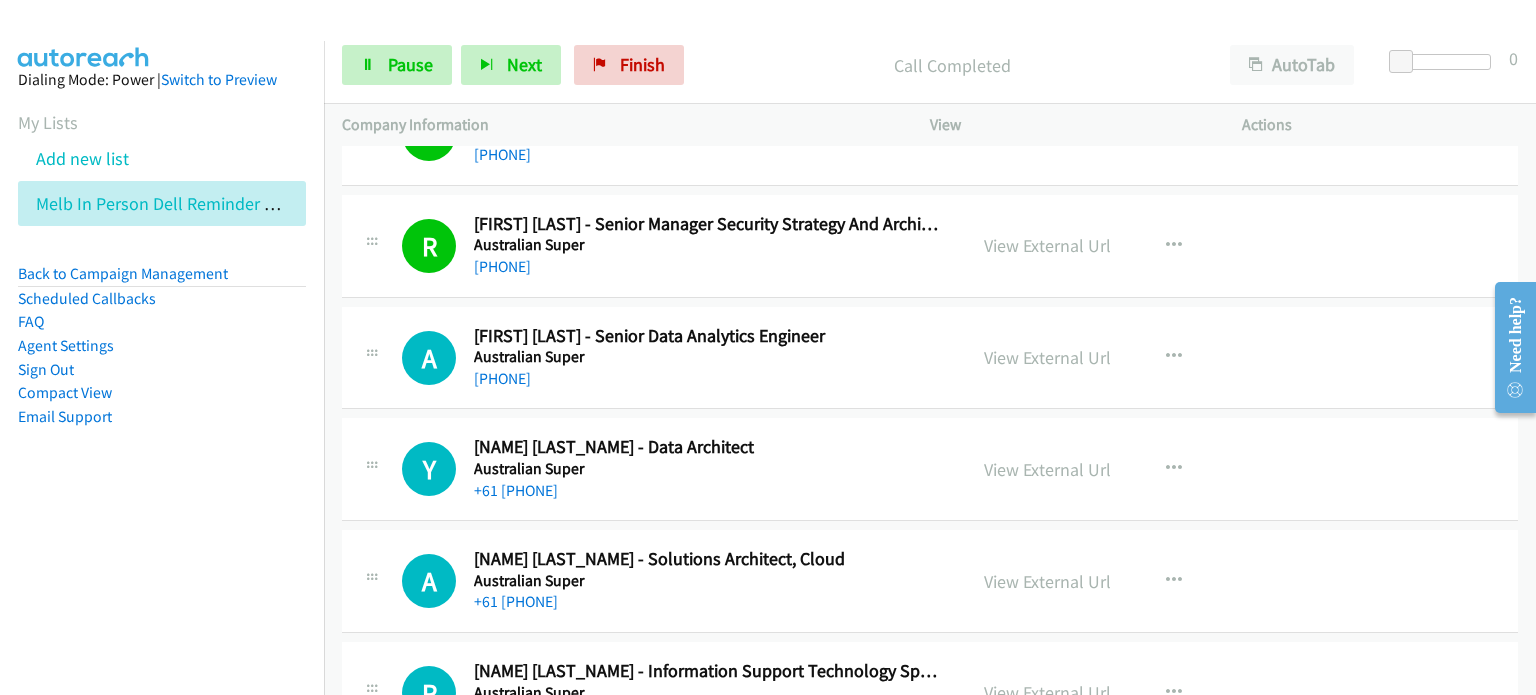 scroll, scrollTop: 10000, scrollLeft: 0, axis: vertical 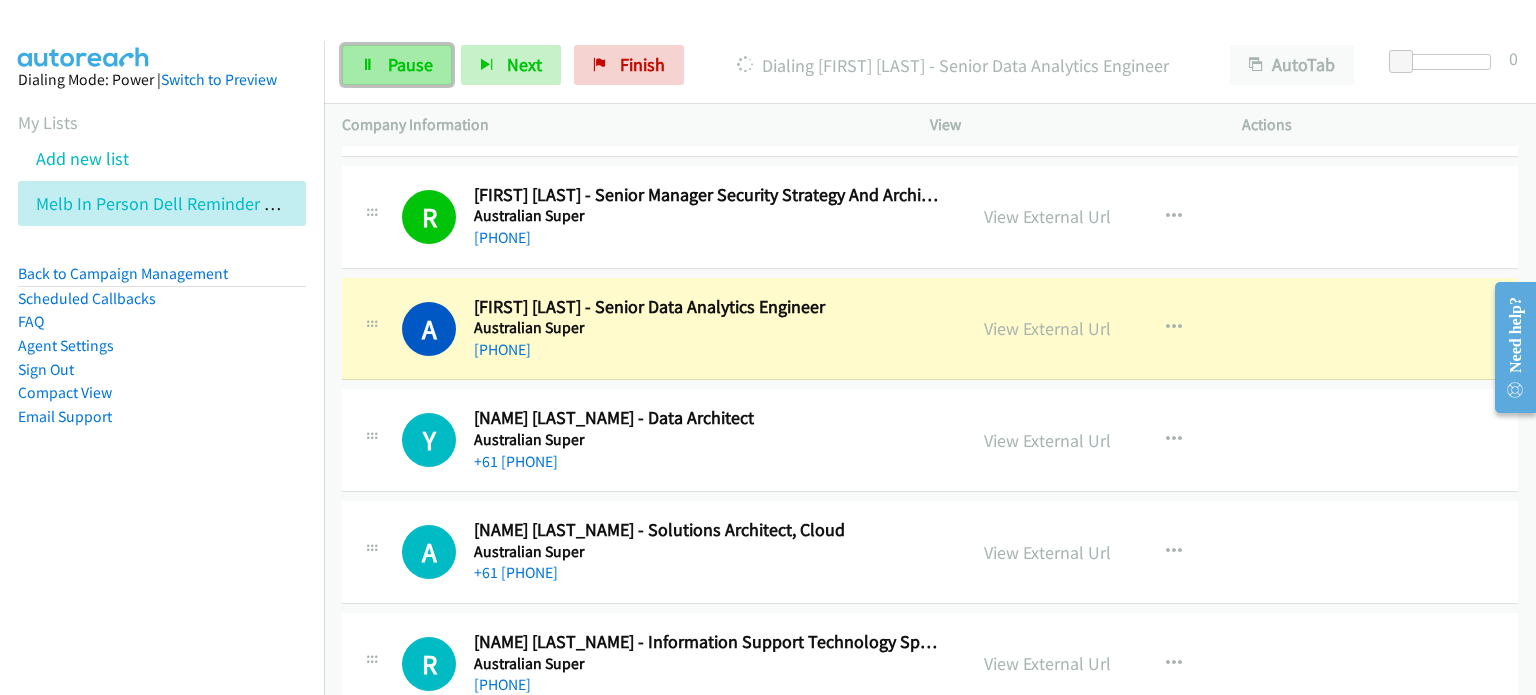 click on "Pause" at bounding box center [397, 65] 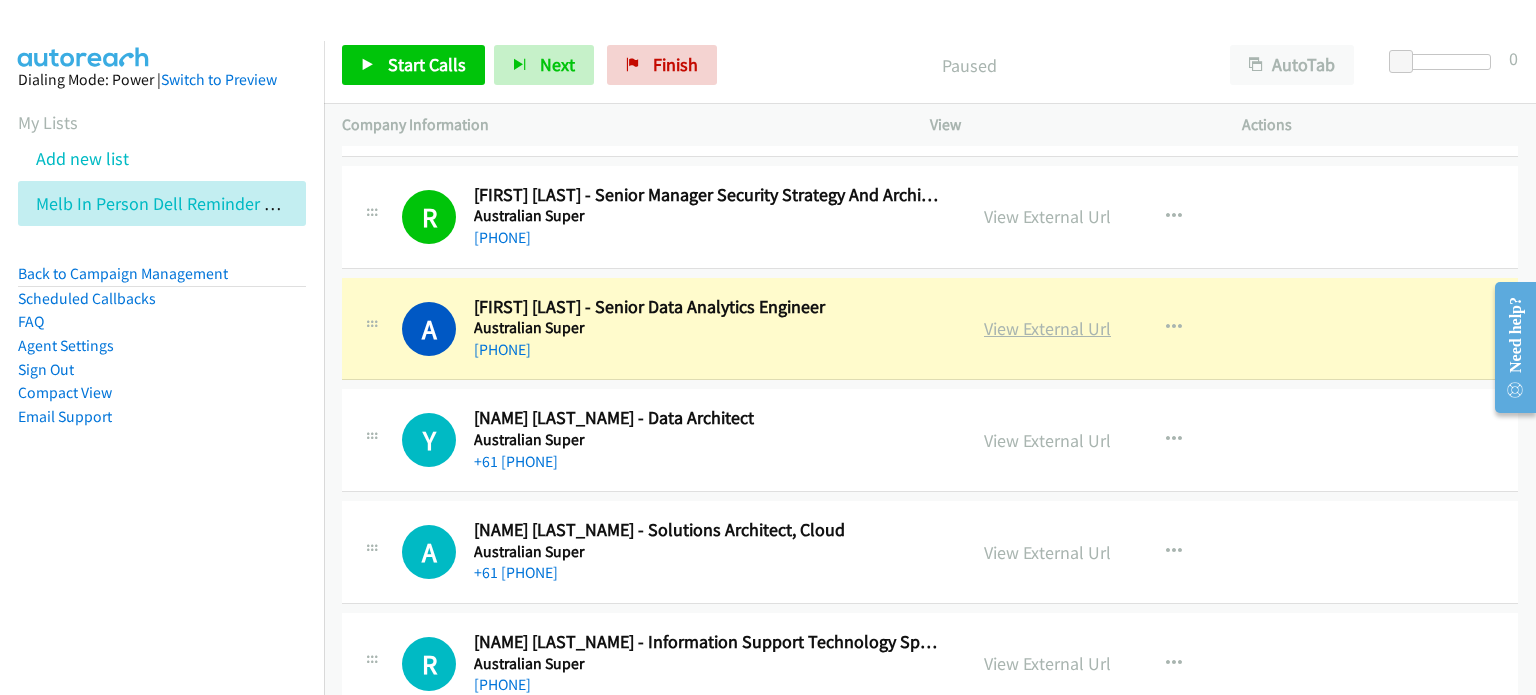click on "View External Url" at bounding box center [1047, 328] 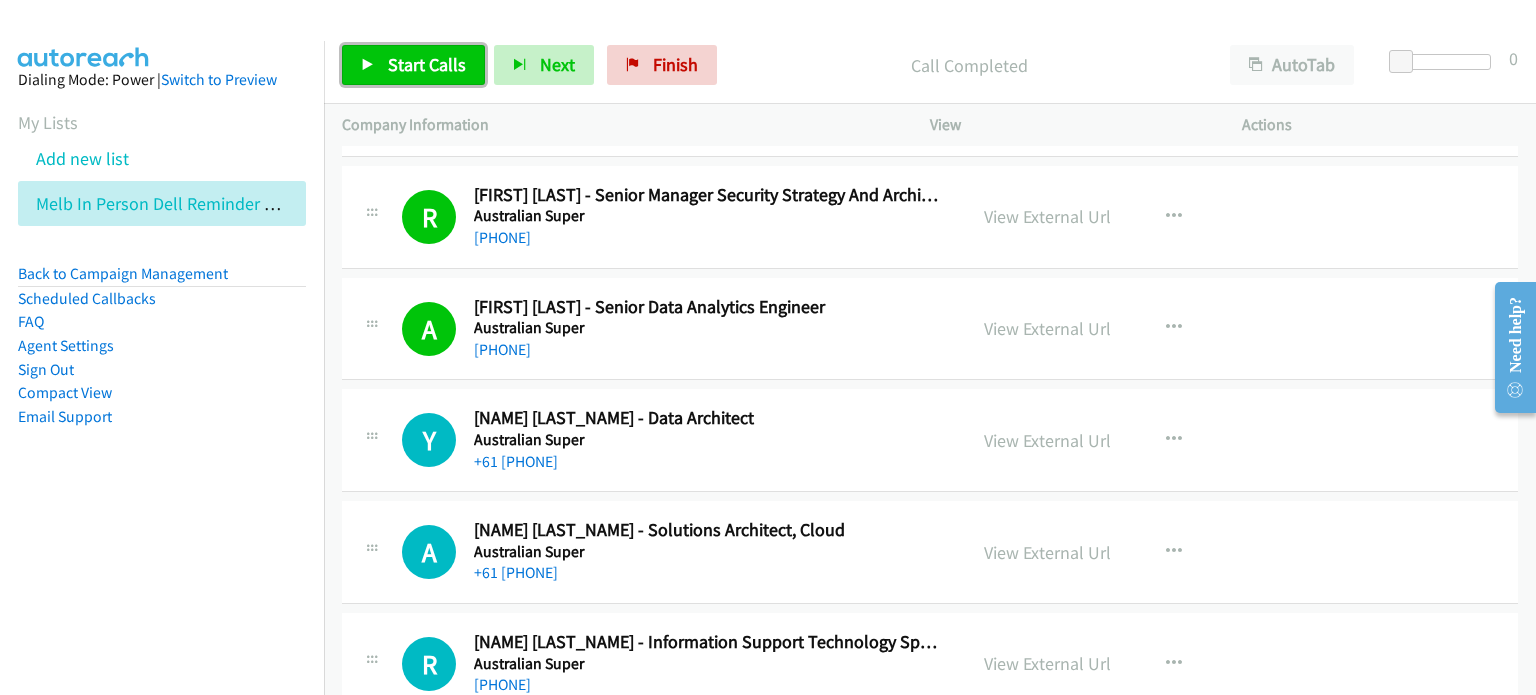 click on "Start Calls" at bounding box center (427, 64) 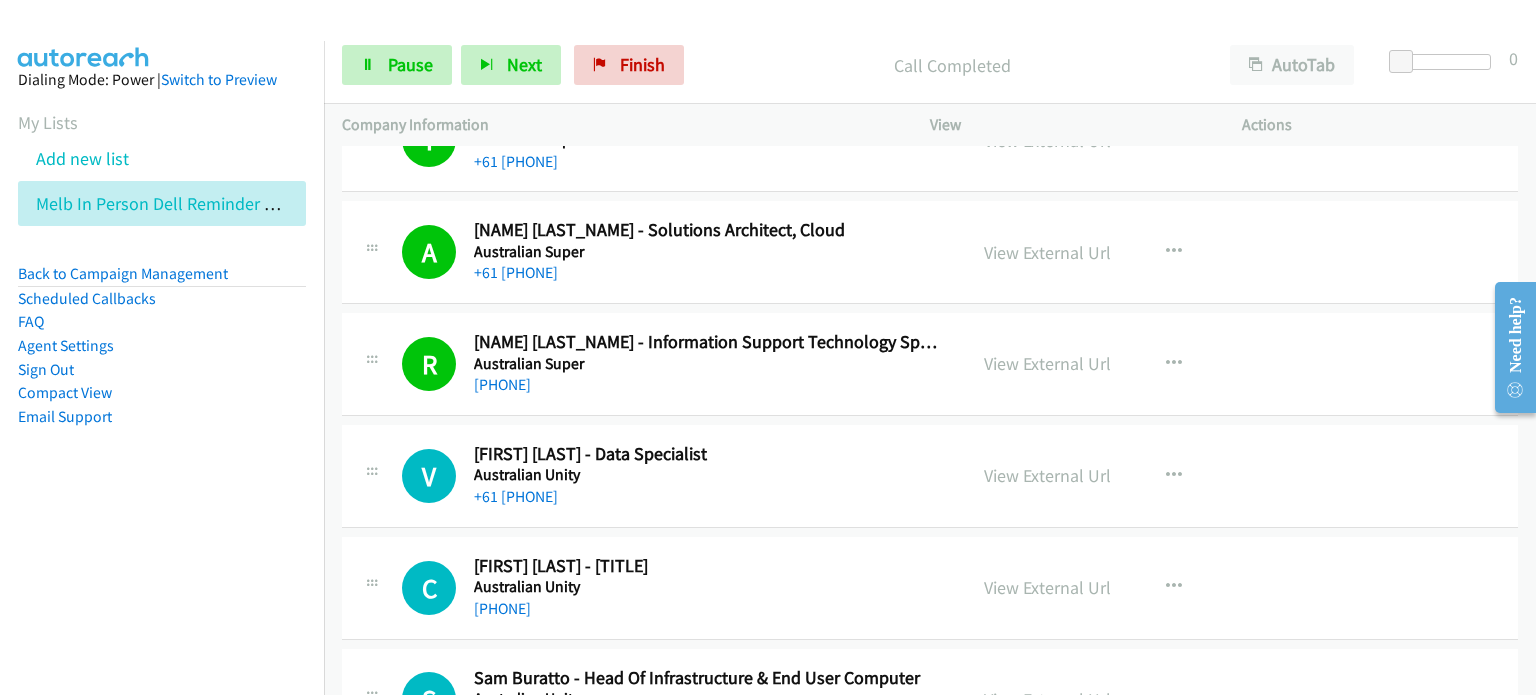 scroll, scrollTop: 10500, scrollLeft: 0, axis: vertical 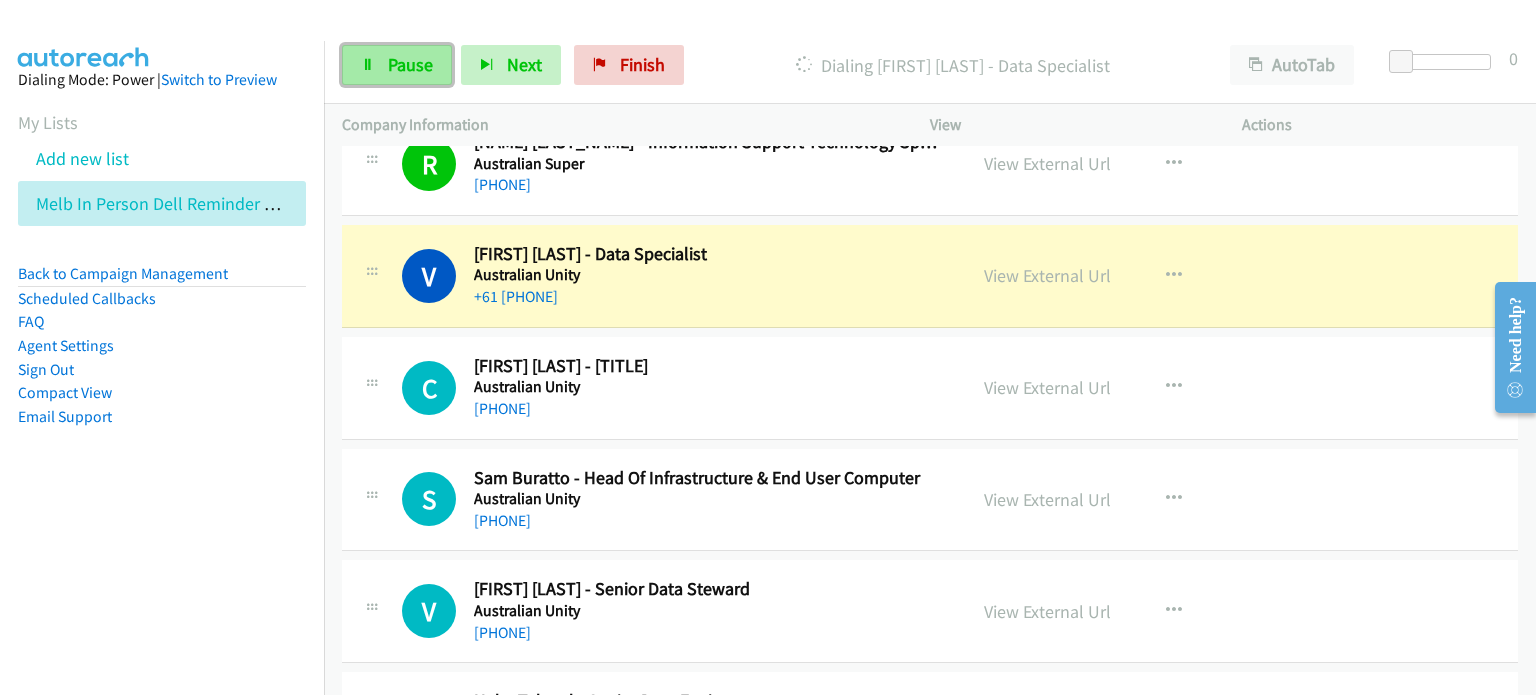 click on "Pause" at bounding box center [397, 65] 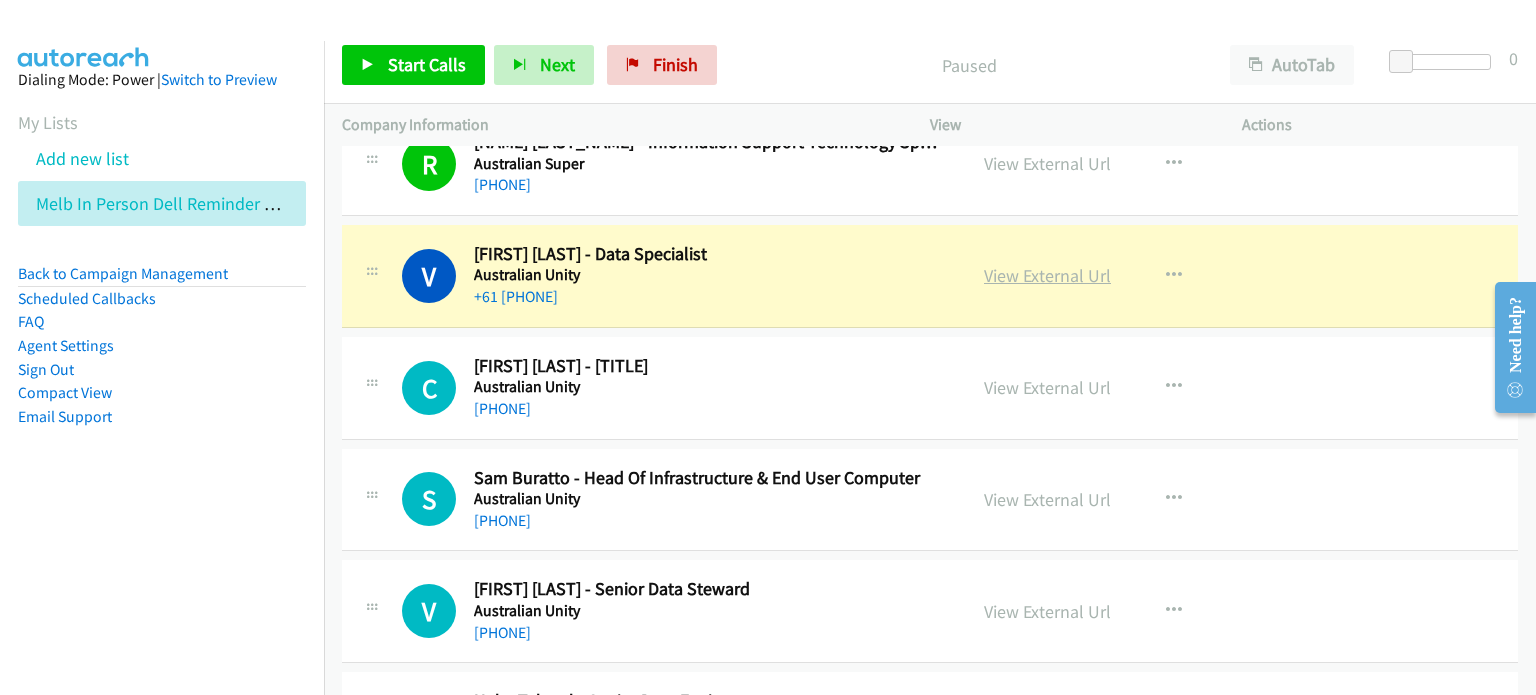 click on "View External Url" at bounding box center (1047, 275) 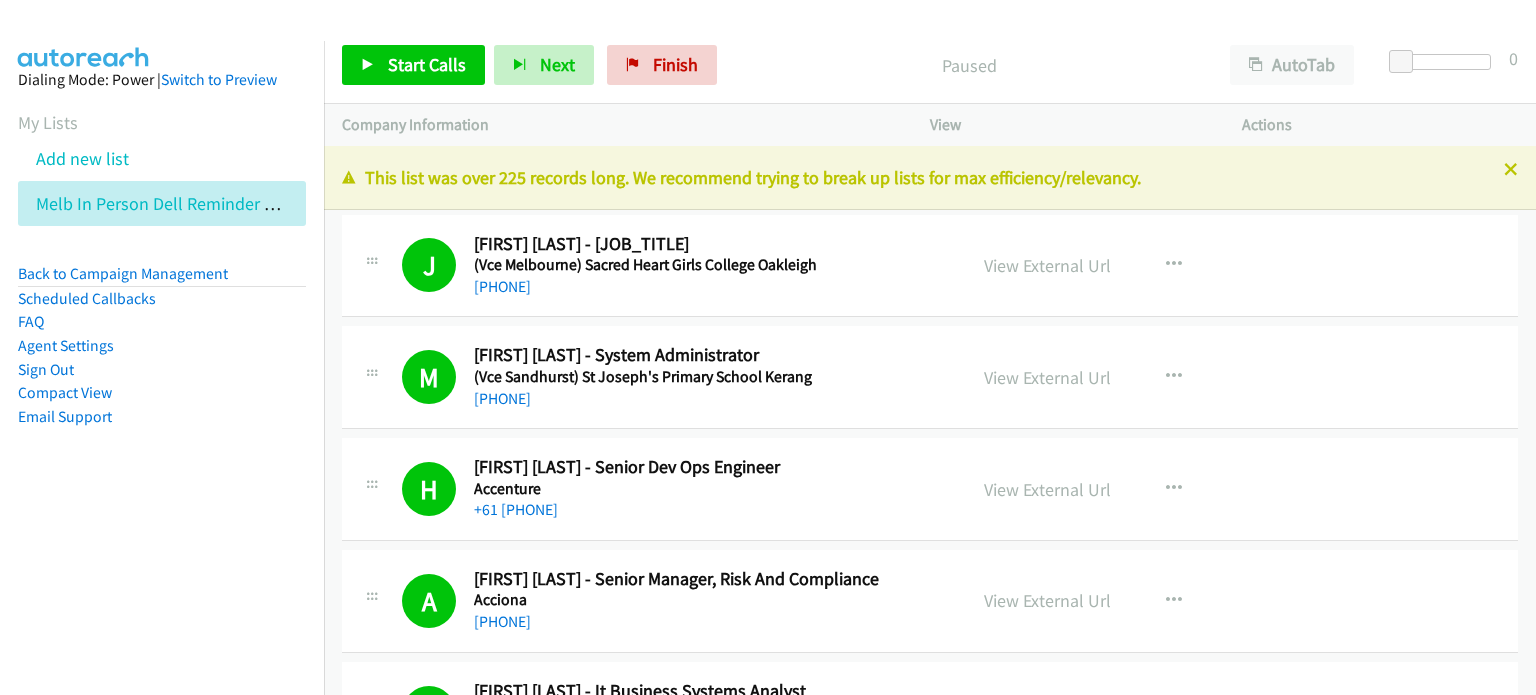 scroll, scrollTop: 0, scrollLeft: 0, axis: both 